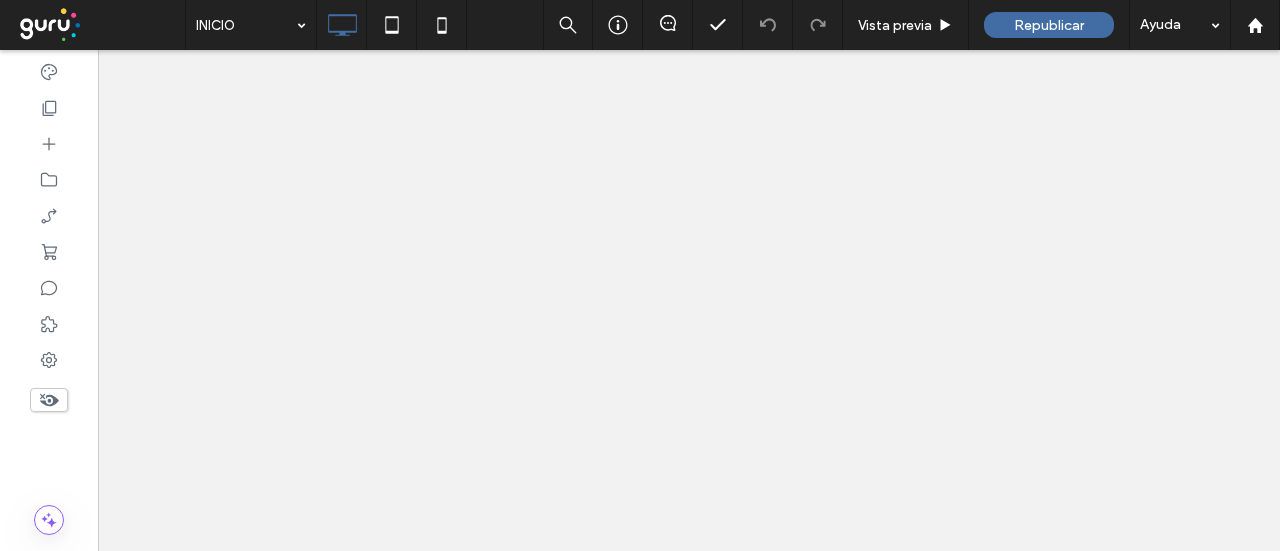 scroll, scrollTop: 0, scrollLeft: 0, axis: both 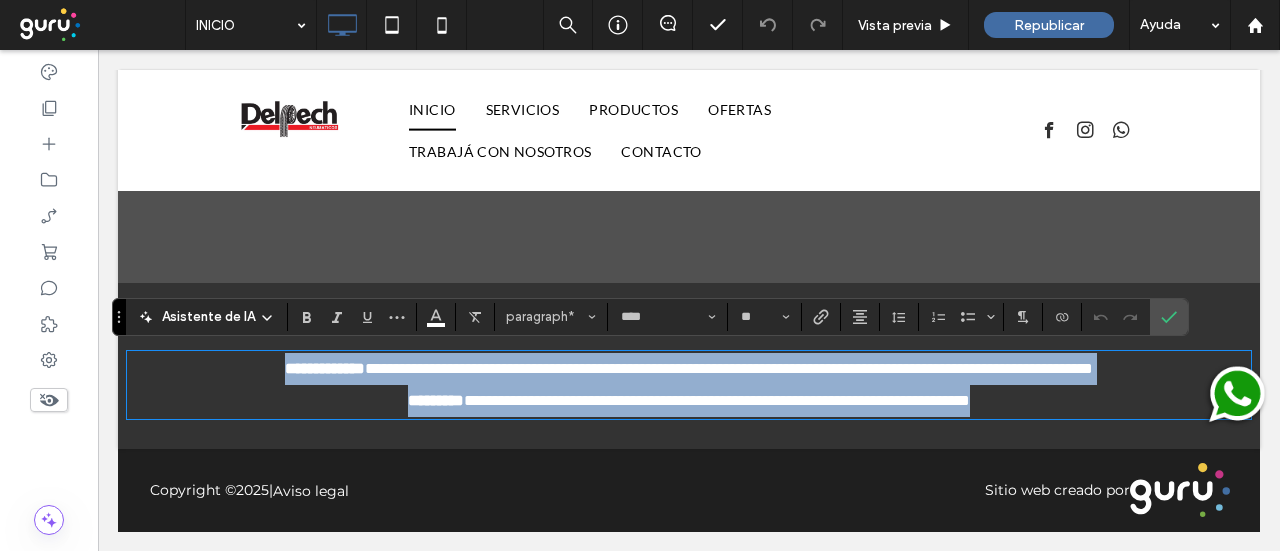 click on "**********" at bounding box center [750, 368] 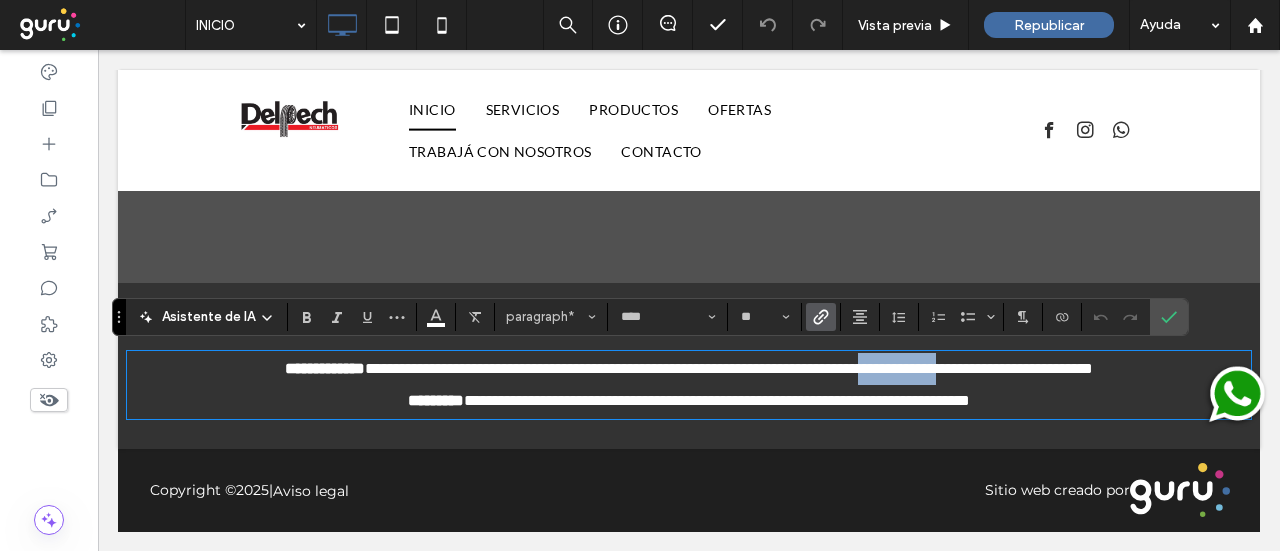 drag, startPoint x: 976, startPoint y: 368, endPoint x: 864, endPoint y: 354, distance: 112.871605 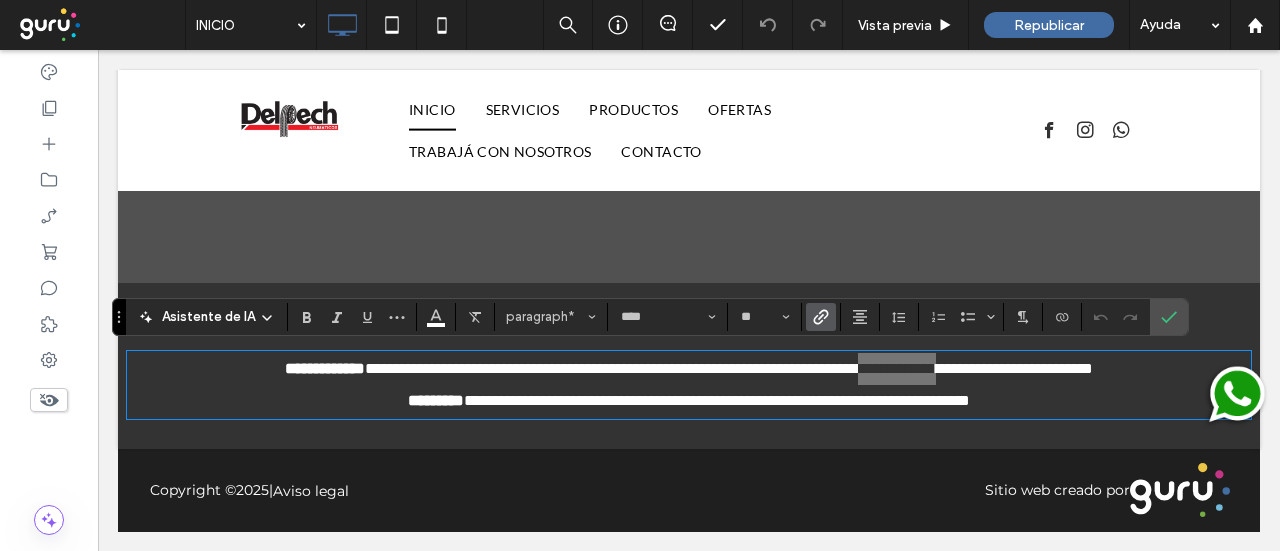 click 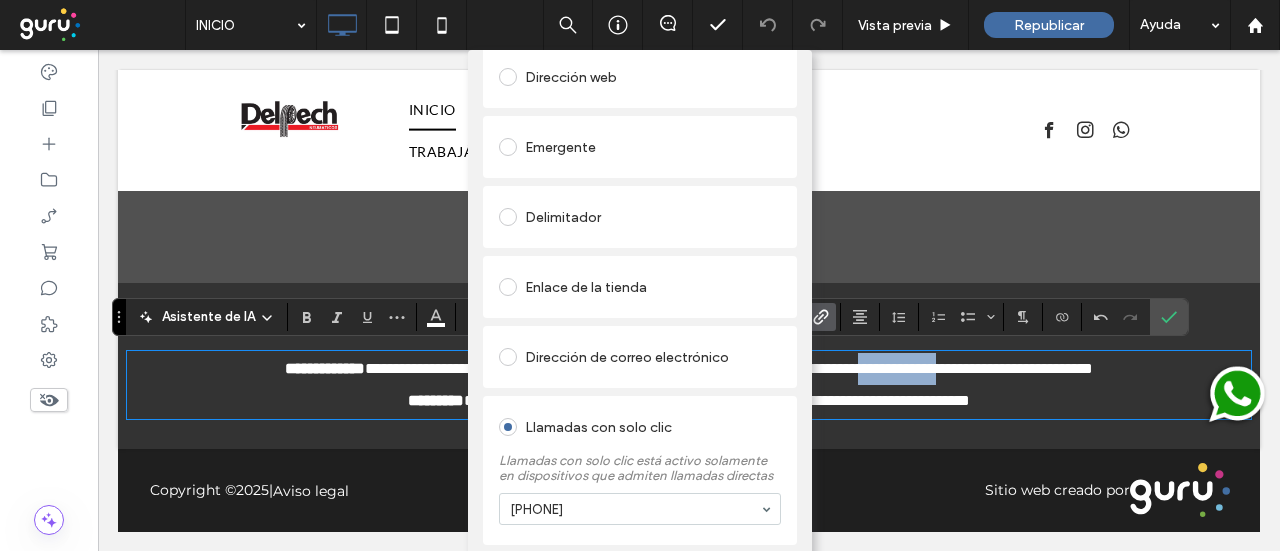 scroll, scrollTop: 272, scrollLeft: 0, axis: vertical 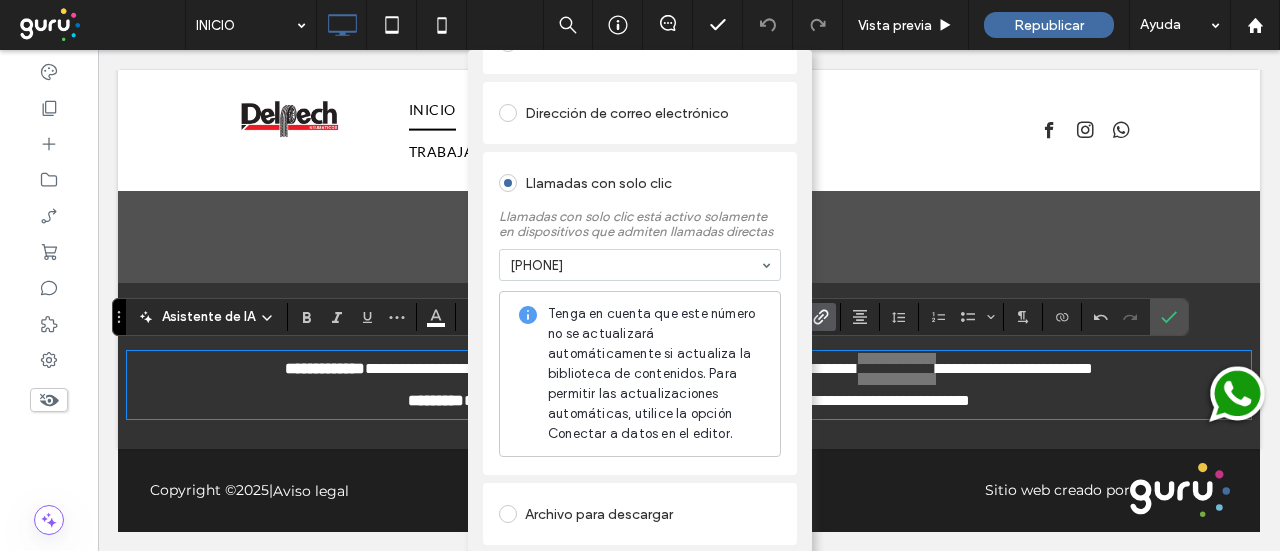 click on "Añadir enlace Herramienta de auditoría de enlaces Llevarme allí Página del sitio existente Dirección web Emergente Delimitador Enlace de la tienda Dirección de correo electrónico Llamadas con solo clic Llamadas con solo clic está activo solamente en dispositivos que admiten llamadas directas [PHONE] Tenga en cuenta que este número no se actualizará automáticamente si actualiza la biblioteca de contenidos. Para permitir las actualizaciones automáticas, utilice la opción Conectar a datos en el editor. Archivo para descargar ELIMINAR ENLACE" at bounding box center (640, 325) 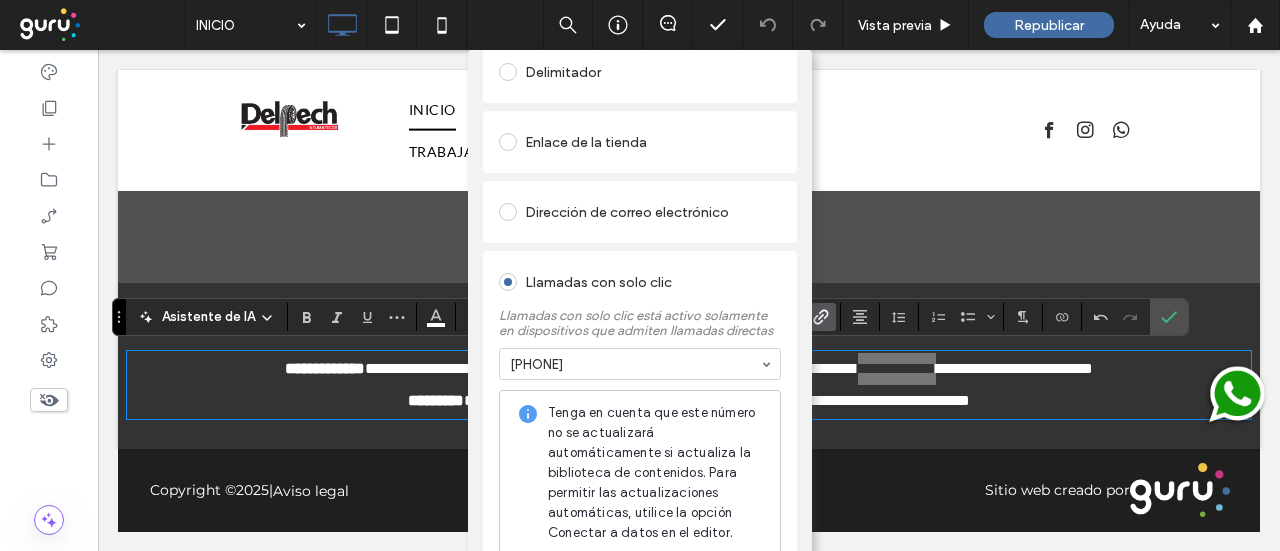 scroll, scrollTop: 145, scrollLeft: 0, axis: vertical 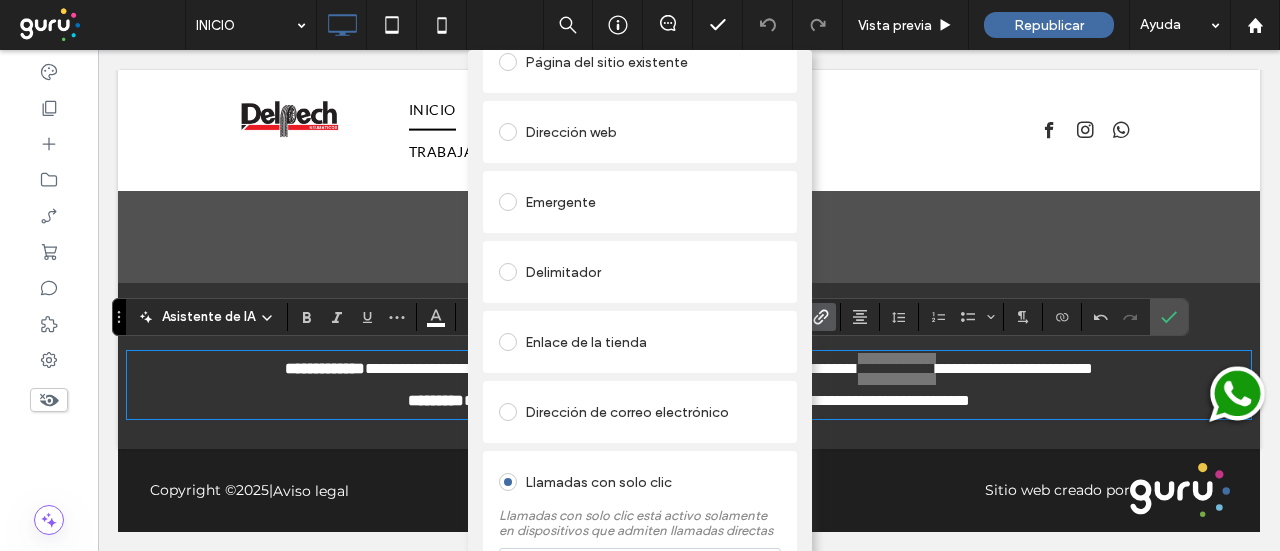 click on "Añadir enlace Herramienta de auditoría de enlaces Llevarme allí Página del sitio existente Dirección web Emergente Delimitador Enlace de la tienda Dirección de correo electrónico Llamadas con solo clic Llamadas con solo clic está activo solamente en dispositivos que admiten llamadas directas [PHONE] Tenga en cuenta que este número no se actualizará automáticamente si actualiza la biblioteca de contenidos. Para permitir las actualizaciones automáticas, utilice la opción Conectar a datos en el editor. Archivo para descargar ELIMINAR ENLACE" at bounding box center [640, 325] 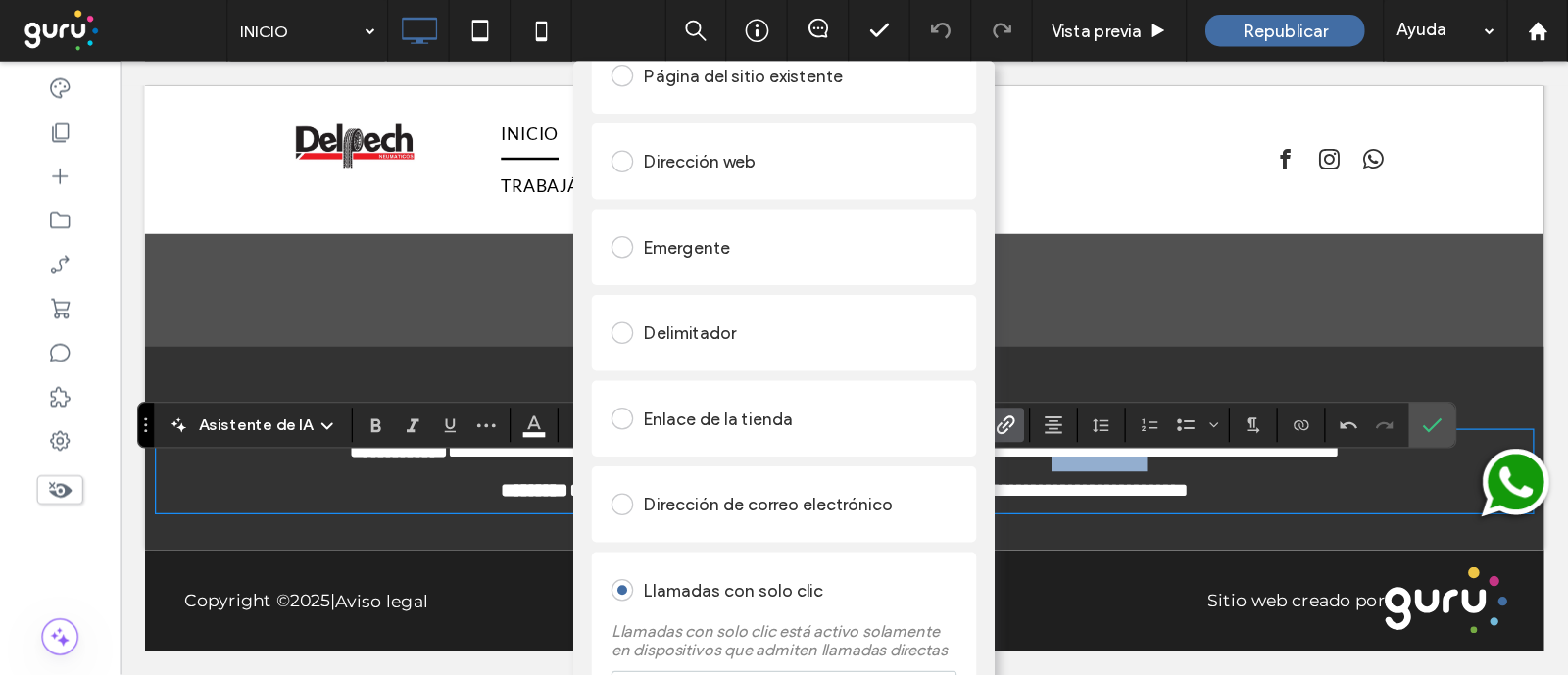 scroll, scrollTop: 1628, scrollLeft: 0, axis: vertical 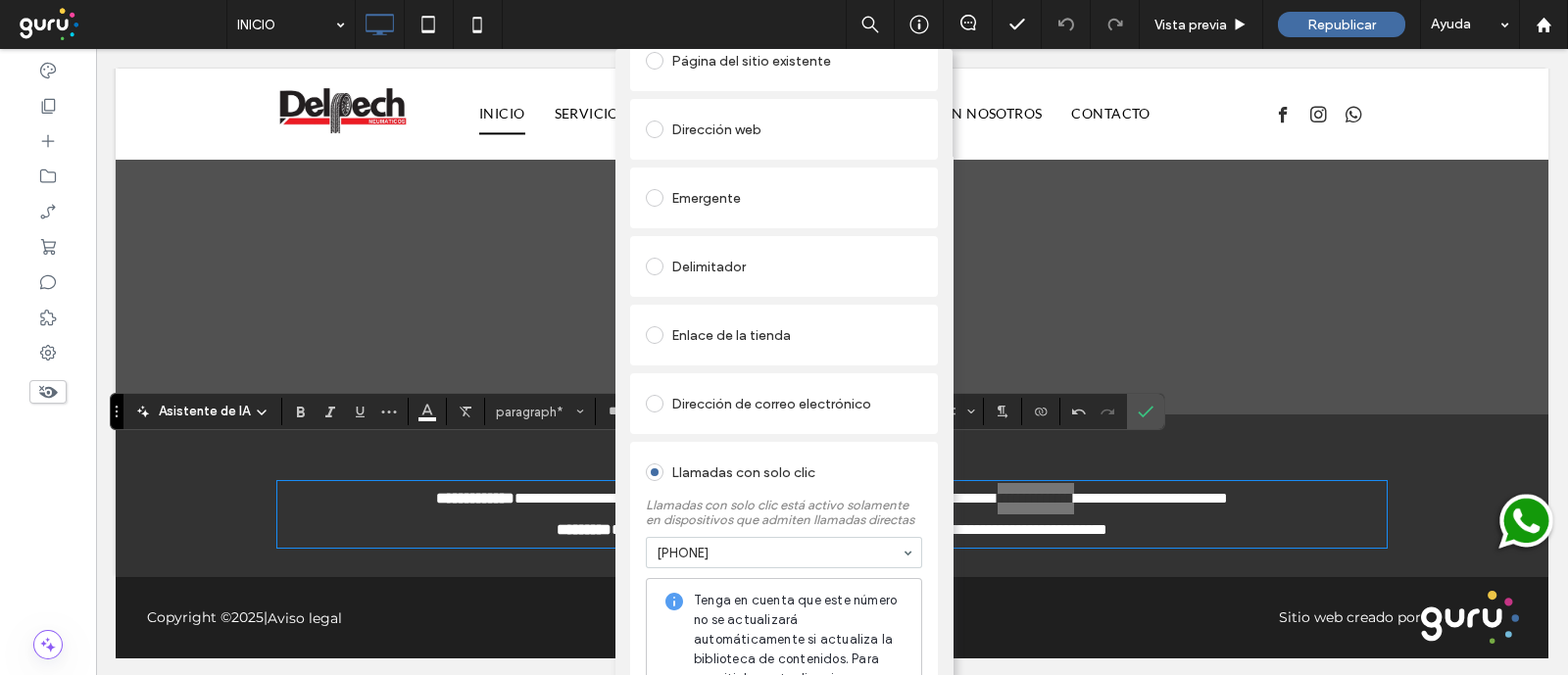 drag, startPoint x: 1106, startPoint y: 0, endPoint x: 529, endPoint y: 73, distance: 581.59952 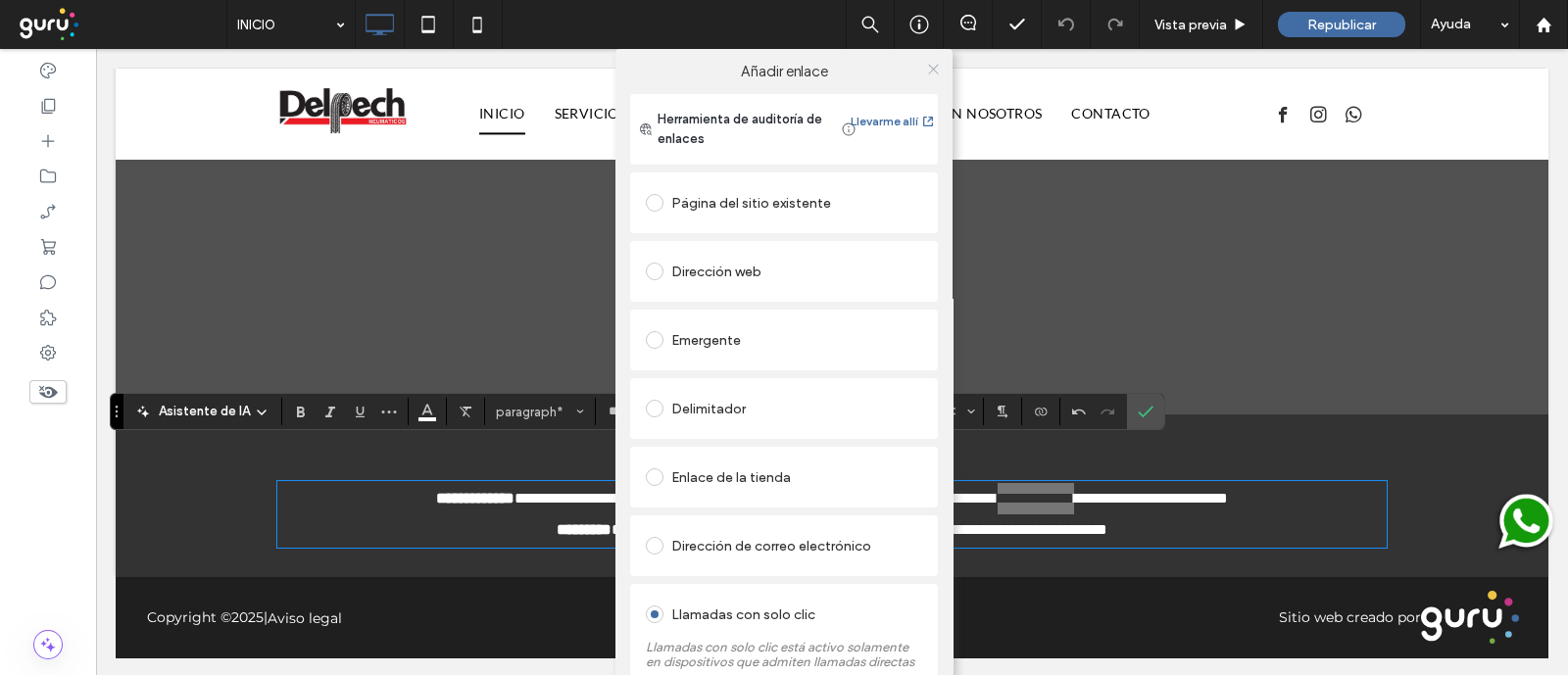 click 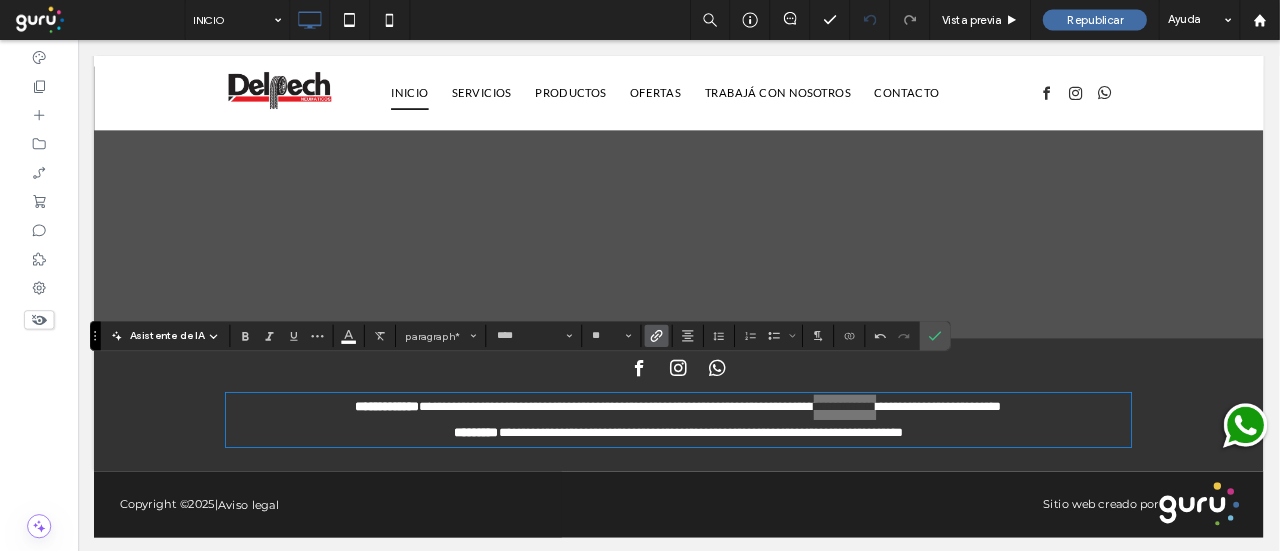 scroll, scrollTop: 1662, scrollLeft: 0, axis: vertical 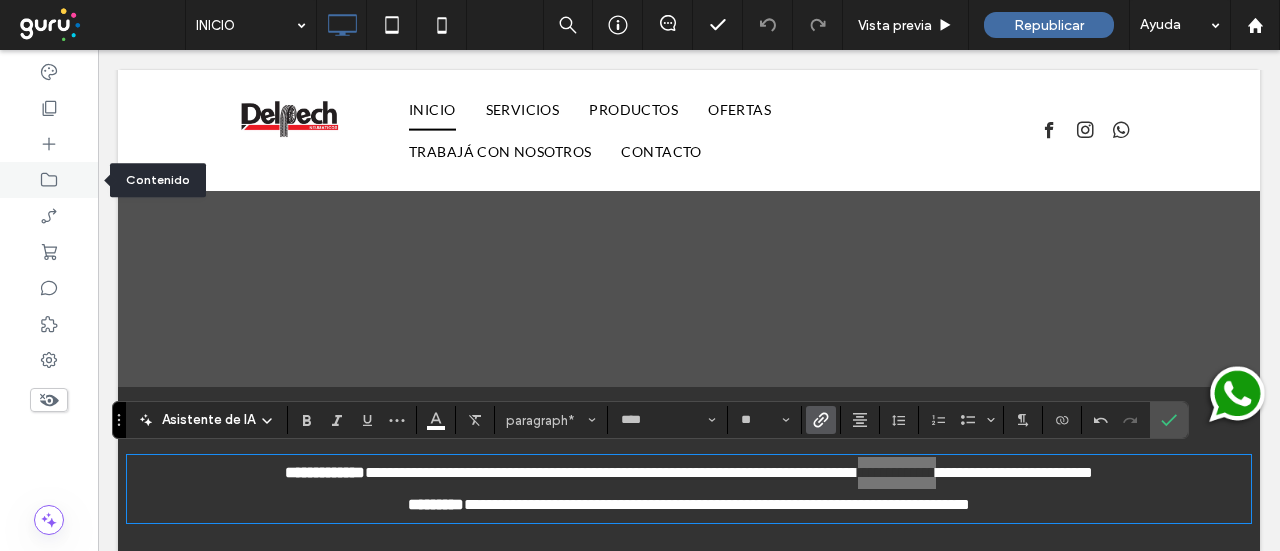 click 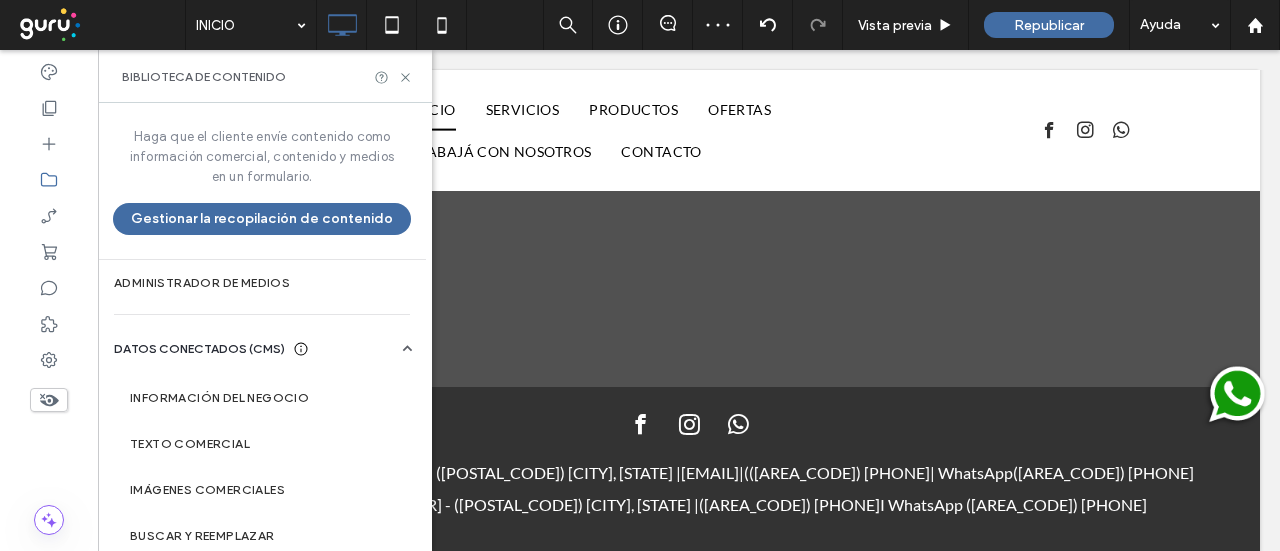 click on "DATOS CONECTADOS (CMS)" at bounding box center [199, 349] 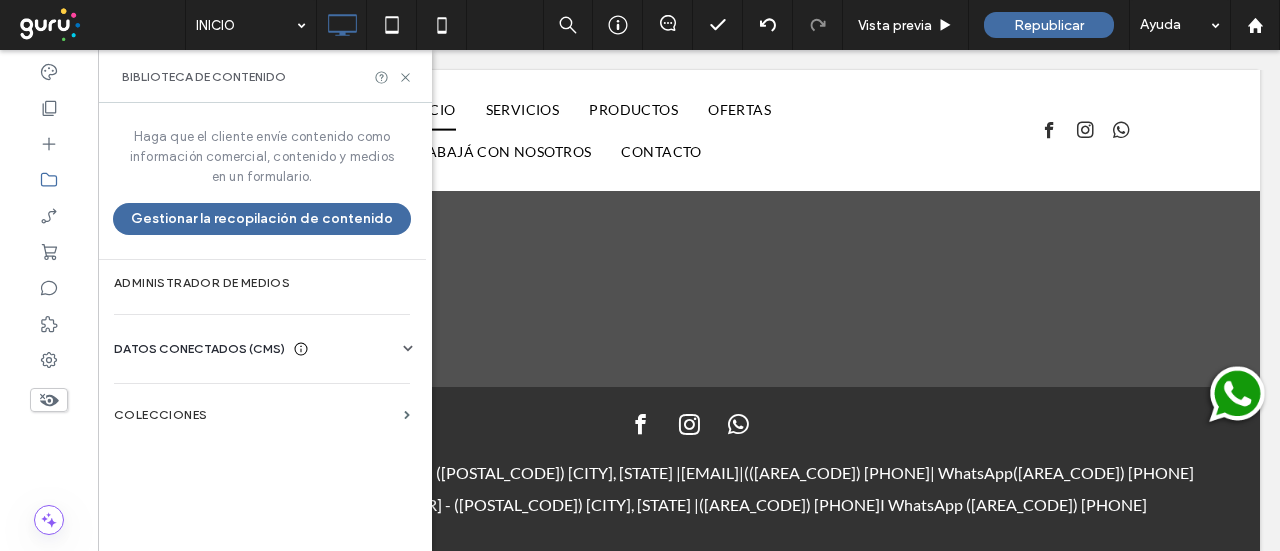 click on "DATOS CONECTADOS (CMS)" at bounding box center (199, 349) 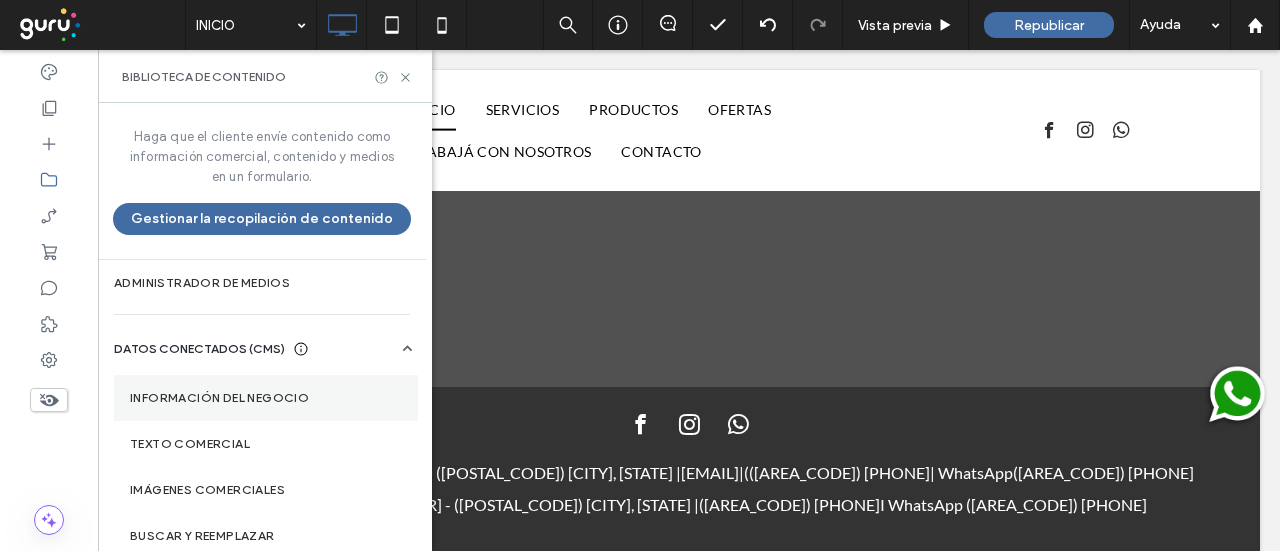 click on "Información del negocio" at bounding box center (266, 398) 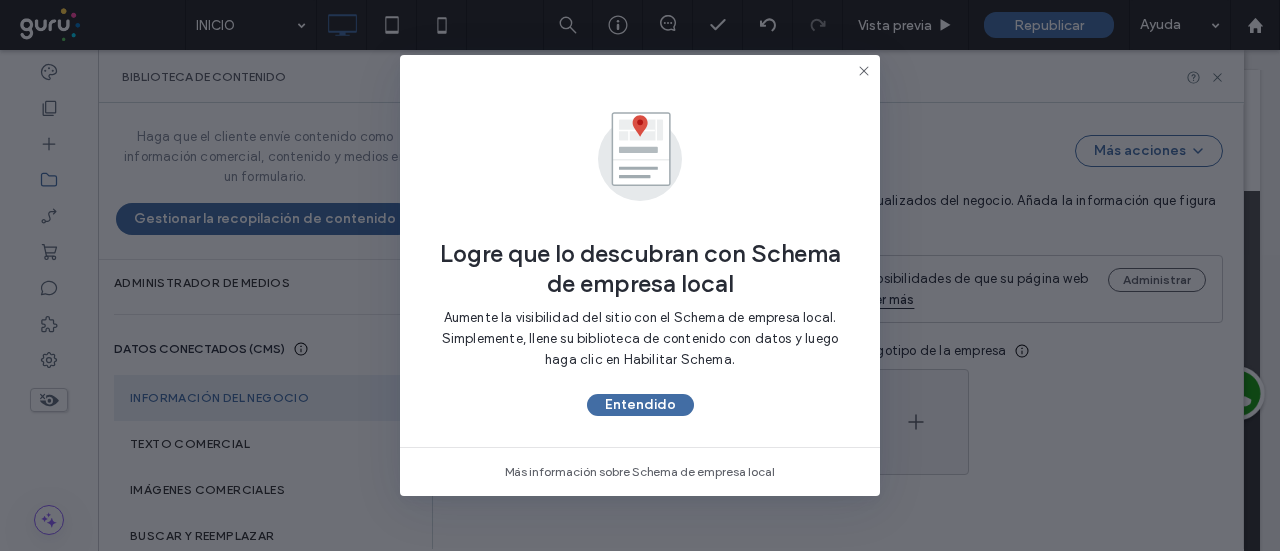 type on "**********" 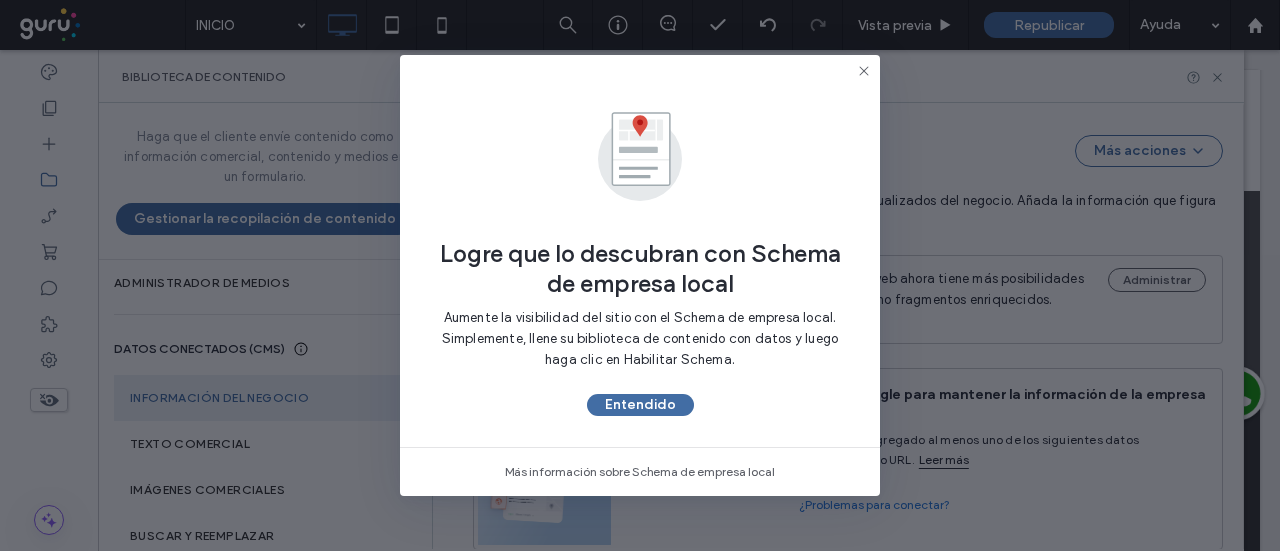 scroll, scrollTop: 597, scrollLeft: 0, axis: vertical 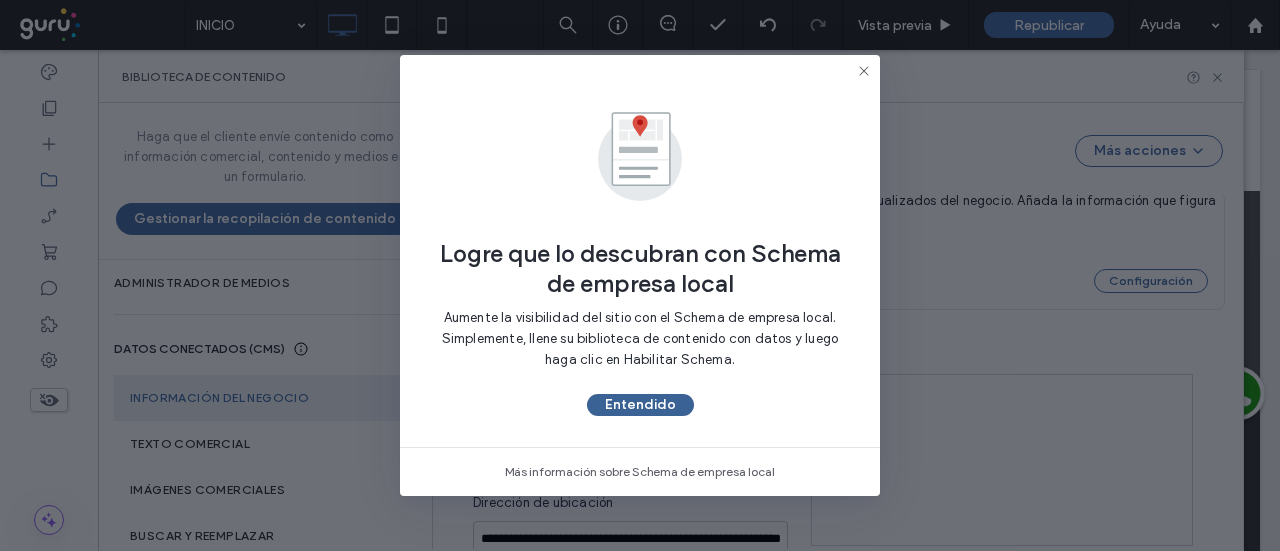 click on "Entendido" at bounding box center [640, 405] 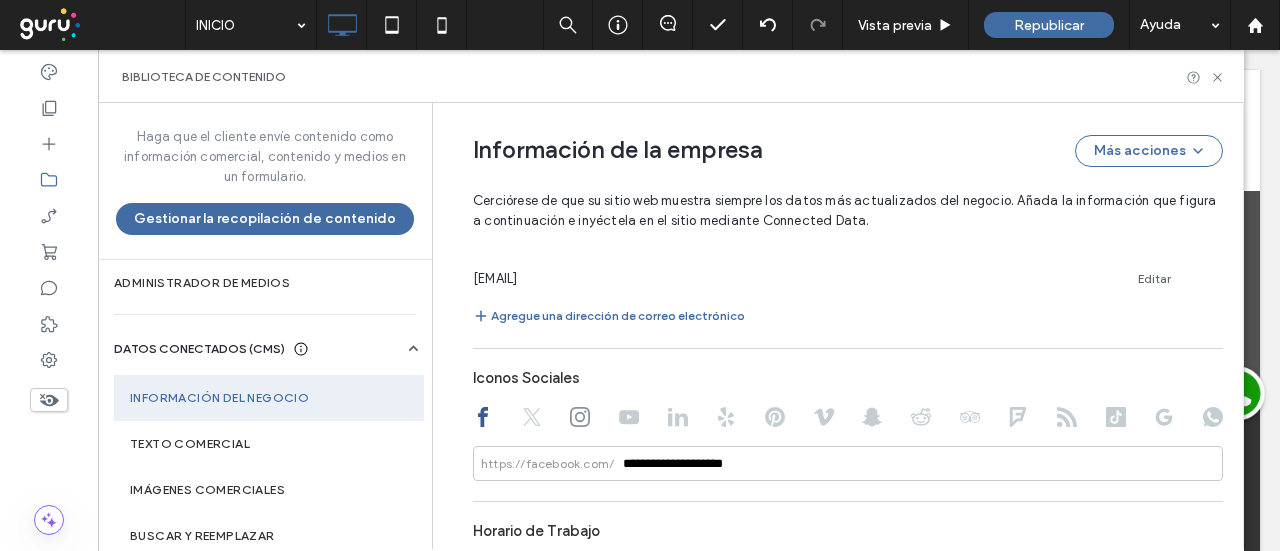 scroll, scrollTop: 1297, scrollLeft: 0, axis: vertical 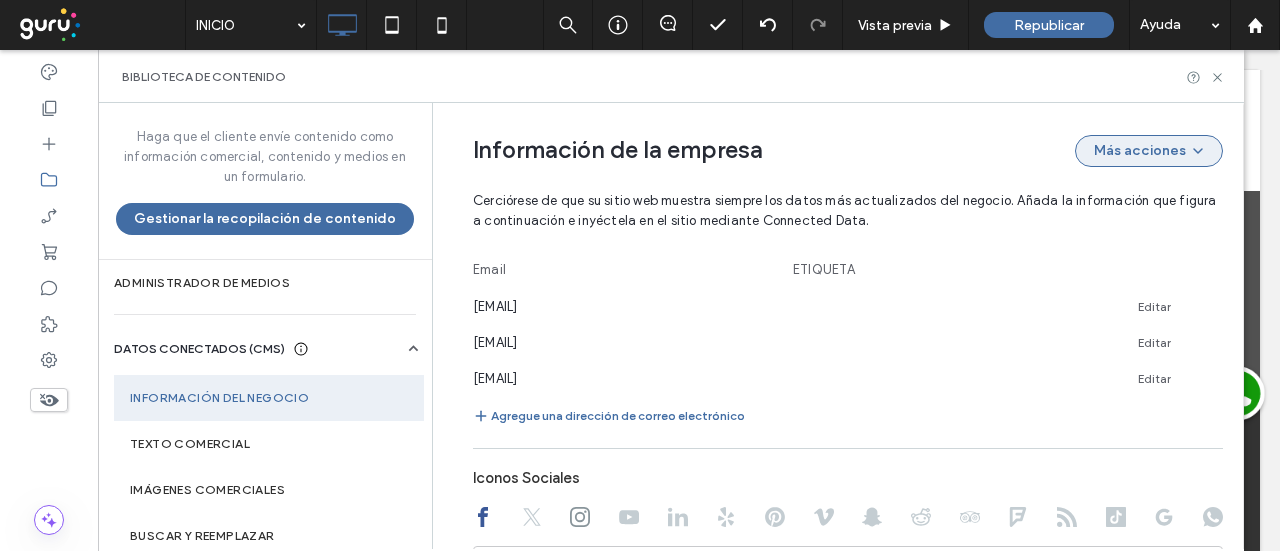 click on "Más acciones" at bounding box center (1149, 151) 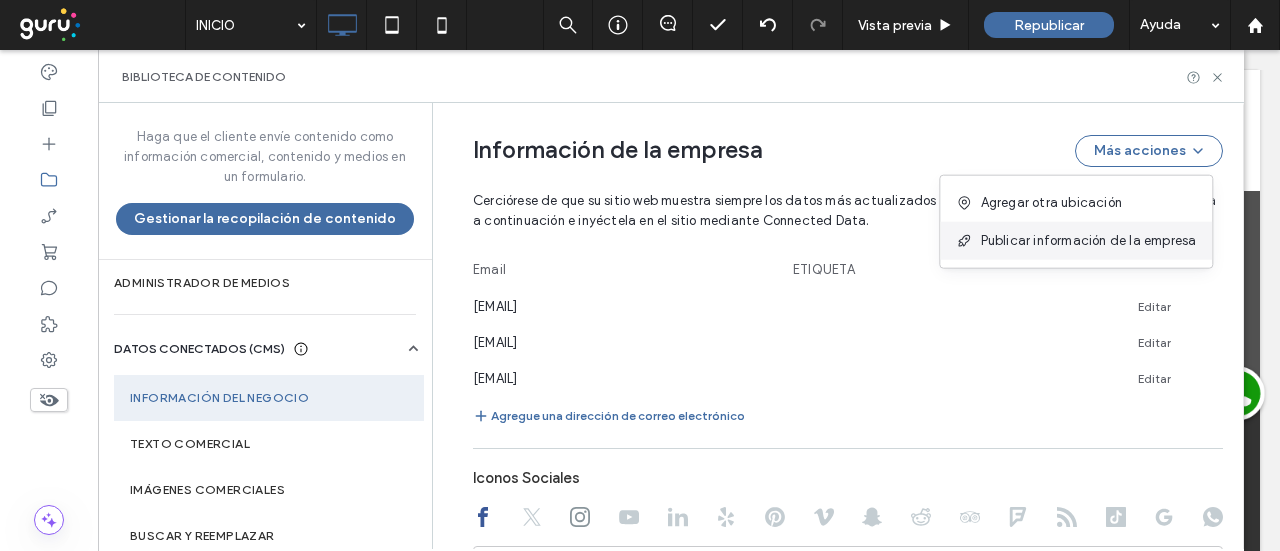 click on "Publicar información de la empresa" at bounding box center [1089, 241] 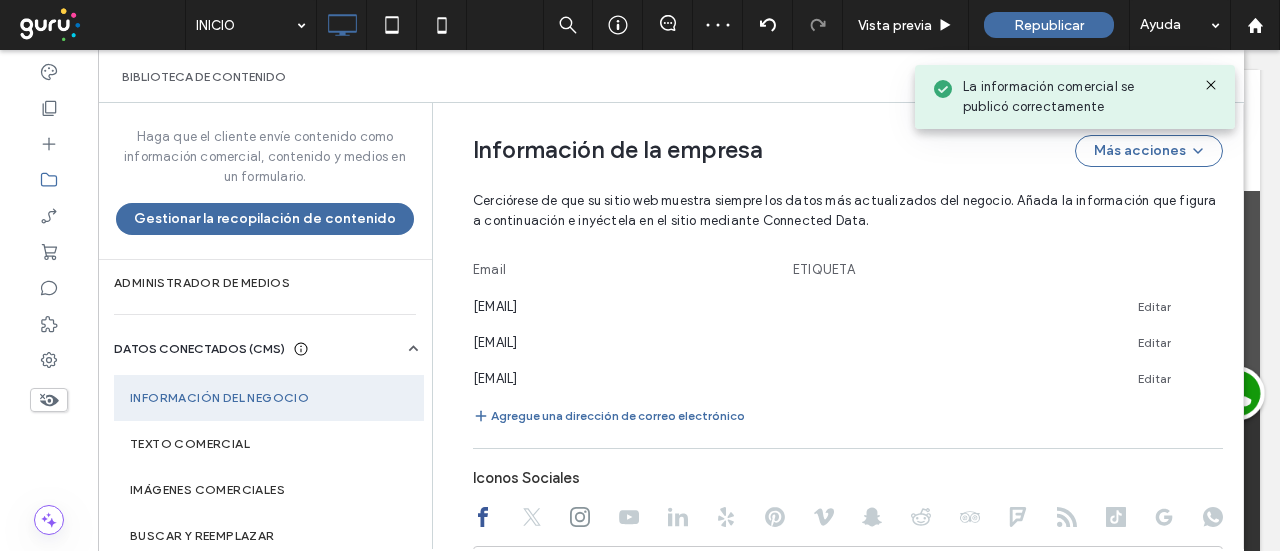 click 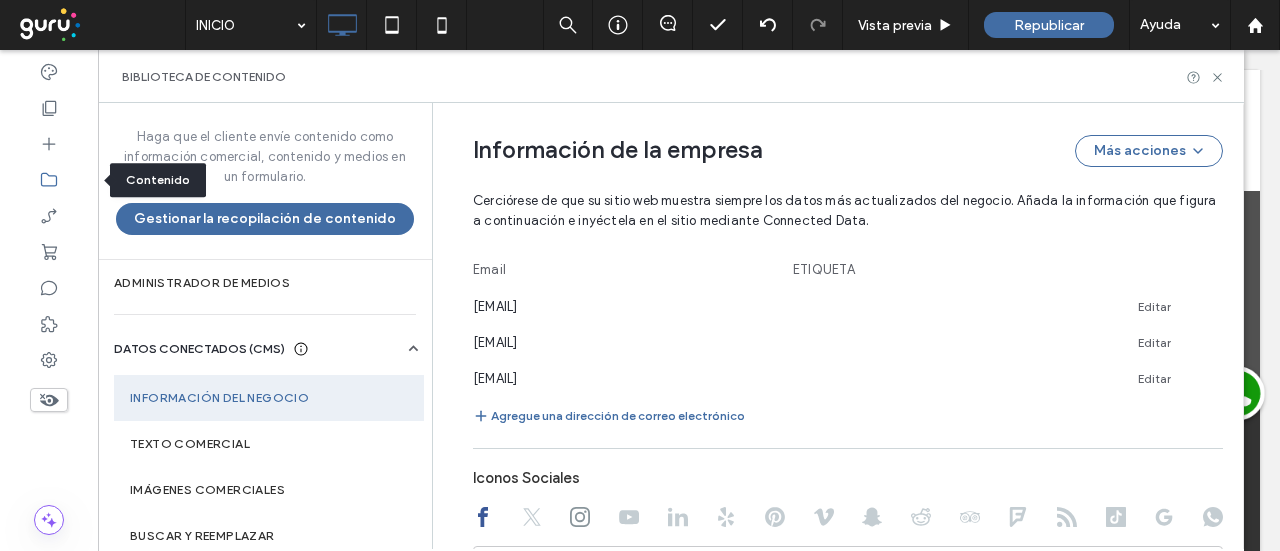 click at bounding box center [49, 180] 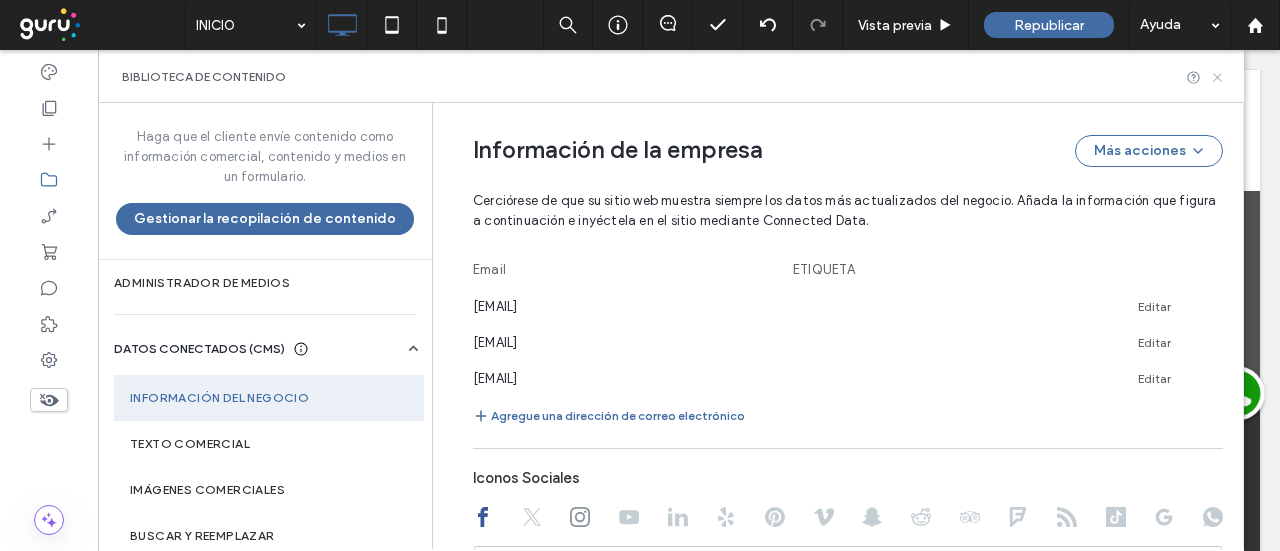 click 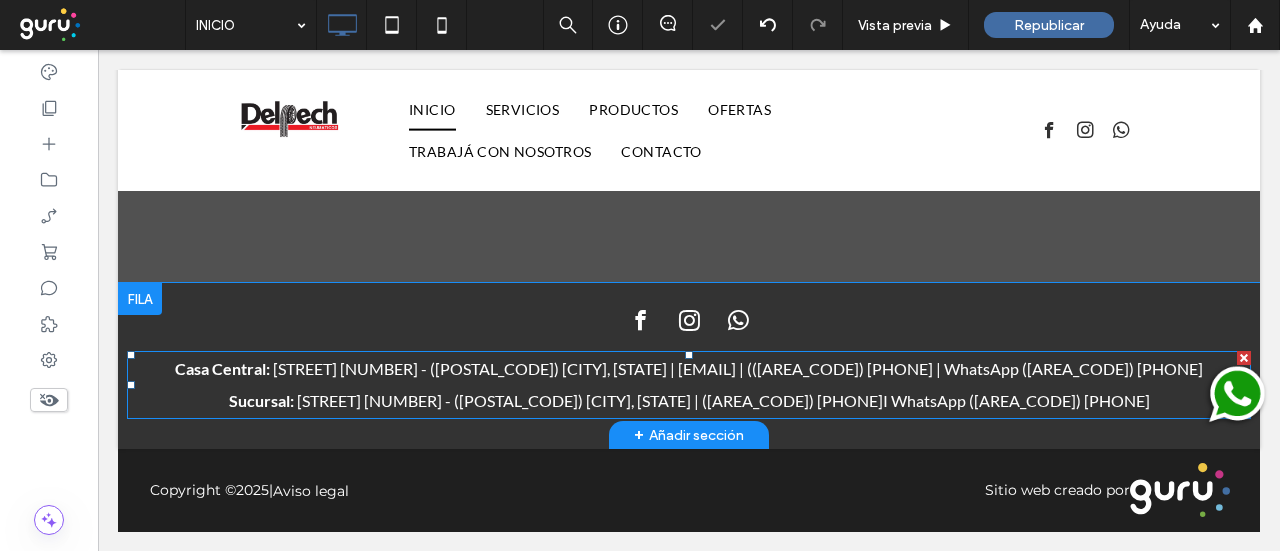scroll, scrollTop: 1766, scrollLeft: 0, axis: vertical 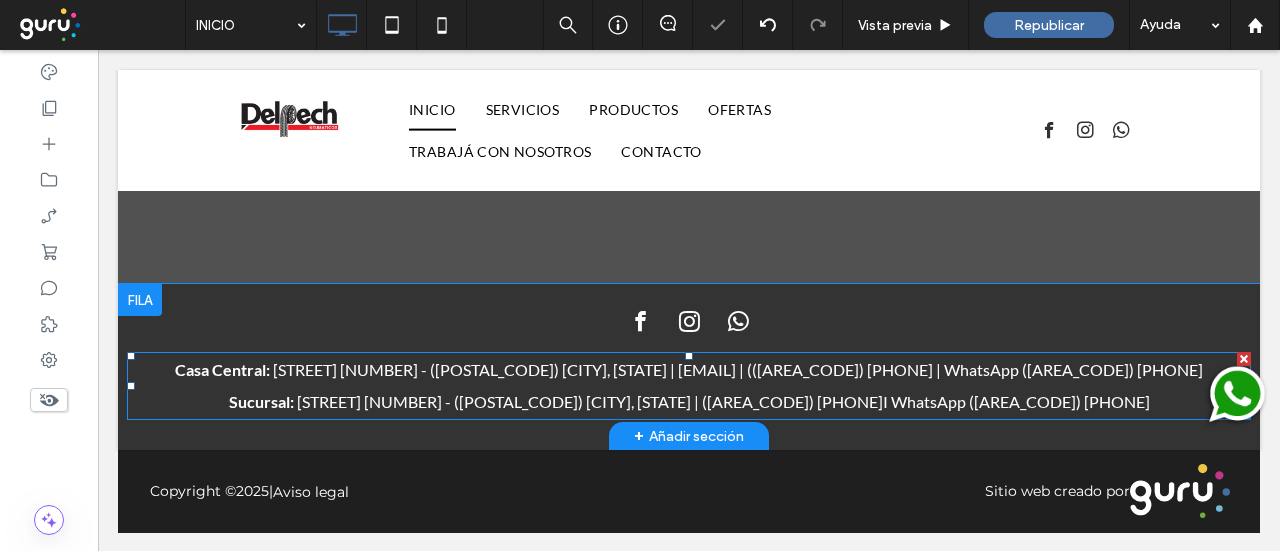 click on "[EMAIL]" at bounding box center (707, 369) 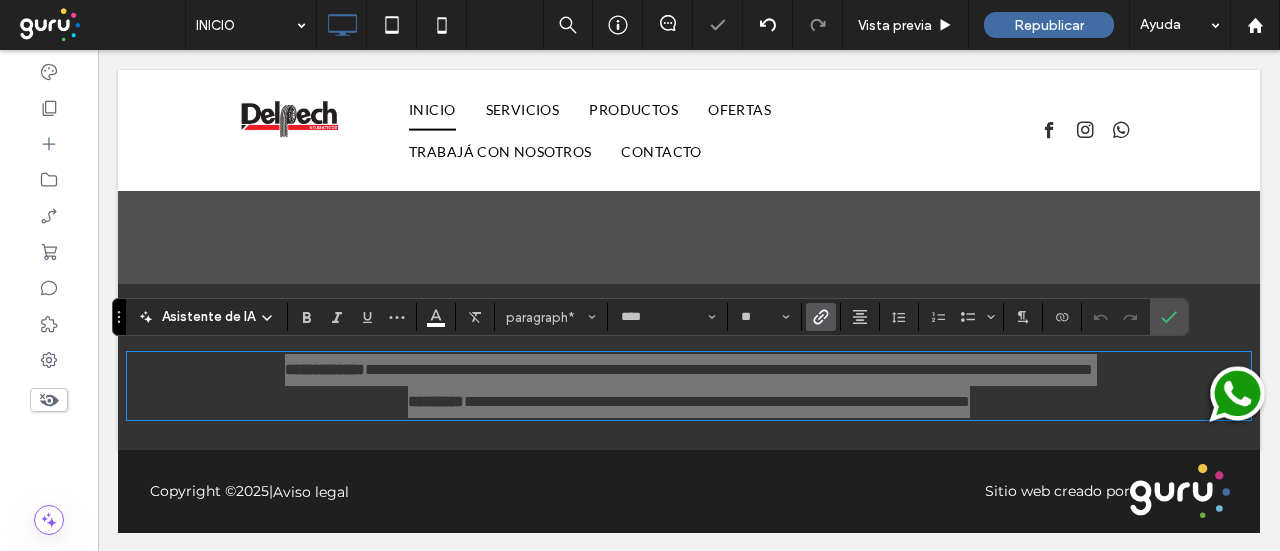 click 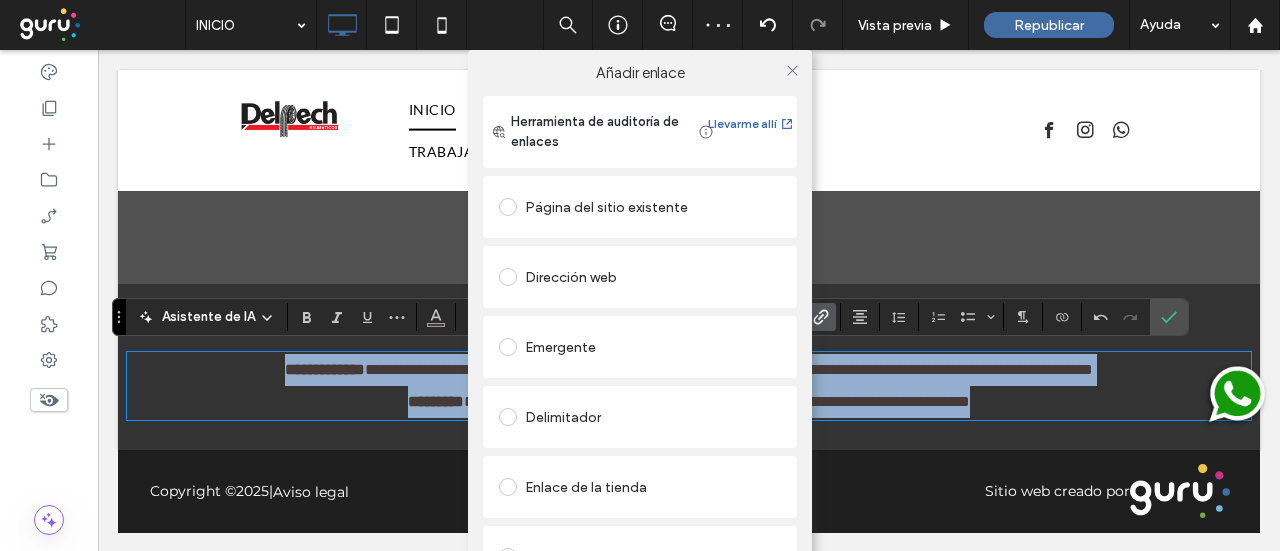scroll, scrollTop: 230, scrollLeft: 0, axis: vertical 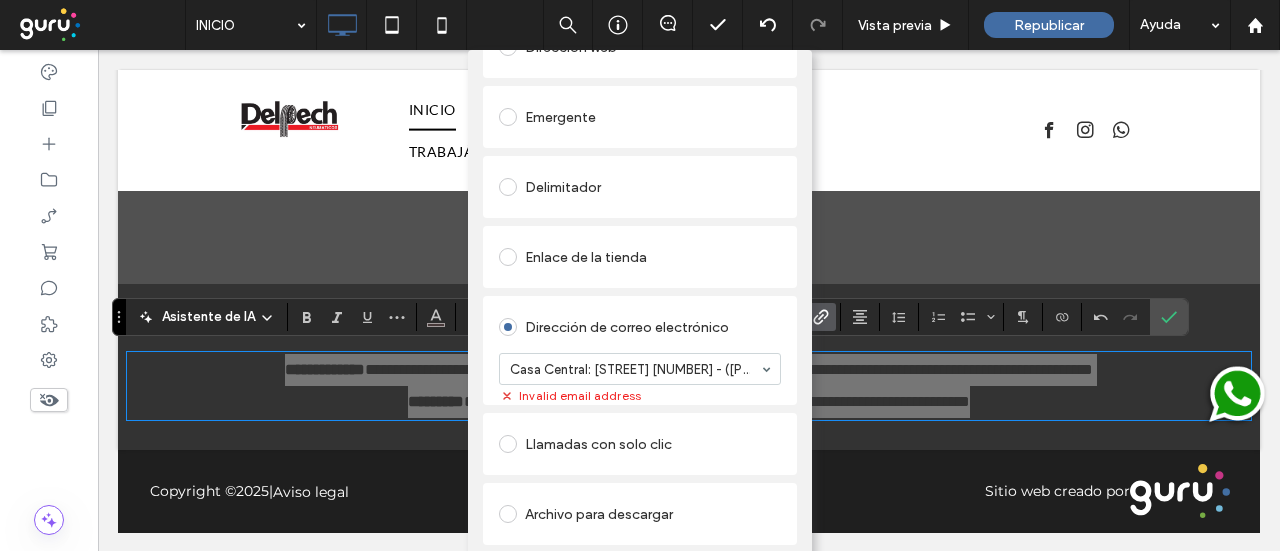 click on "Añadir enlace Herramienta de auditoría de enlaces Llevarme allí Página del sitio existente Dirección web Emergente Delimitador Enlace de la tienda Dirección de correo electrónico Casa Central: [STREET] [NUMBER] - ([POSTAL_CODE]) [CITY], [STATE] | [EMAIL] | ([AREA_CODE]) [PHONE] | WhatsApp ([AREA_CODE]) [PHONE]
Sucursal: [STREET] [NUMBER] - ([POSTAL_CODE]) [CITY], [STATE] | ([AREA_CODE]) [PHONE]  I WhatsApp ([AREA_CODE]) [PHONE] Invalid email address Llamadas con solo clic Archivo para descargar ELIMINAR ENLACE" at bounding box center [640, 325] 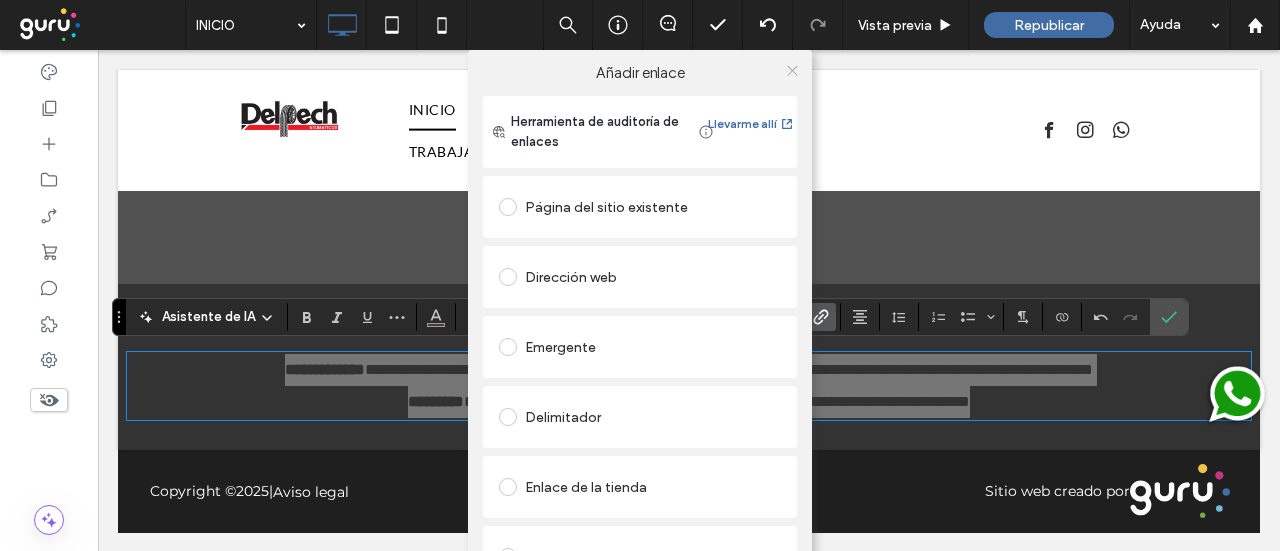 click at bounding box center [792, 70] 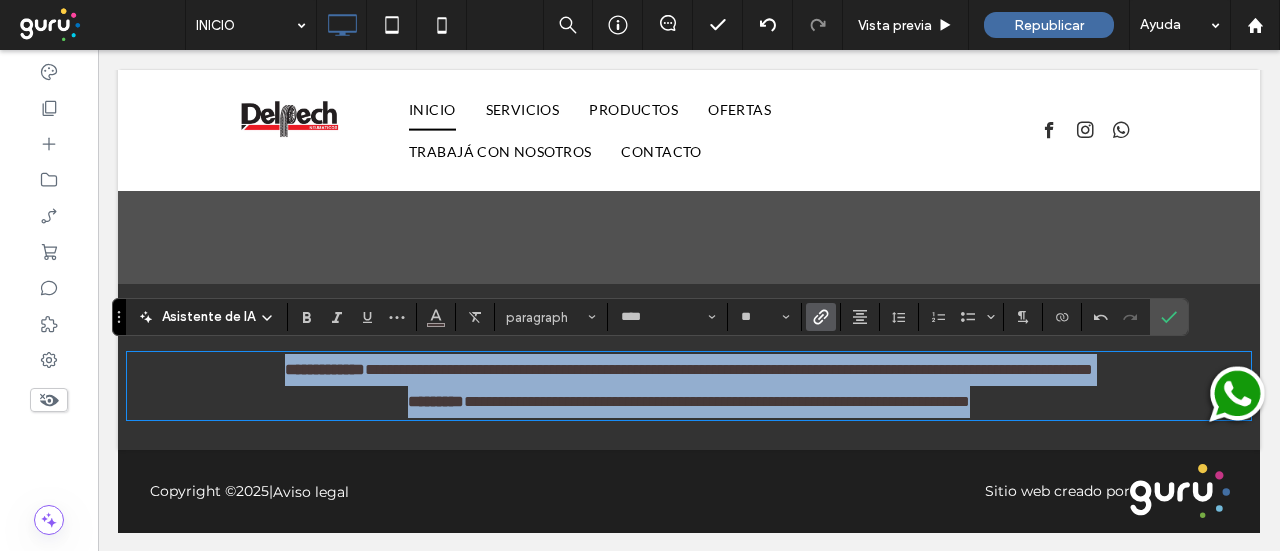click on "**********" at bounding box center (729, 369) 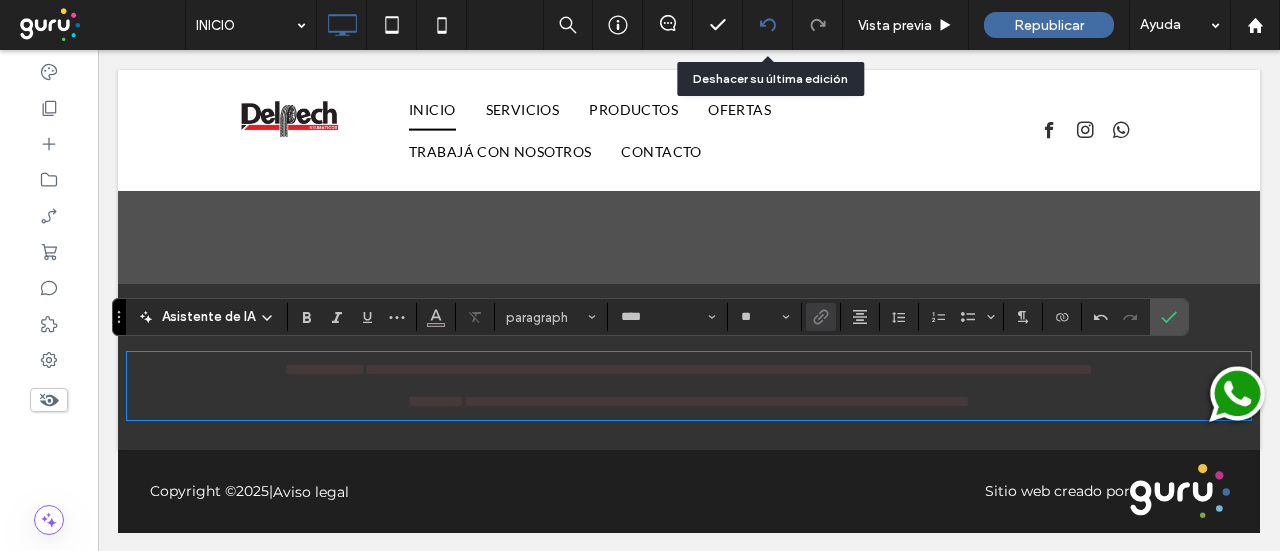 click 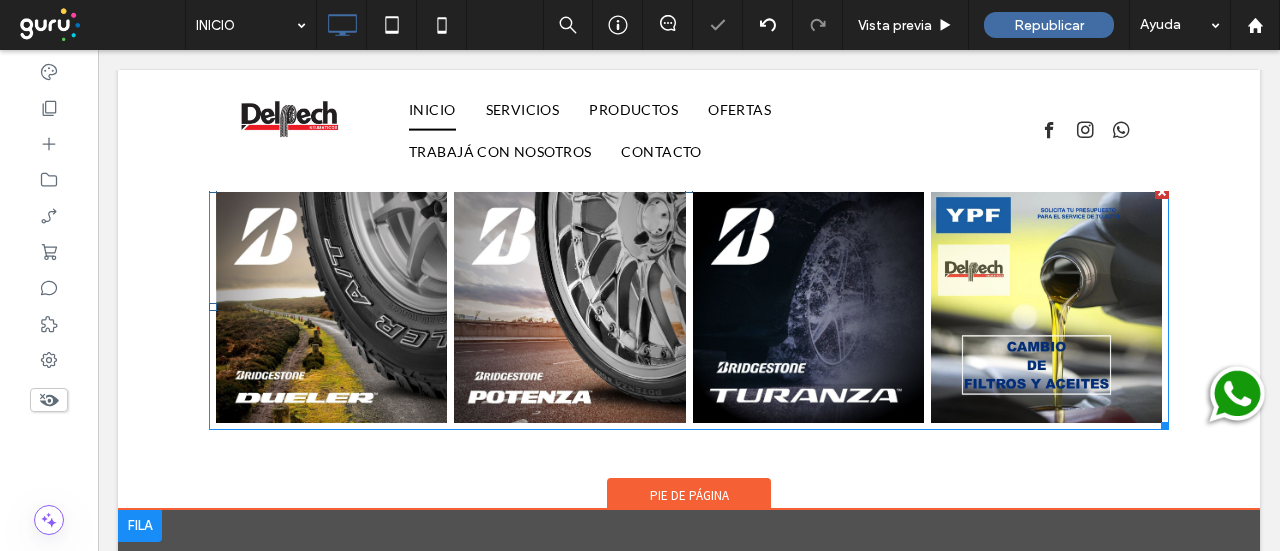 scroll, scrollTop: 1766, scrollLeft: 0, axis: vertical 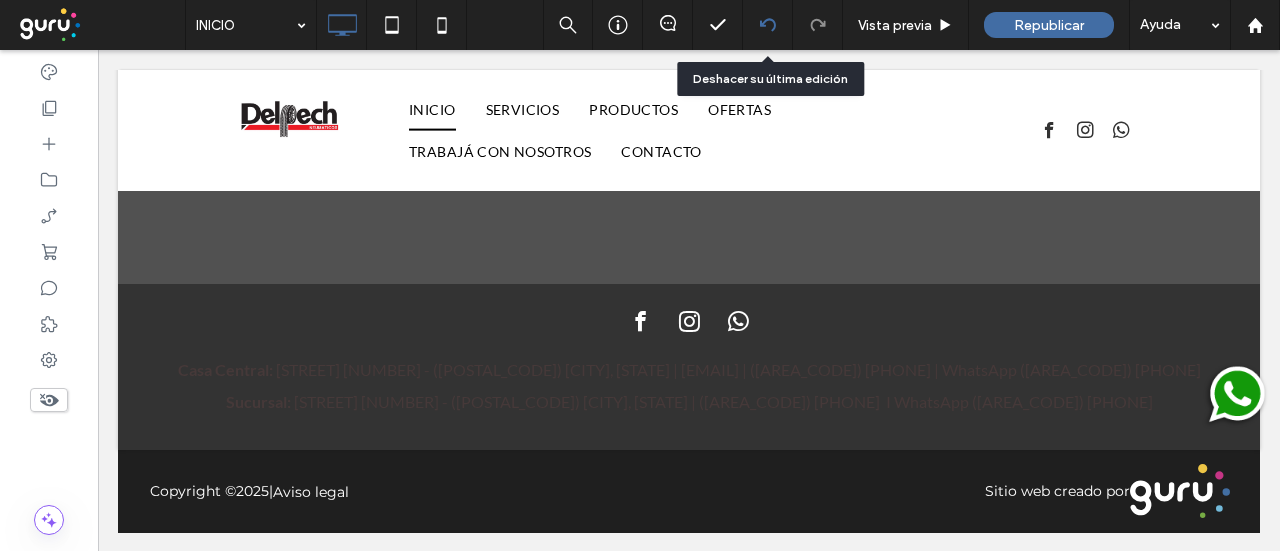 click 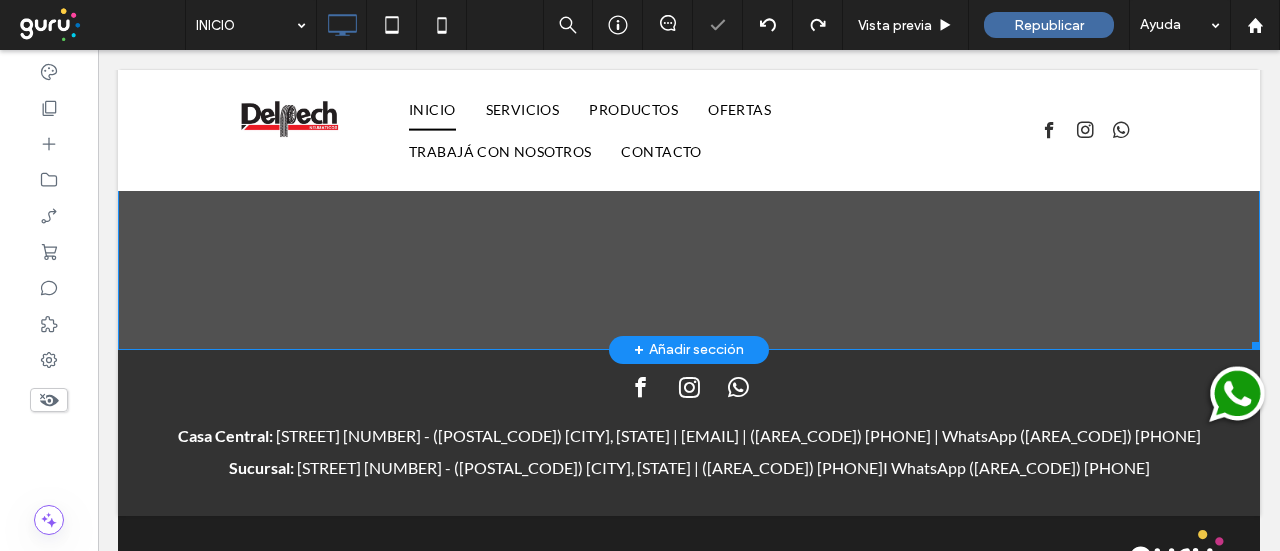 scroll, scrollTop: 1766, scrollLeft: 0, axis: vertical 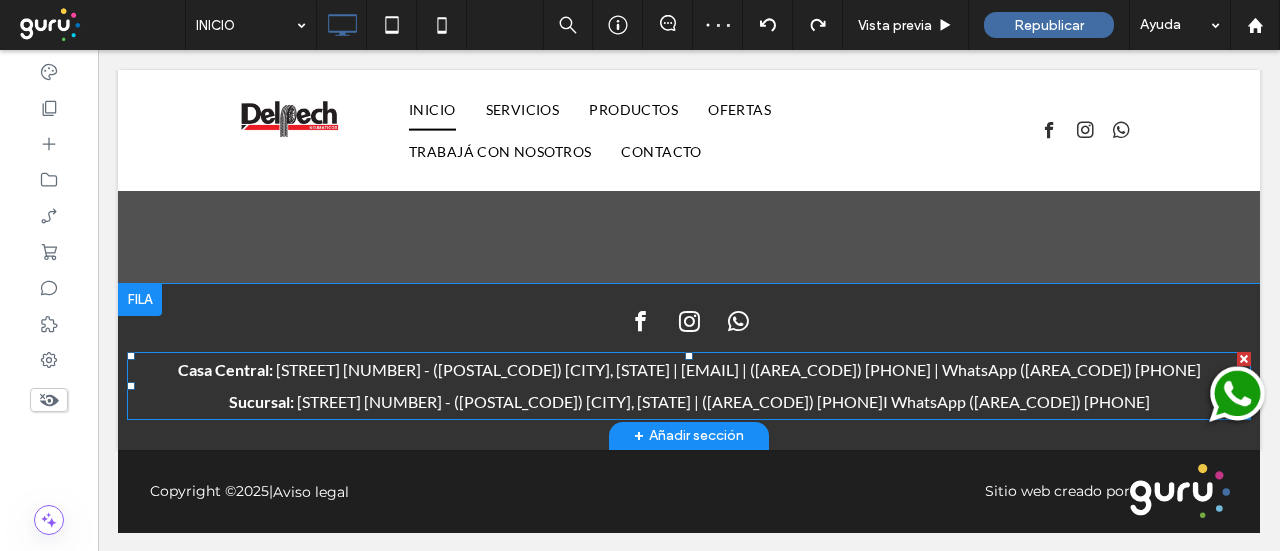 click on "([AREA_CODE]) [PHONE]" at bounding box center [840, 369] 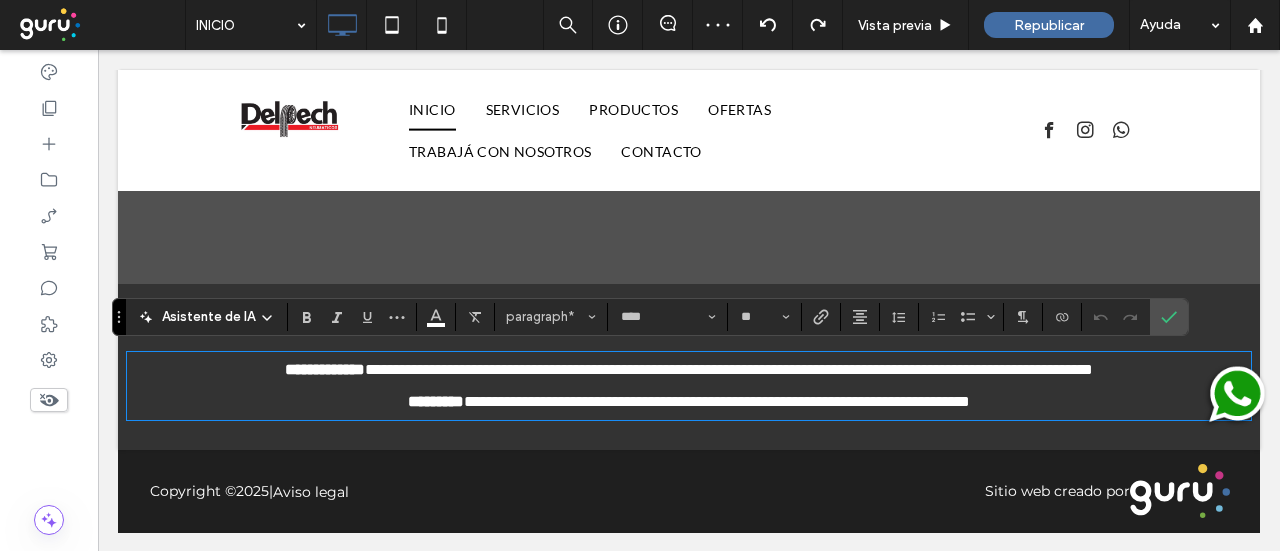 click on "**********" at bounding box center (894, 369) 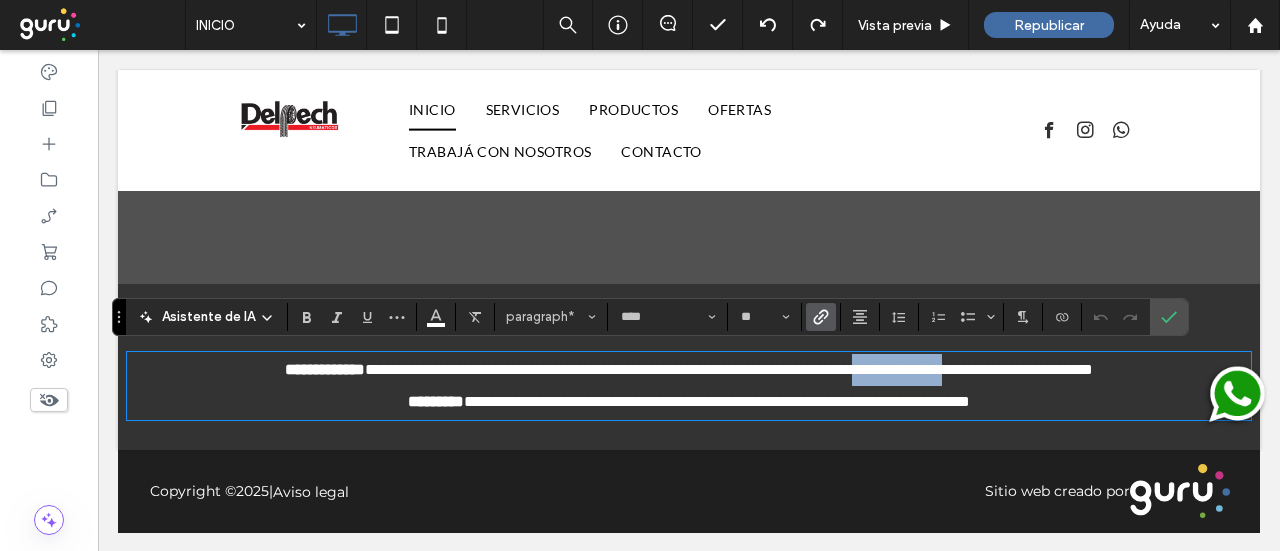 drag, startPoint x: 979, startPoint y: 371, endPoint x: 860, endPoint y: 363, distance: 119.26861 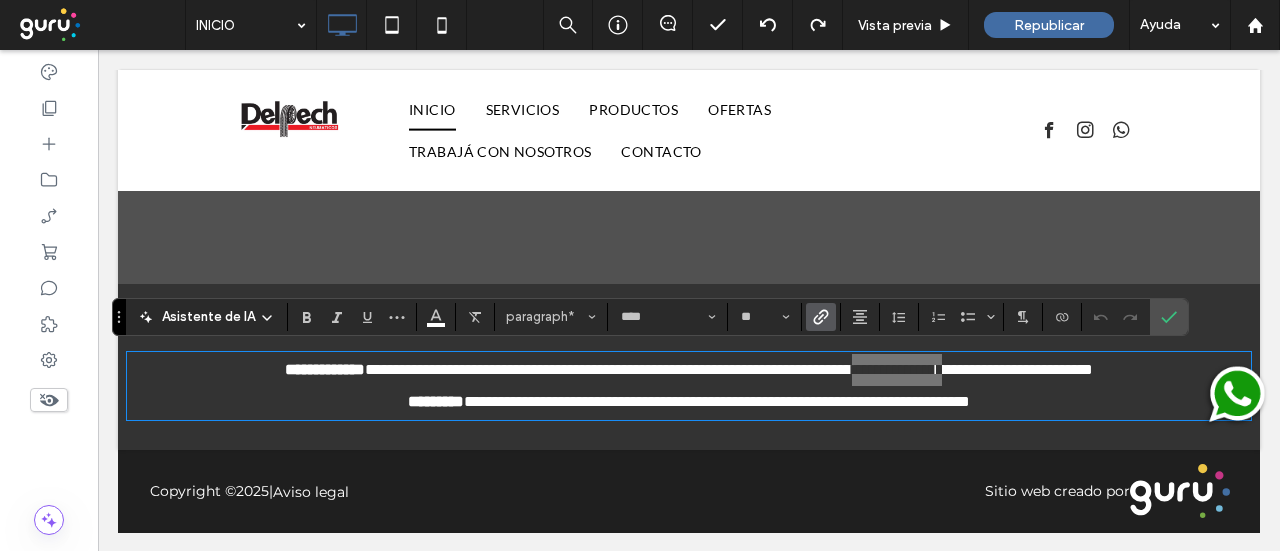 click at bounding box center [821, 317] 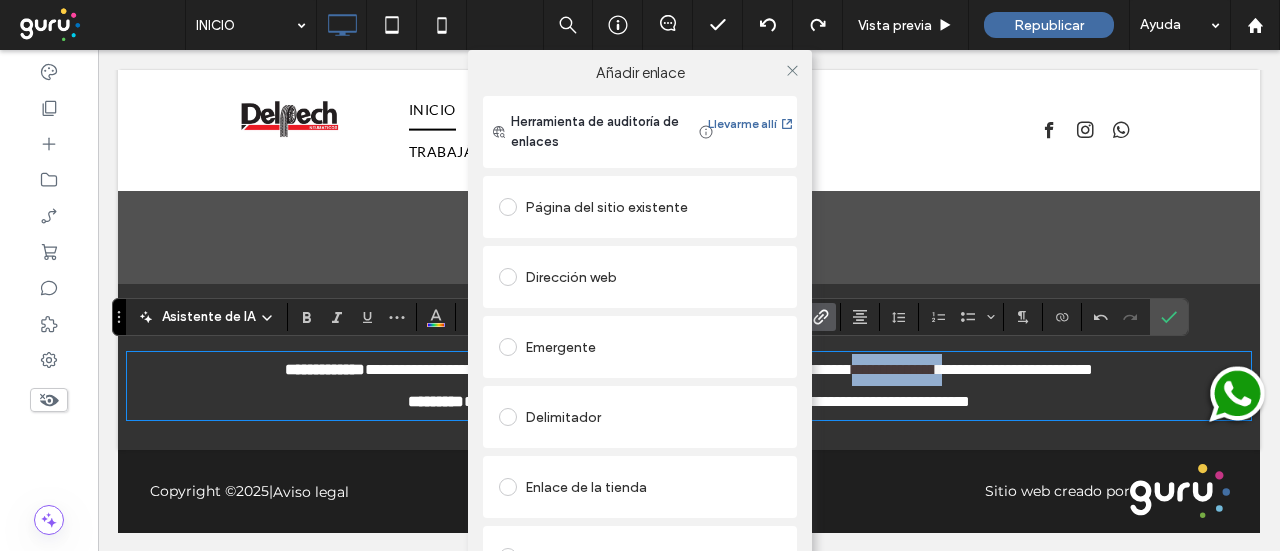 scroll, scrollTop: 272, scrollLeft: 0, axis: vertical 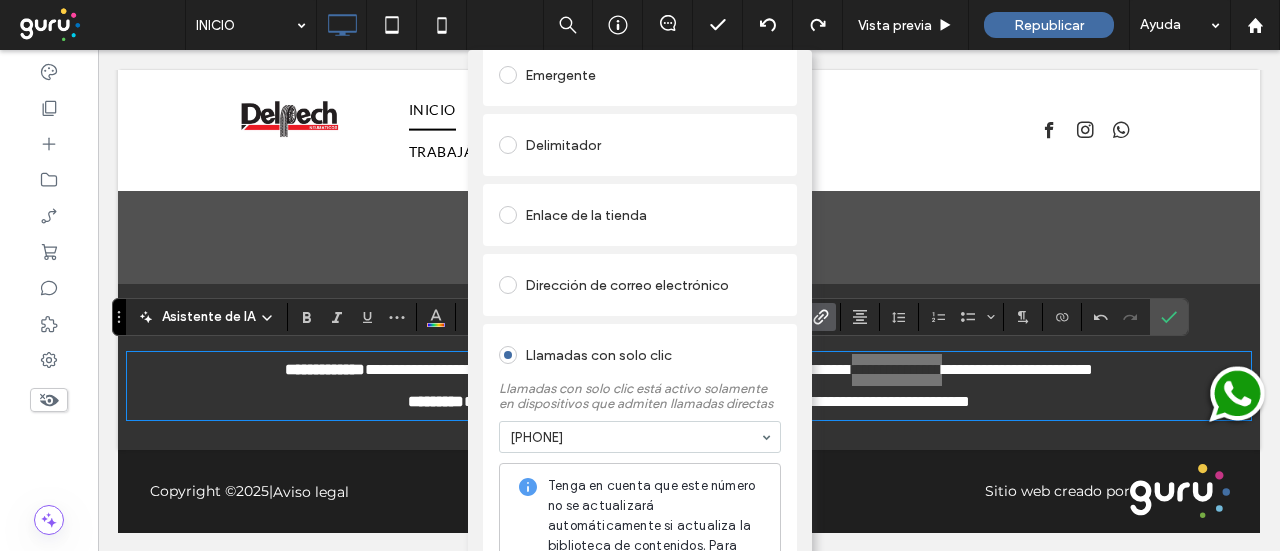 click on "Añadir enlace Herramienta de auditoría de enlaces Llevarme allí Página del sitio existente Dirección web Emergente Delimitador Enlace de la tienda Dirección de correo electrónico Llamadas con solo clic Llamadas con solo clic está activo solamente en dispositivos que admiten llamadas directas [PHONE] Tenga en cuenta que este número no se actualizará automáticamente si actualiza la biblioteca de contenidos. Para permitir las actualizaciones automáticas, utilice la opción Conectar a datos en el editor. Archivo para descargar ELIMINAR ENLACE" at bounding box center (640, 325) 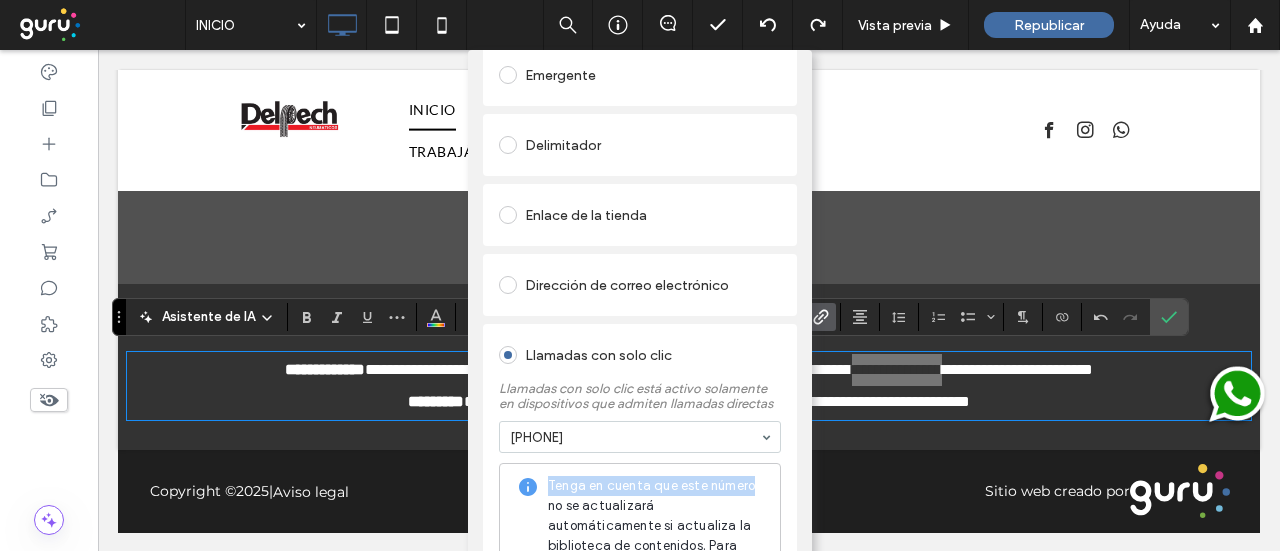 drag, startPoint x: 1265, startPoint y: 481, endPoint x: 1279, endPoint y: 462, distance: 23.600847 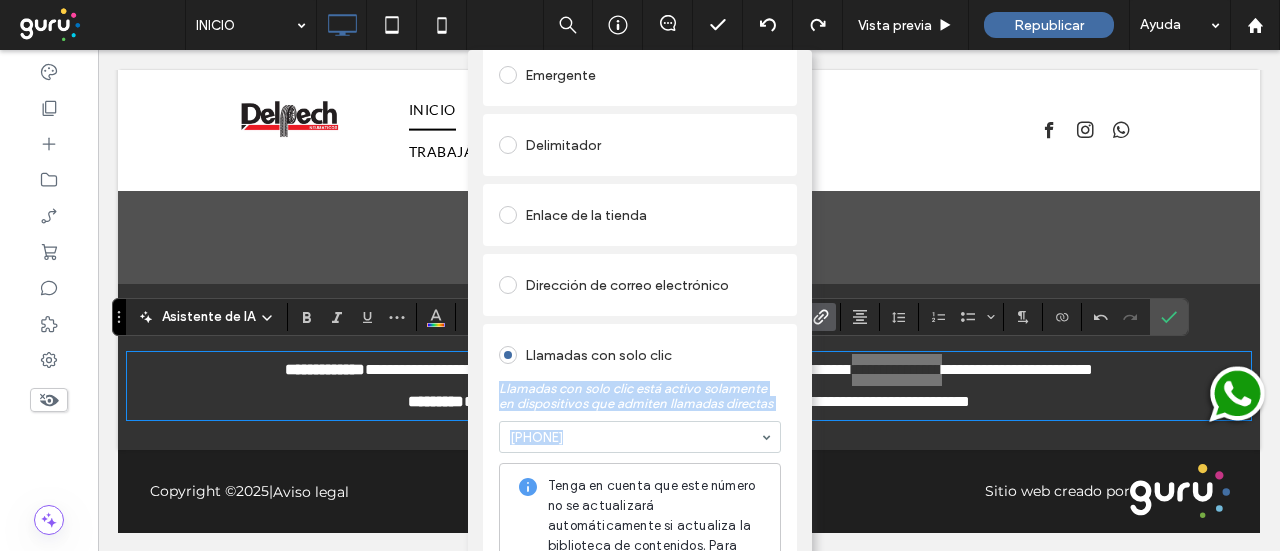 drag, startPoint x: 1276, startPoint y: 447, endPoint x: 1273, endPoint y: 354, distance: 93.04838 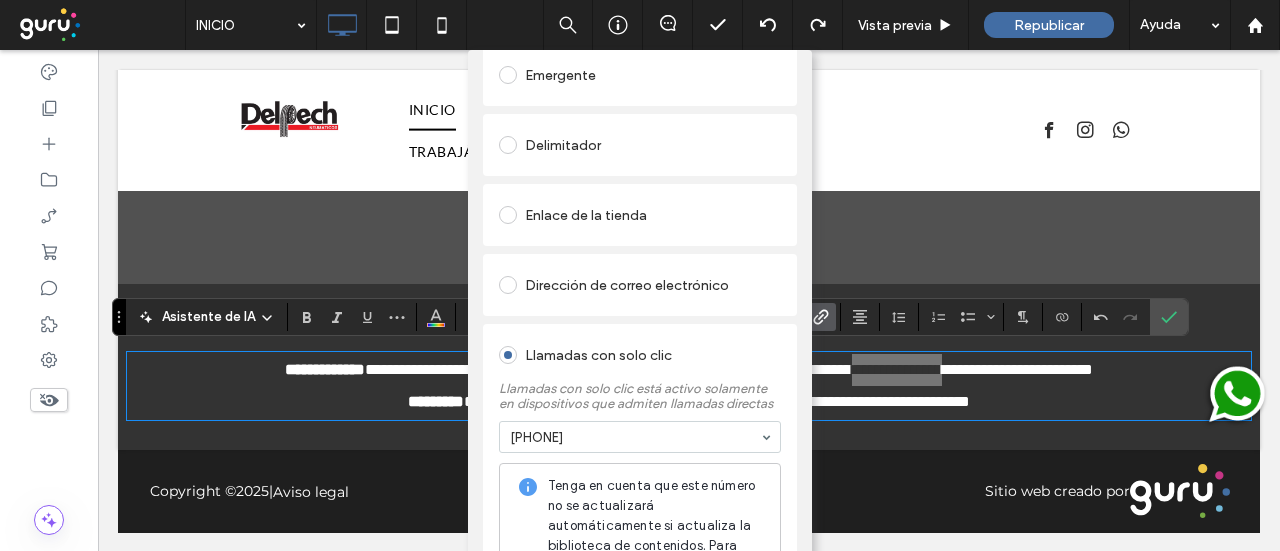 click on "Añadir enlace Herramienta de auditoría de enlaces Llevarme allí Página del sitio existente Dirección web Emergente Delimitador Enlace de la tienda Dirección de correo electrónico Llamadas con solo clic Llamadas con solo clic está activo solamente en dispositivos que admiten llamadas directas [PHONE] Tenga en cuenta que este número no se actualizará automáticamente si actualiza la biblioteca de contenidos. Para permitir las actualizaciones automáticas, utilice la opción Conectar a datos en el editor. Archivo para descargar ELIMINAR ENLACE" at bounding box center (640, 325) 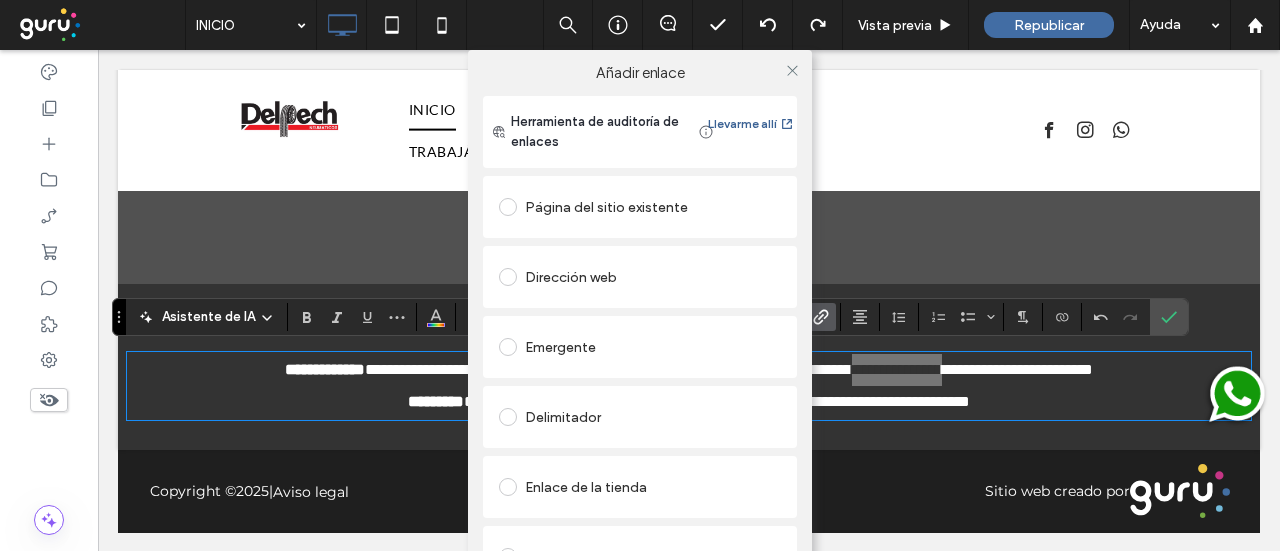 click on "Llevarme allí" at bounding box center [751, 124] 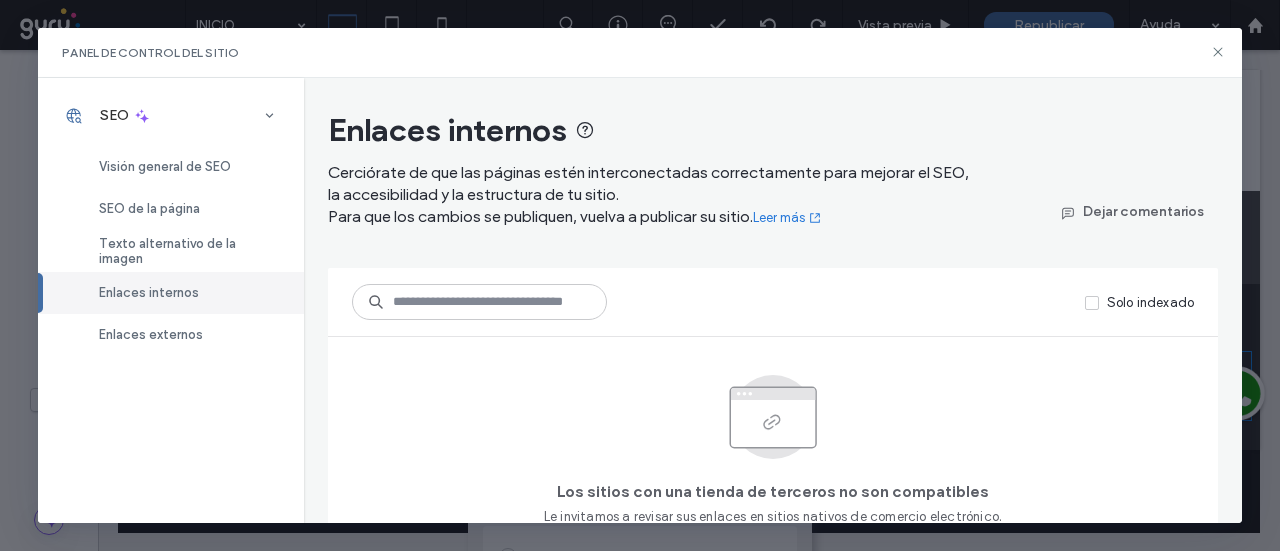 scroll, scrollTop: 42, scrollLeft: 0, axis: vertical 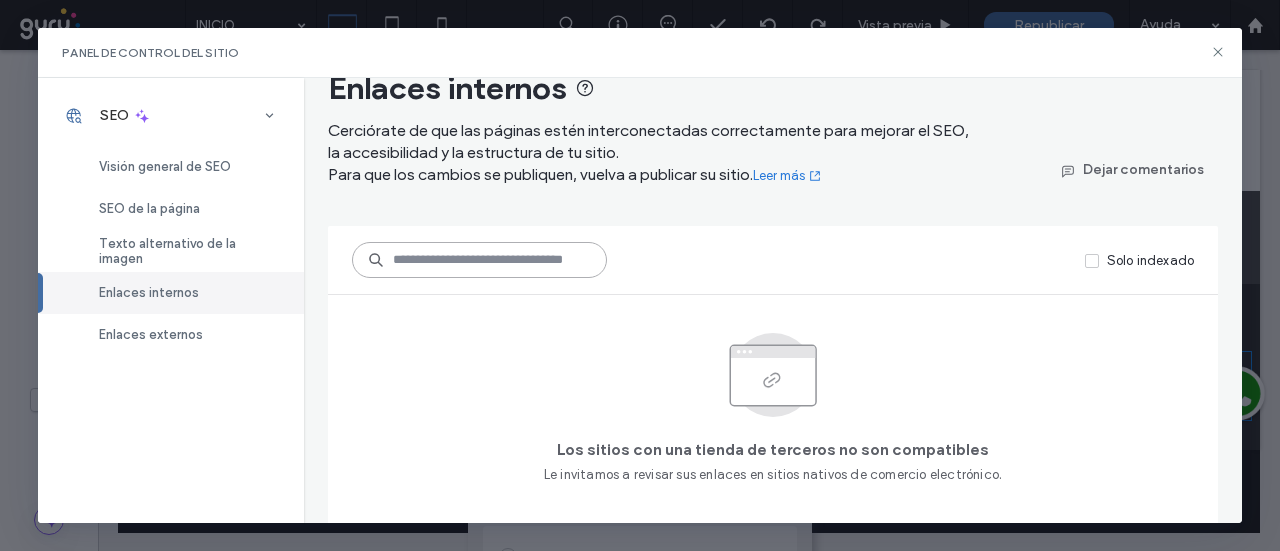 click at bounding box center (479, 260) 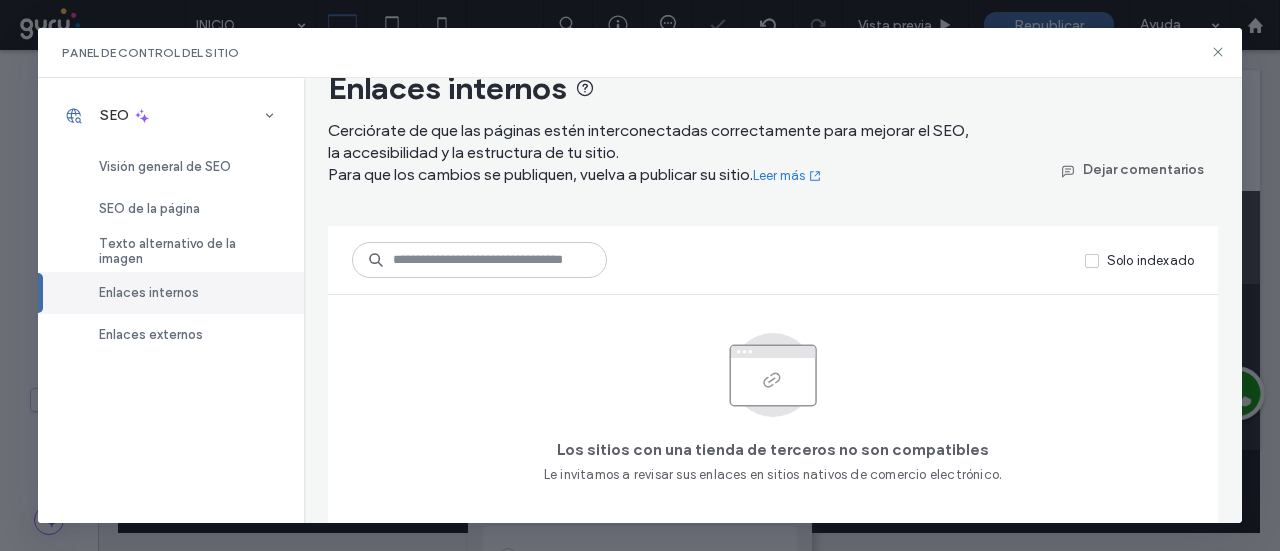 click on "Enlaces internos" at bounding box center (149, 292) 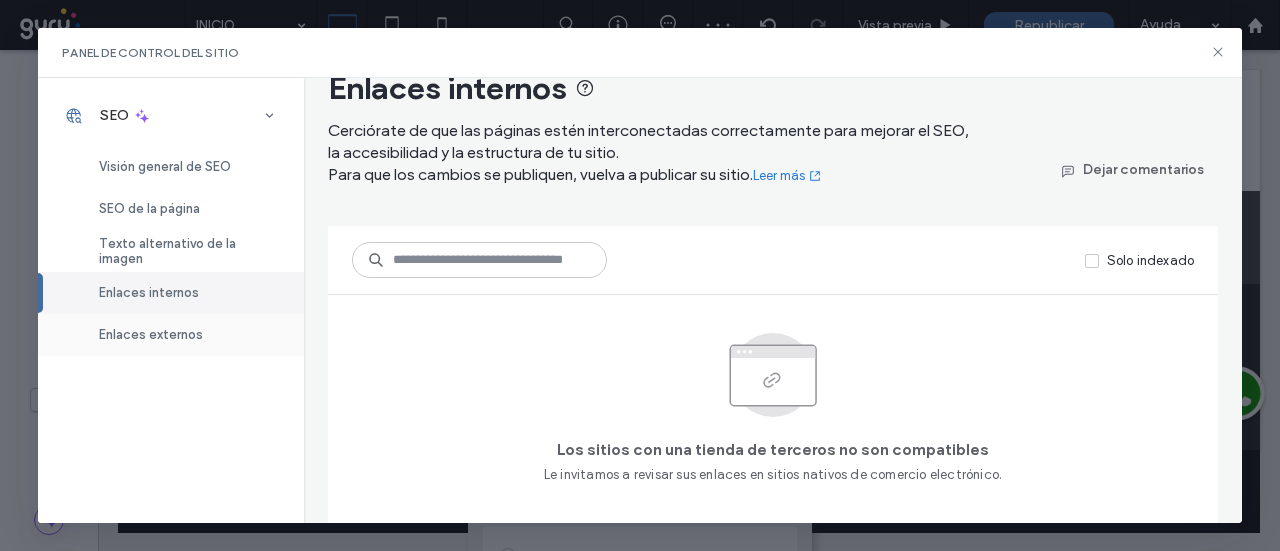 click on "Enlaces externos" at bounding box center (151, 334) 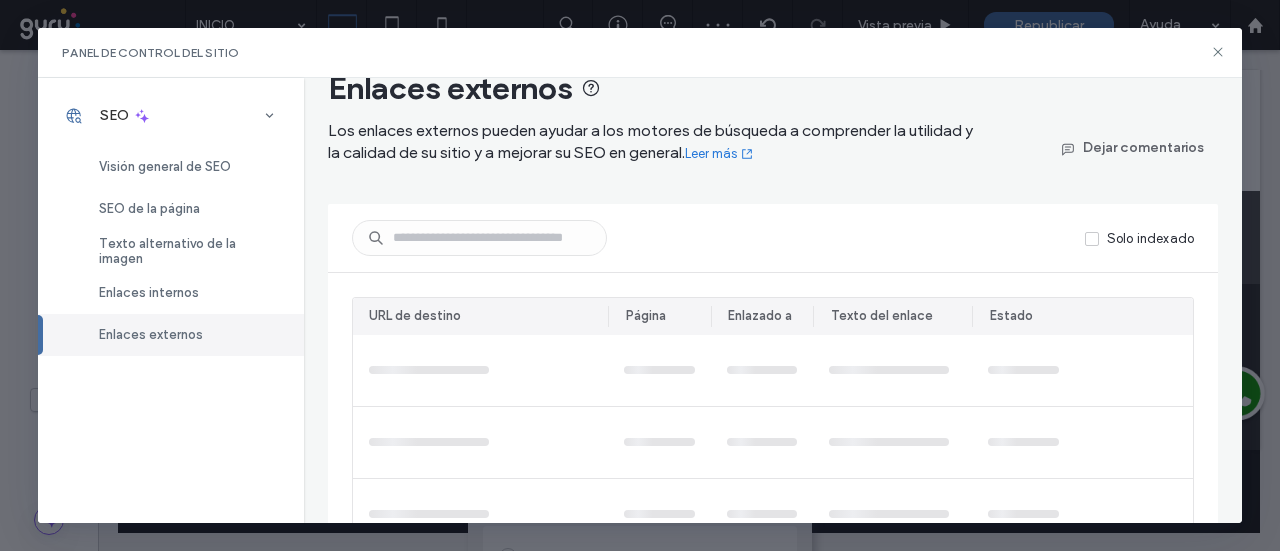 scroll, scrollTop: 0, scrollLeft: 0, axis: both 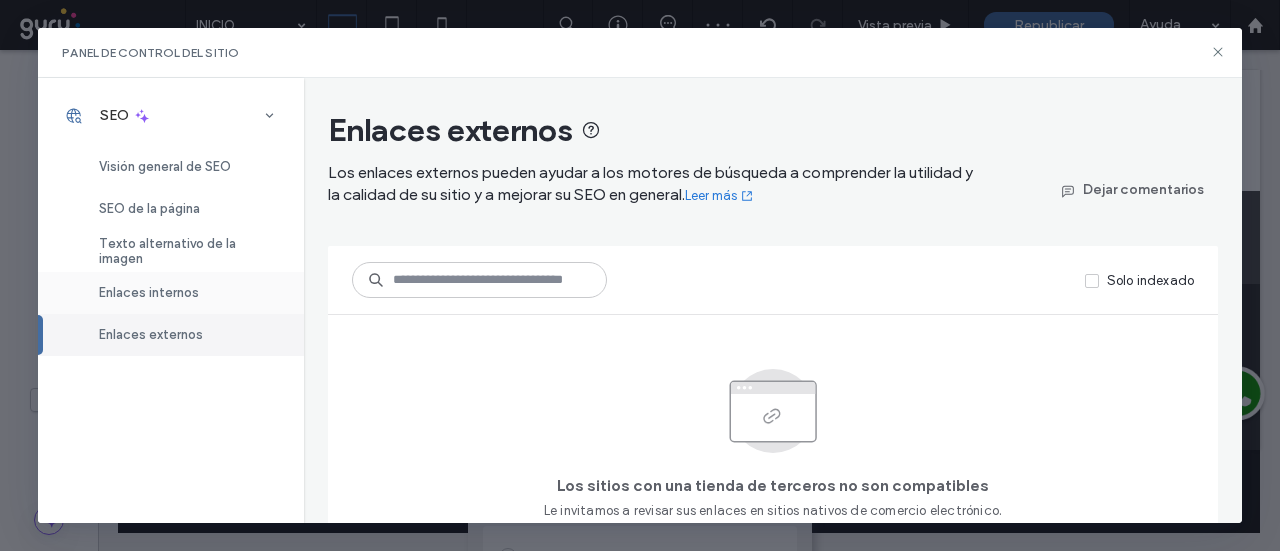 click on "Enlaces internos" at bounding box center (149, 292) 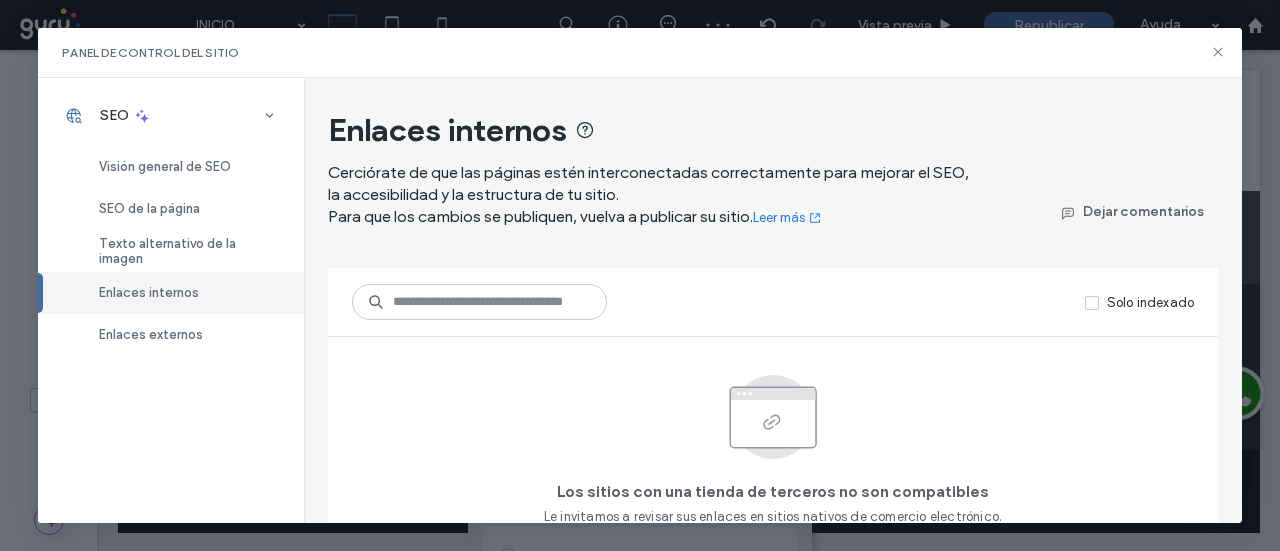 scroll, scrollTop: 42, scrollLeft: 0, axis: vertical 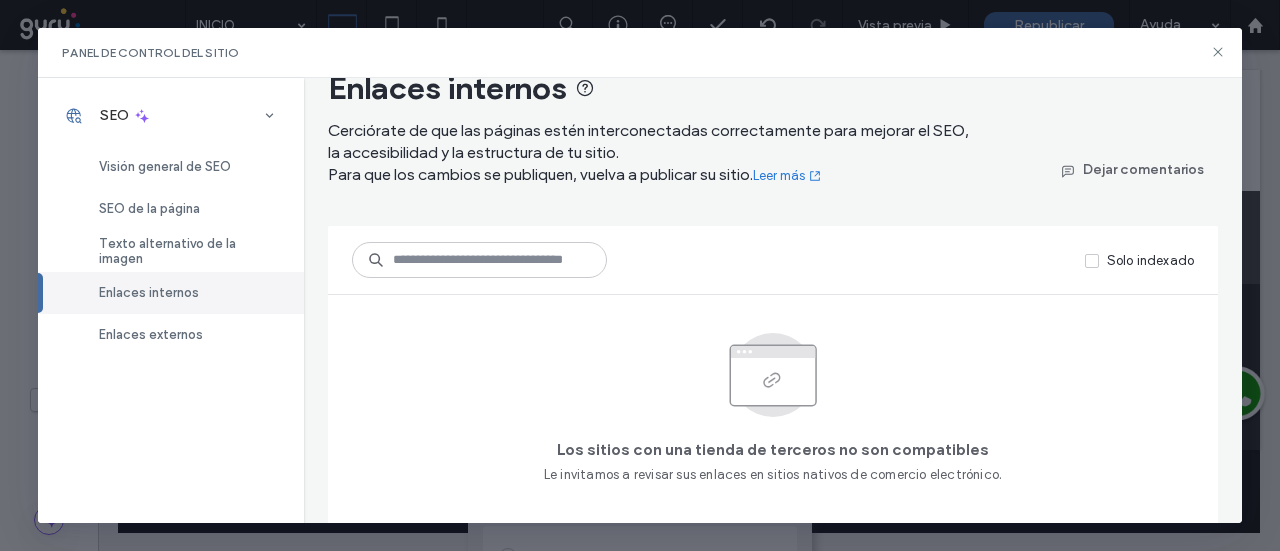 click on "Panel de control del sitio" at bounding box center (639, 53) 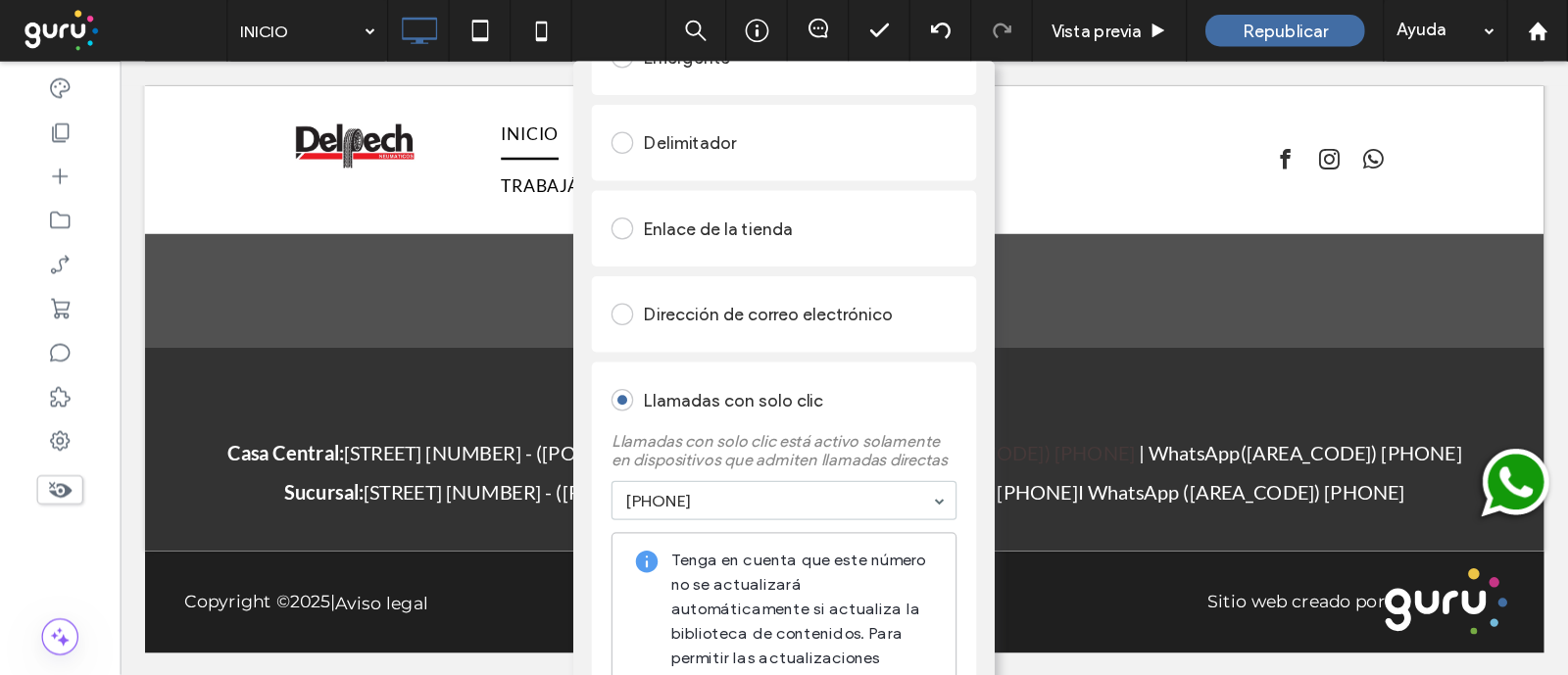 scroll, scrollTop: 436, scrollLeft: 0, axis: vertical 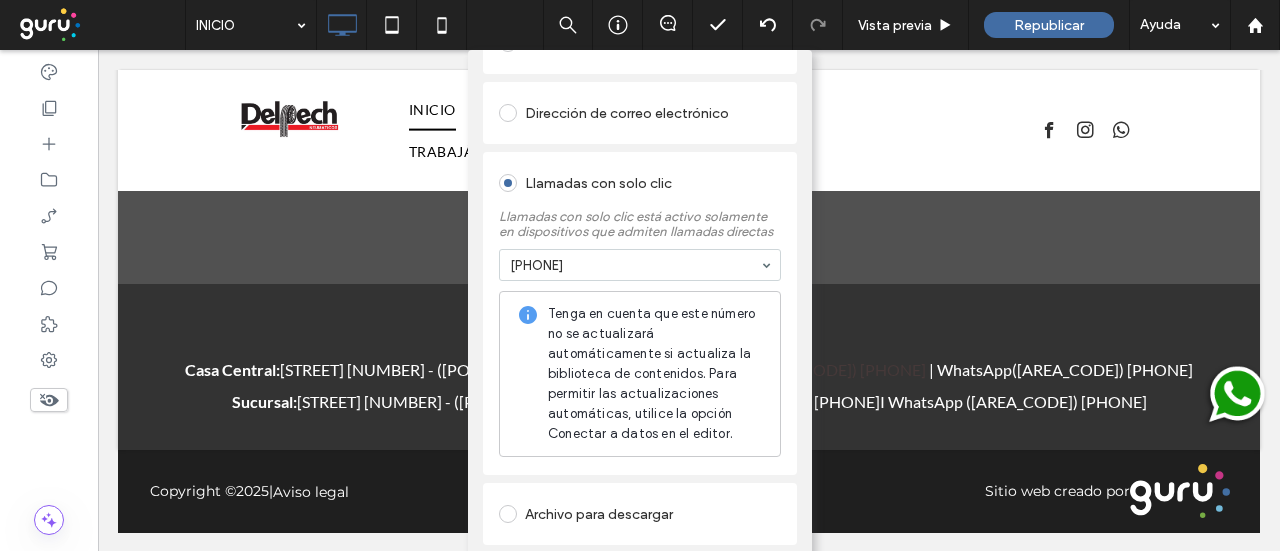click 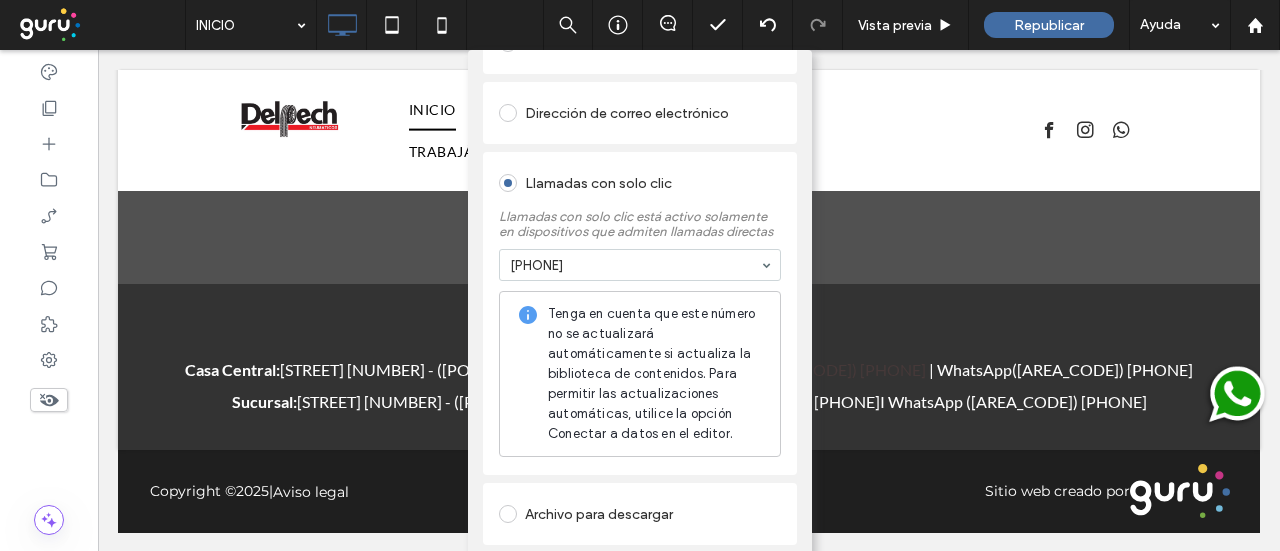 click on "Añadir enlace Herramienta de auditoría de enlaces Llevarme allí Página del sitio existente Dirección web Emergente Delimitador Enlace de la tienda Dirección de correo electrónico Llamadas con solo clic Llamadas con solo clic está activo solamente en dispositivos que admiten llamadas directas [PHONE] Tenga en cuenta que este número no se actualizará automáticamente si actualiza la biblioteca de contenidos. Para permitir las actualizaciones automáticas, utilice la opción Conectar a datos en el editor. Archivo para descargar ELIMINAR ENLACE" at bounding box center [640, 325] 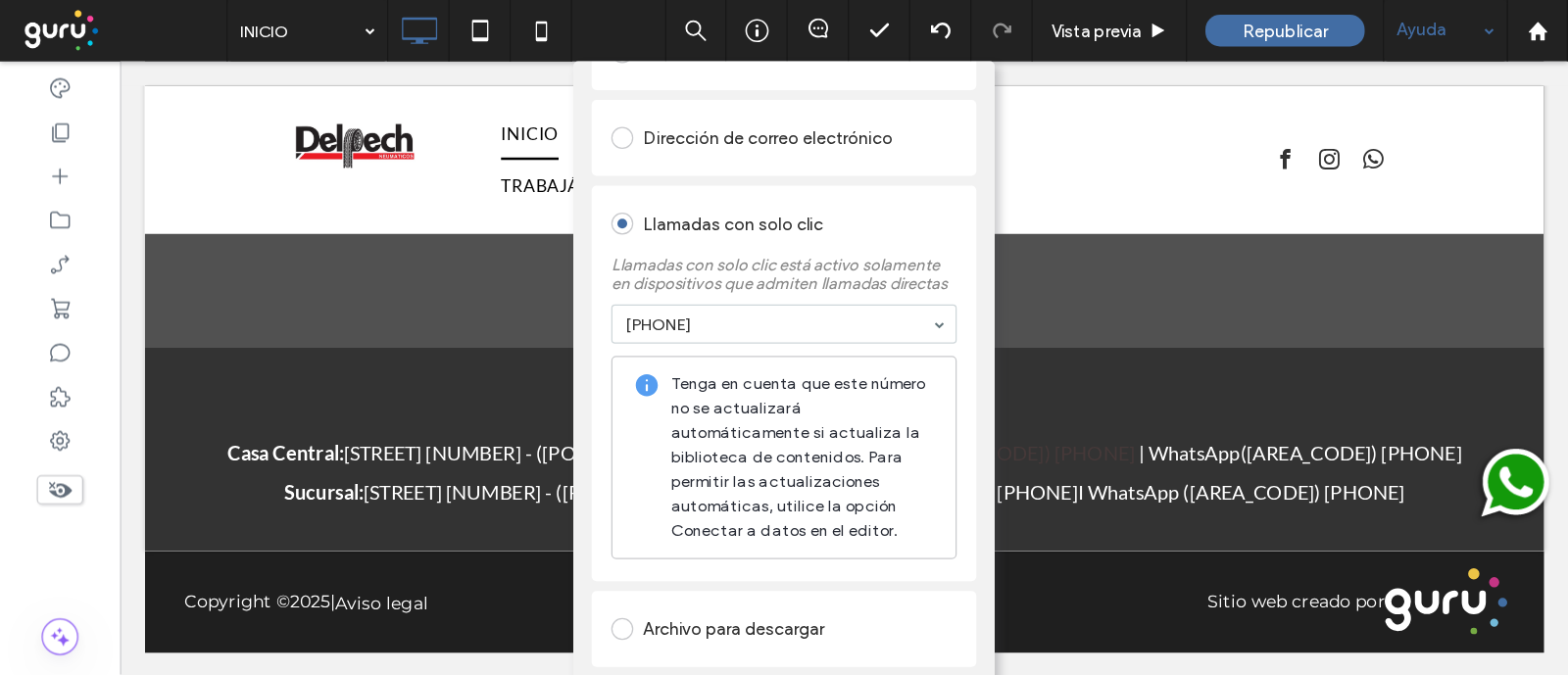 scroll, scrollTop: 300, scrollLeft: 0, axis: vertical 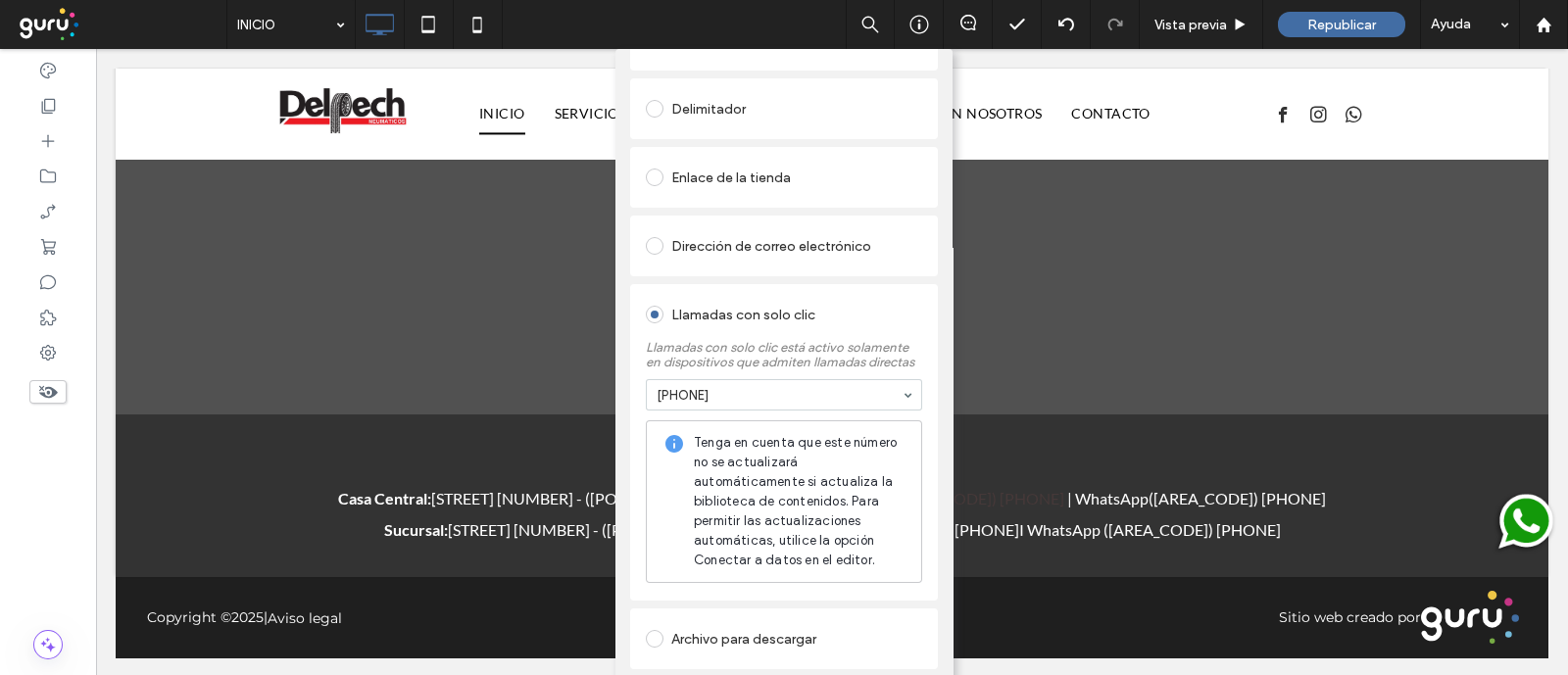 drag, startPoint x: 1121, startPoint y: 2, endPoint x: 1013, endPoint y: 66, distance: 125.538839 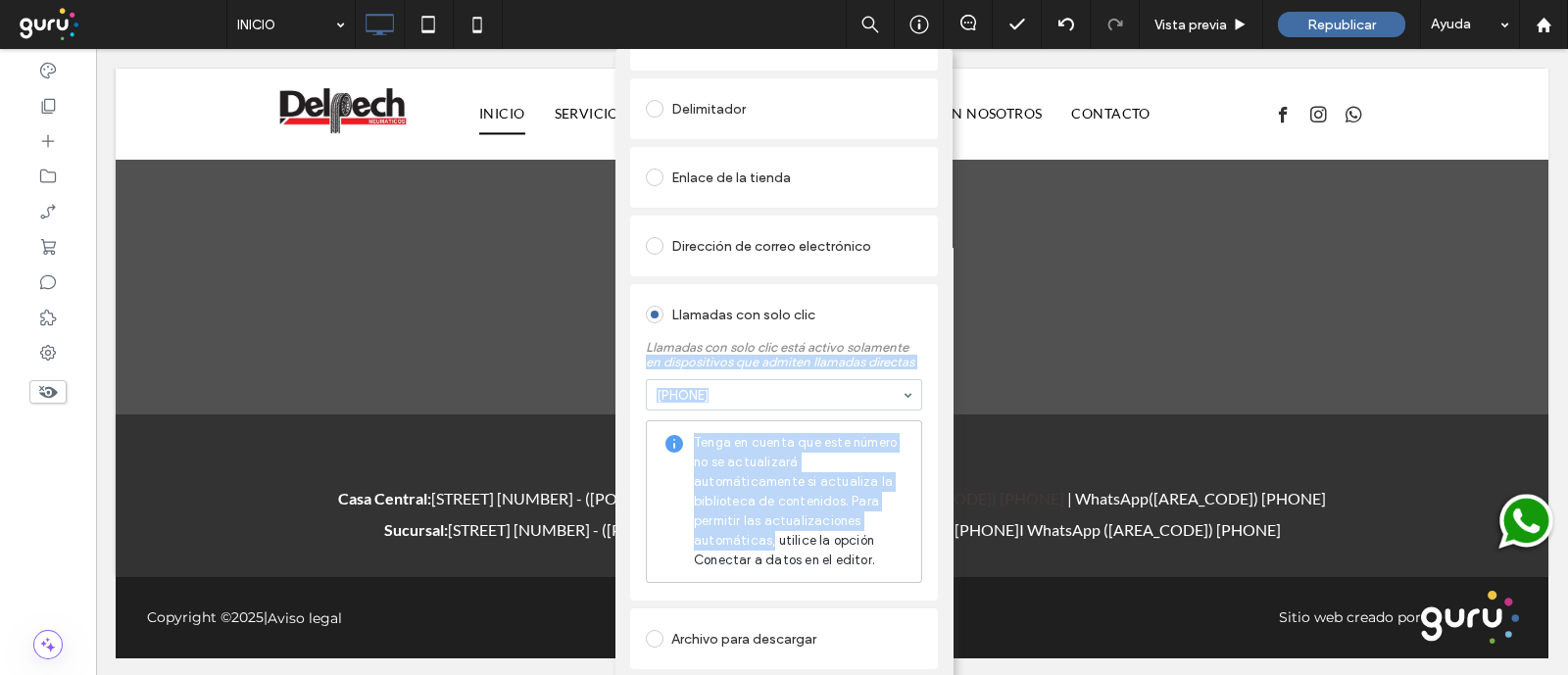 drag, startPoint x: 1553, startPoint y: 517, endPoint x: 1563, endPoint y: 316, distance: 201.2486 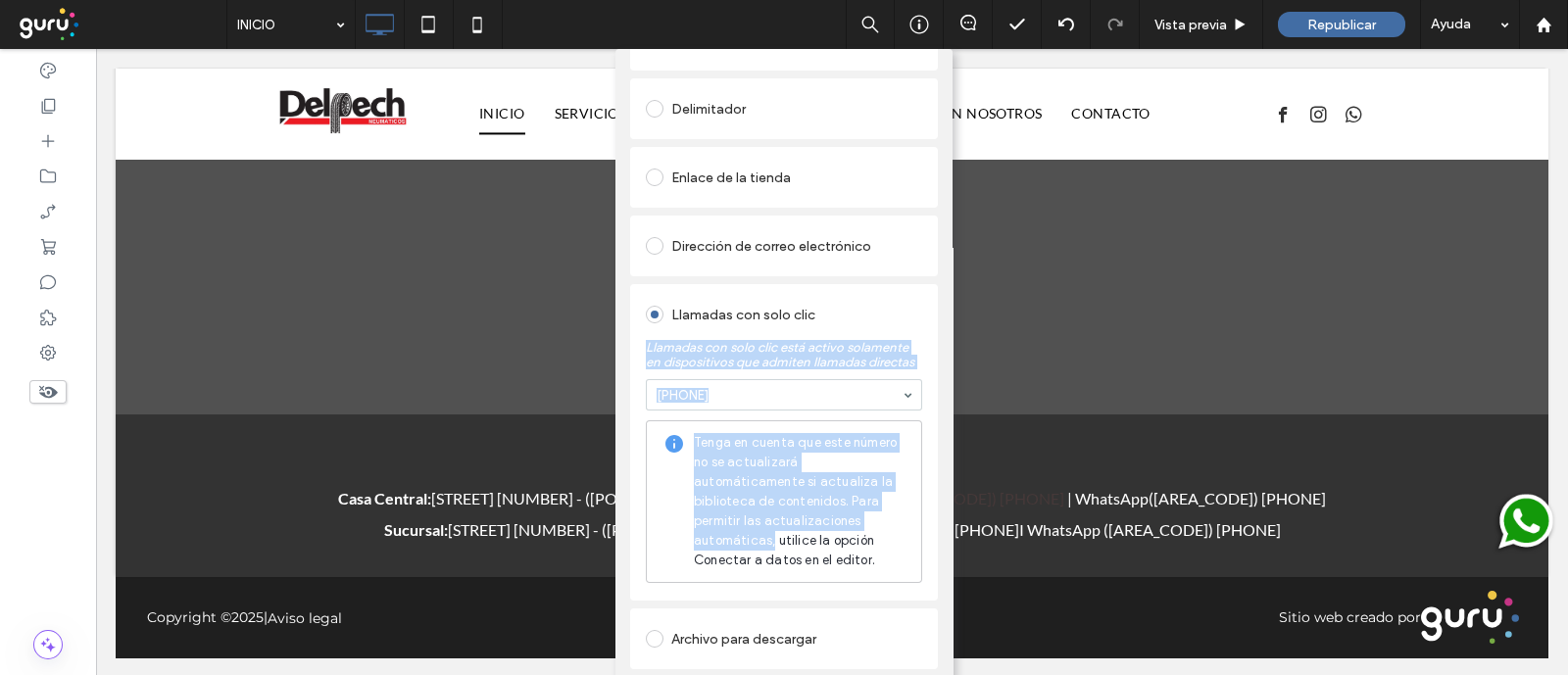 scroll, scrollTop: 0, scrollLeft: 0, axis: both 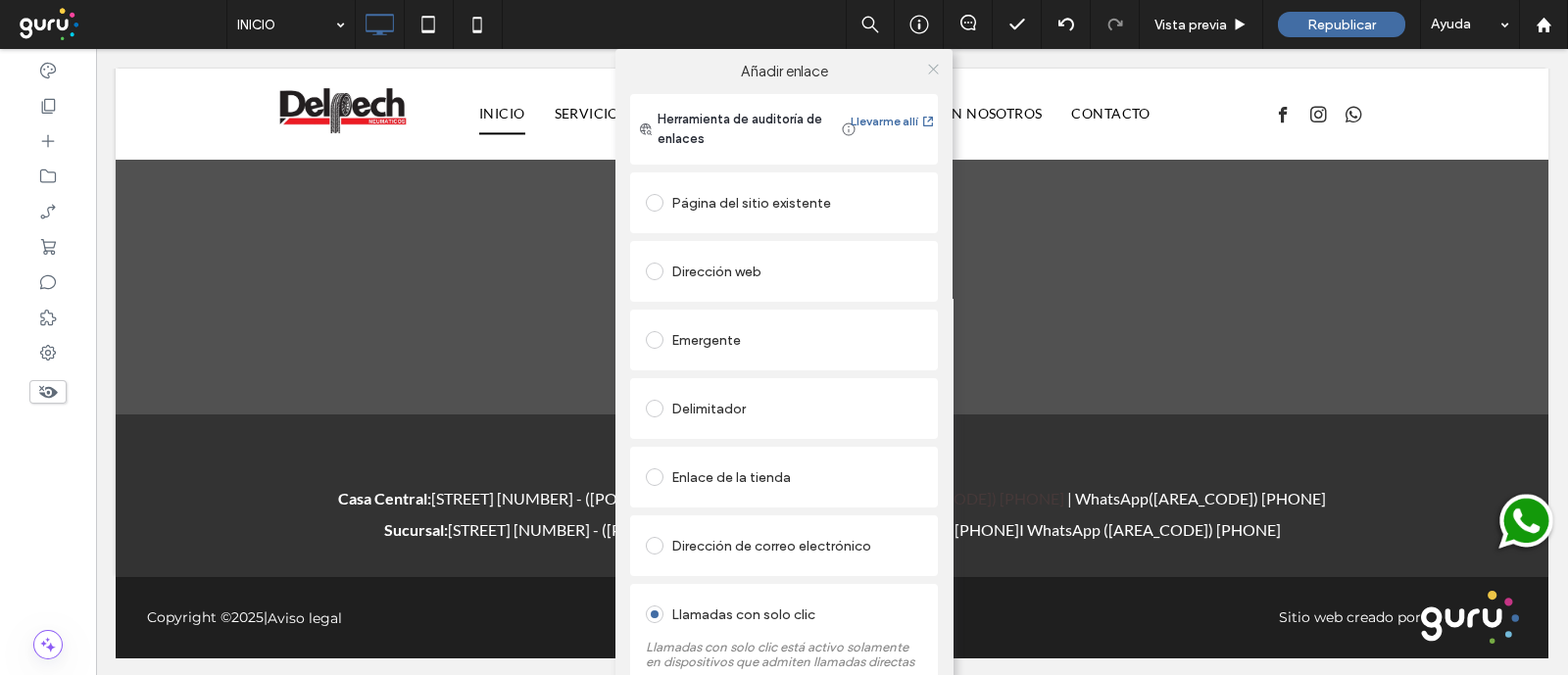 click 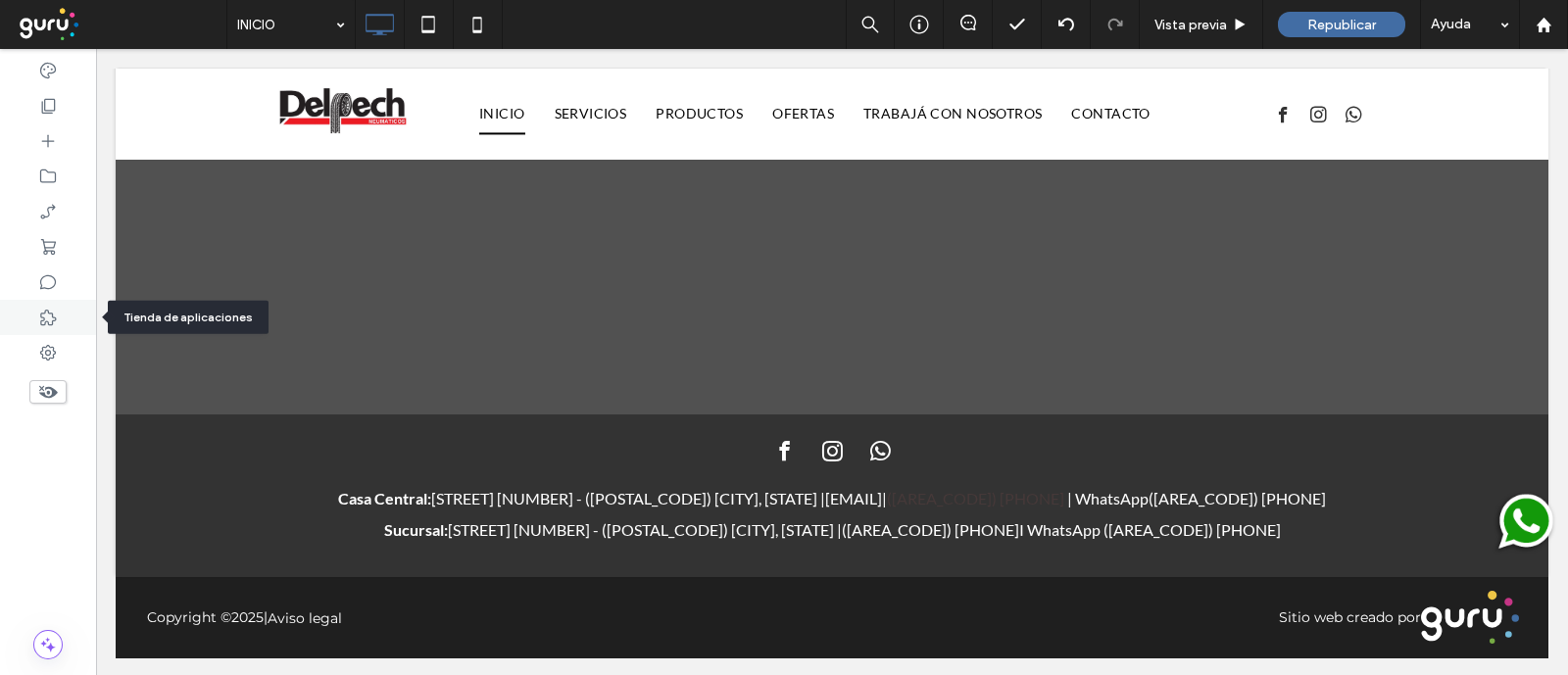 click 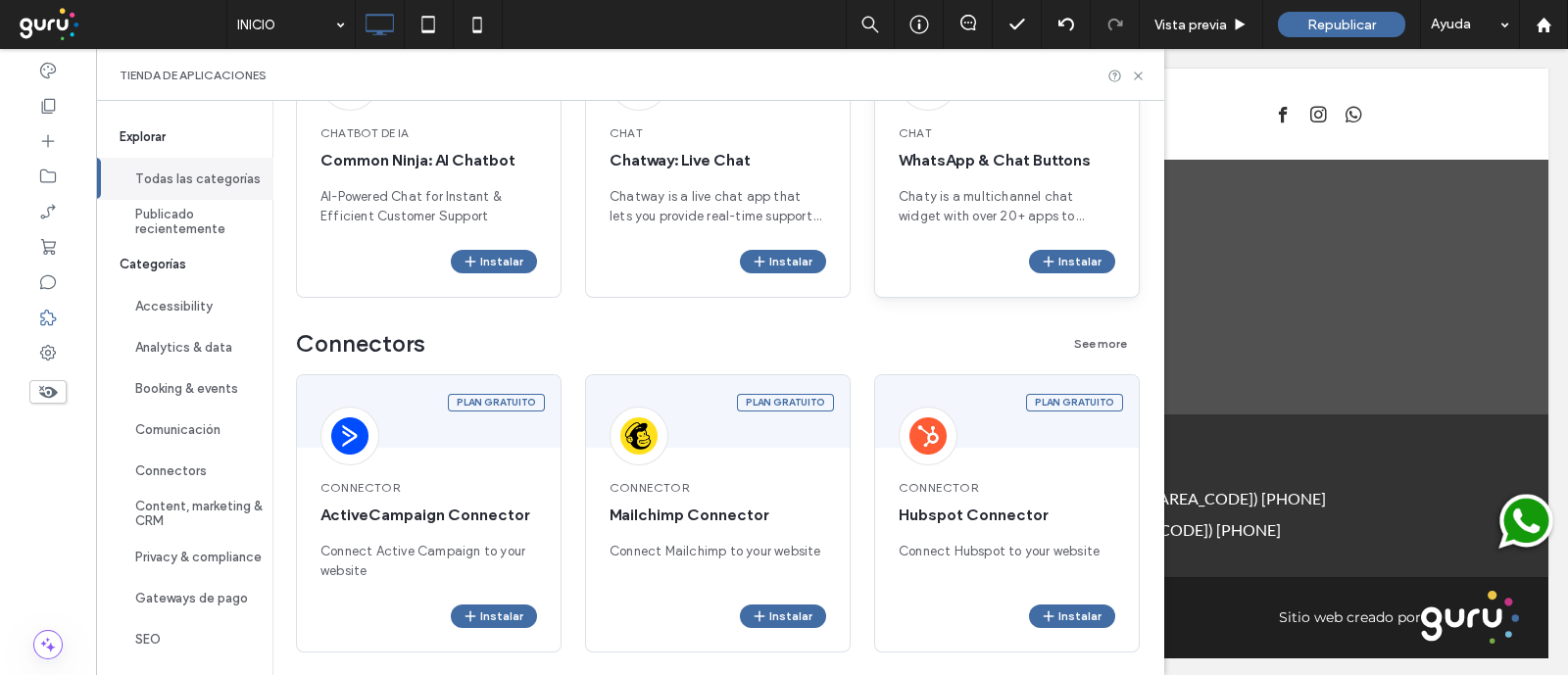 scroll, scrollTop: 2082, scrollLeft: 0, axis: vertical 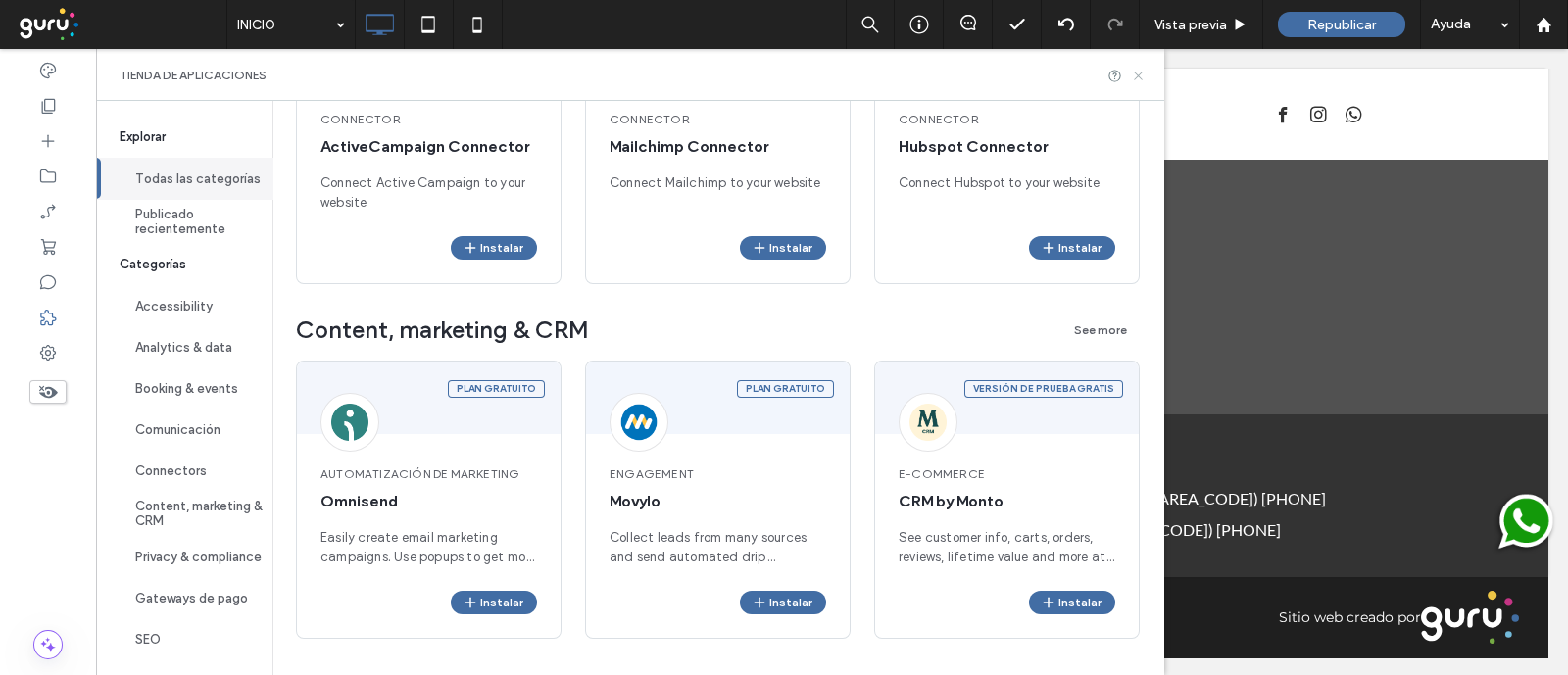 click 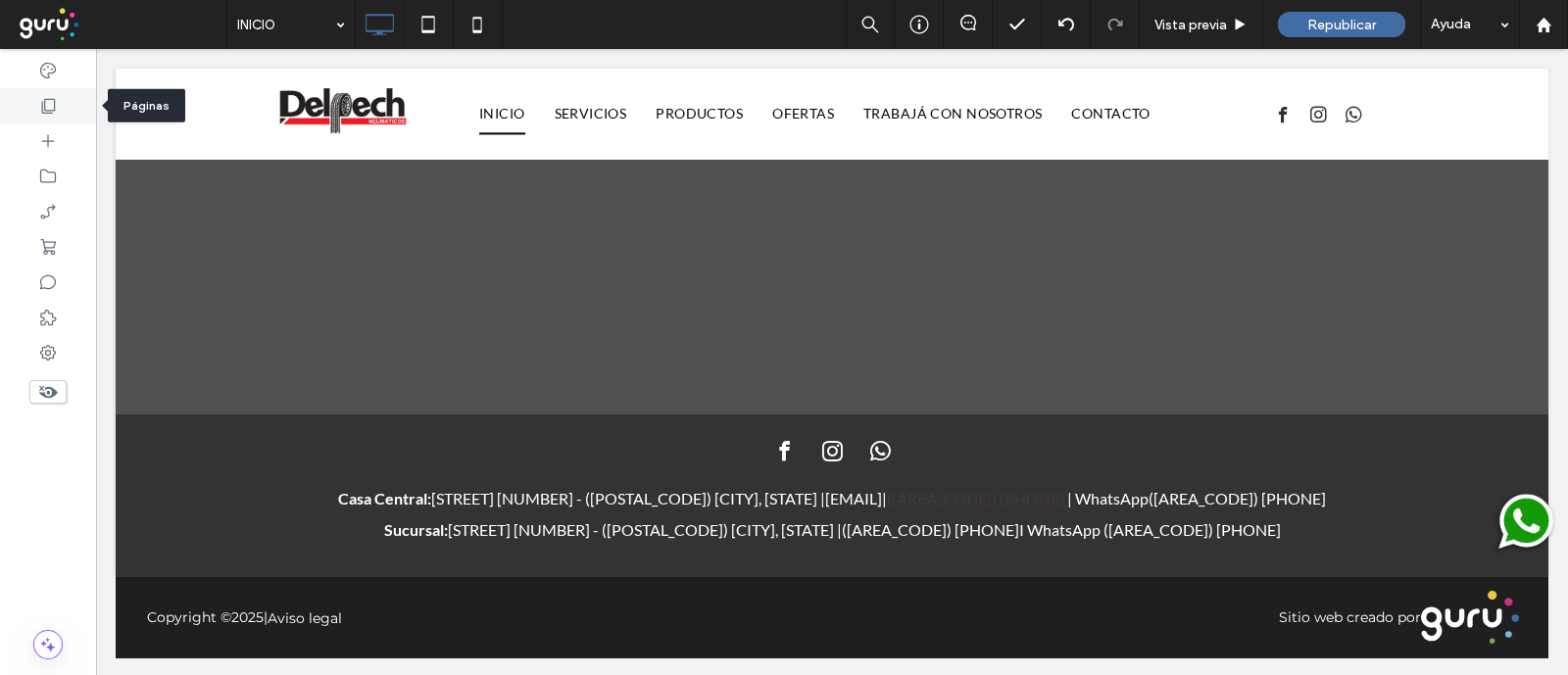 click at bounding box center (48, 106) 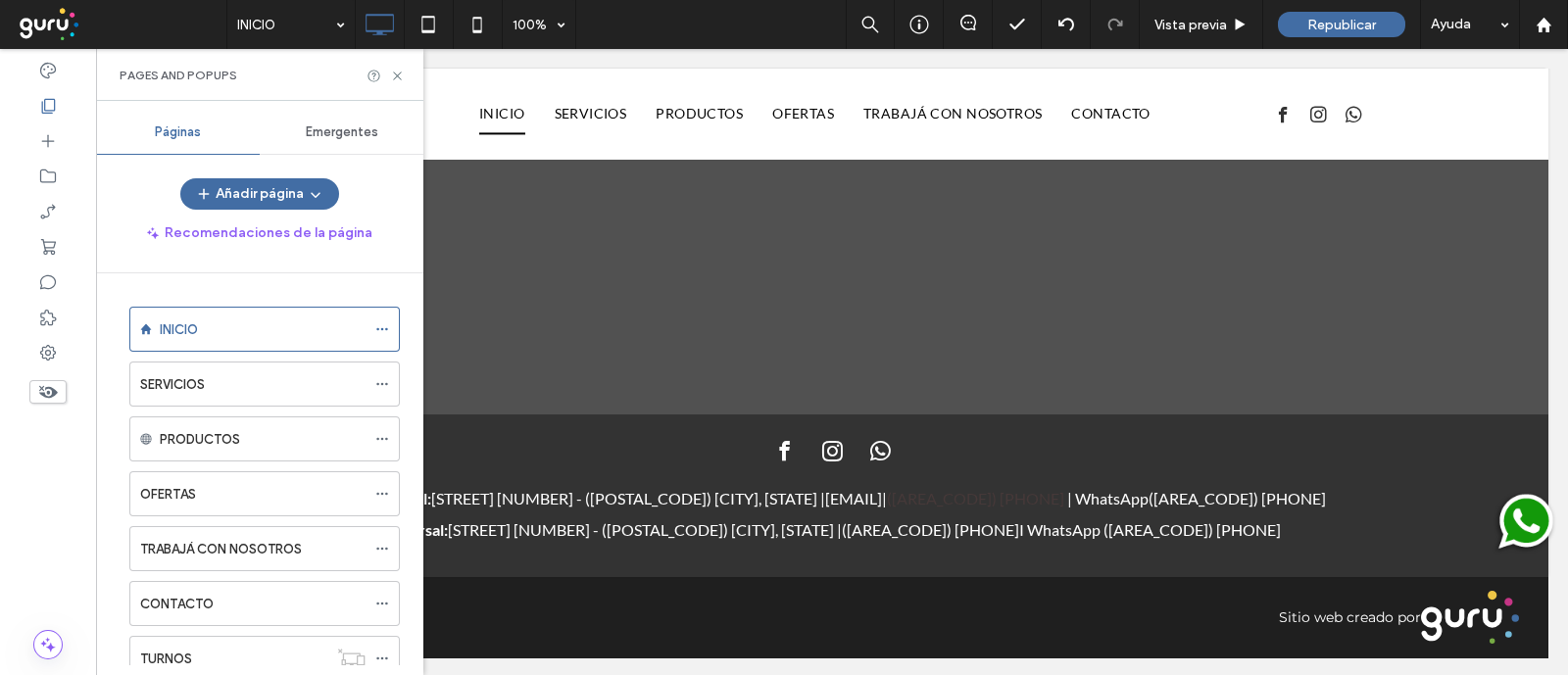 click on "Pages and Popups" at bounding box center [260, 74] 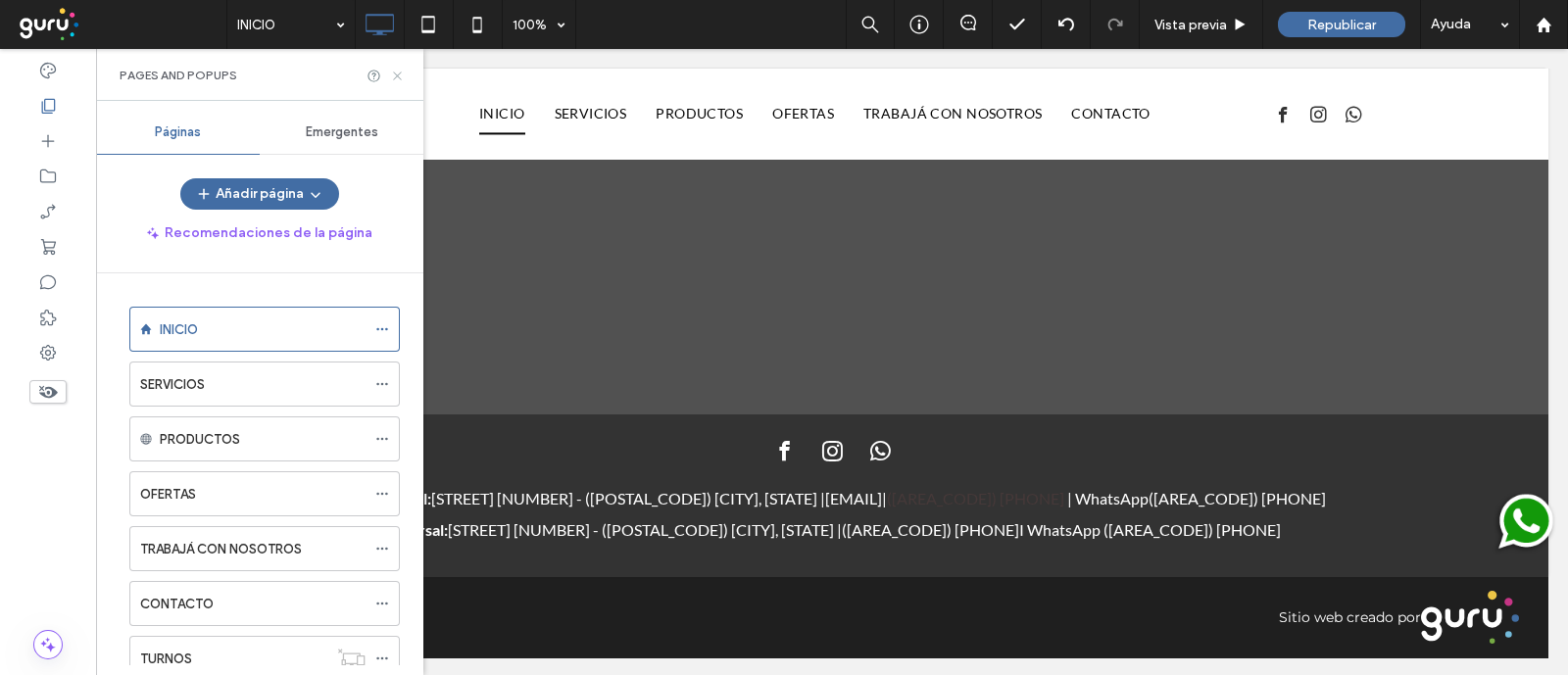 click 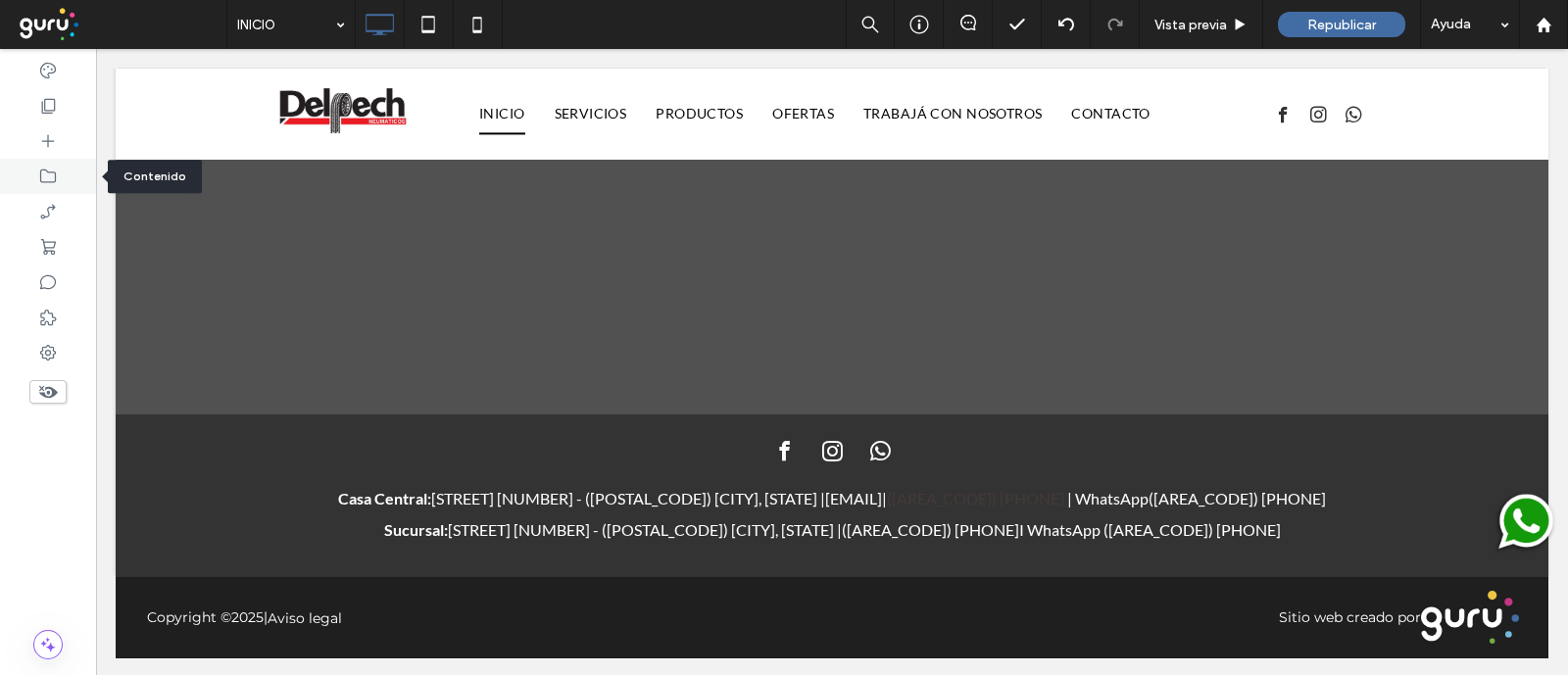 click at bounding box center (48, 176) 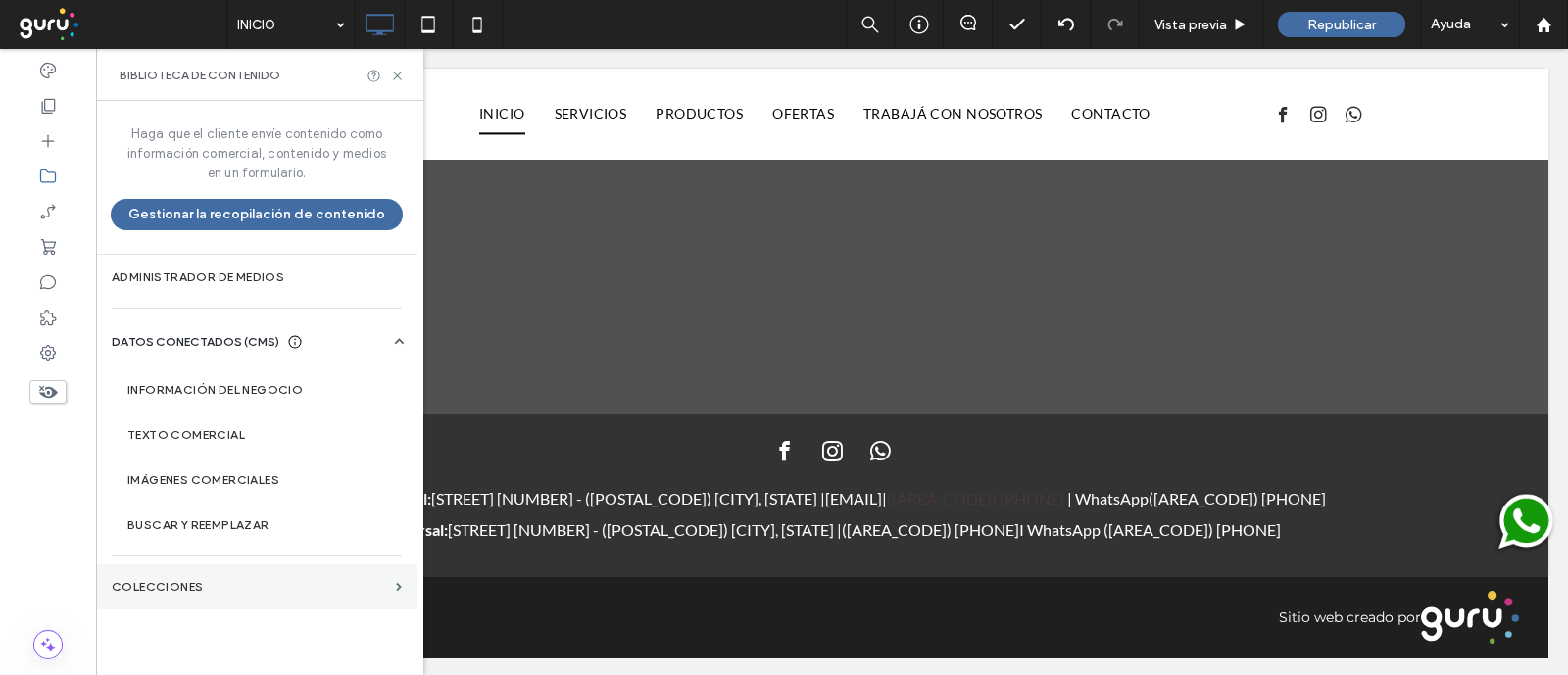click on "COLECCIONES" at bounding box center [250, 587] 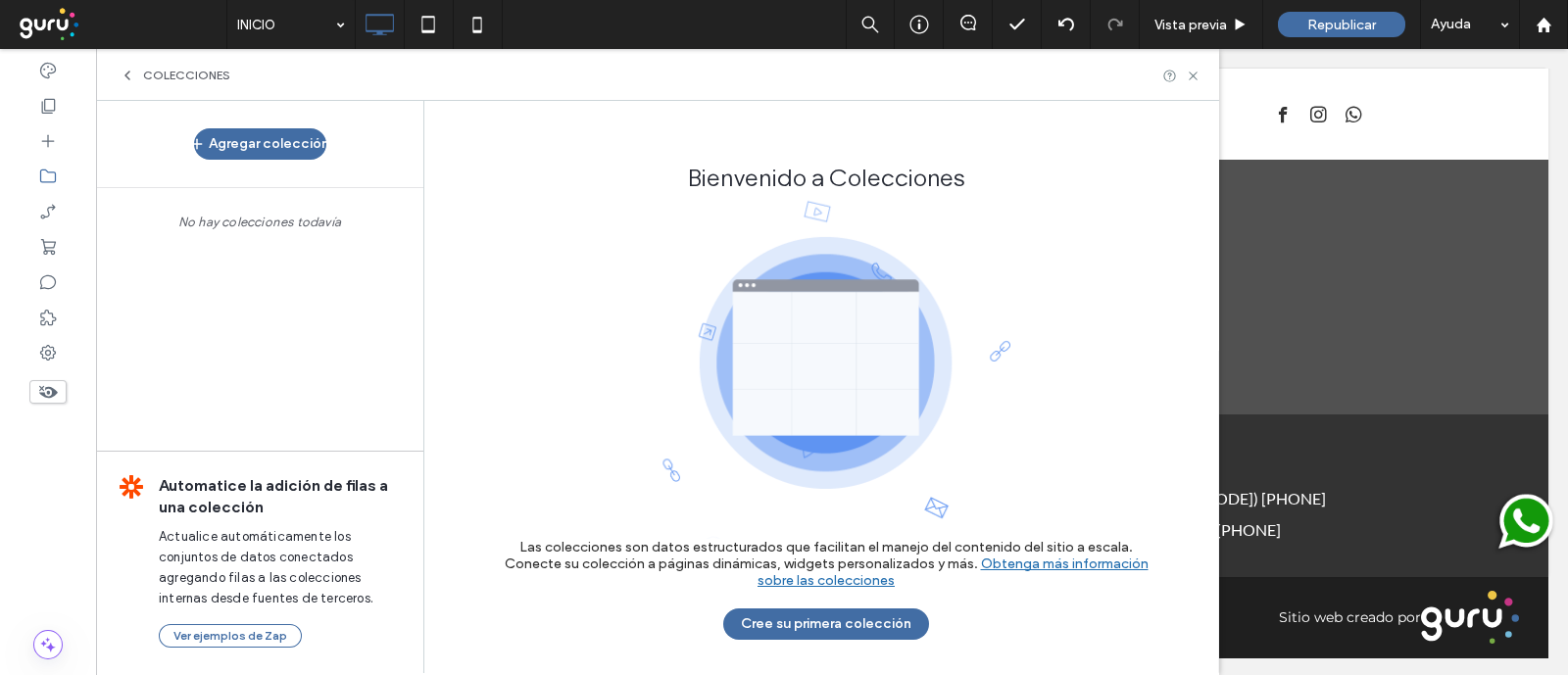 click on "COLECCIONES" at bounding box center [658, 74] 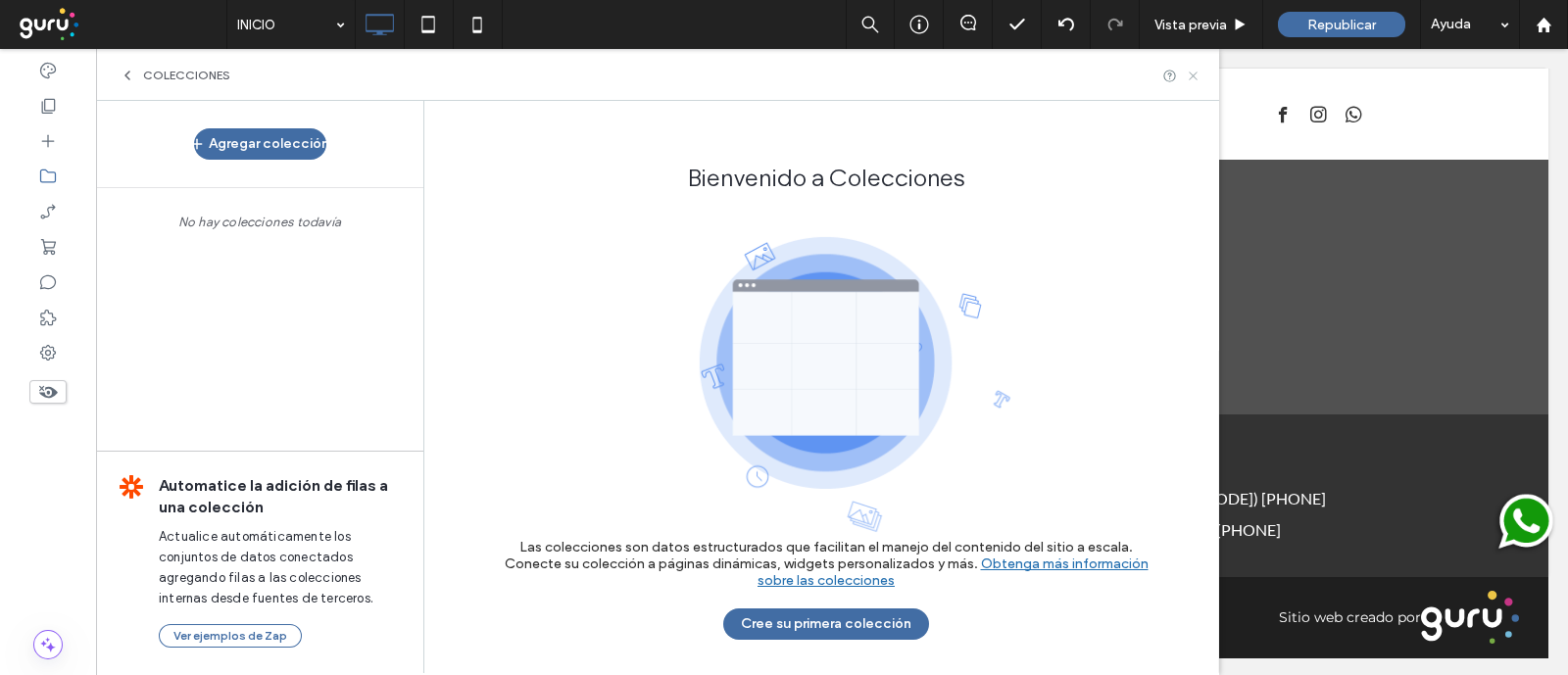 click 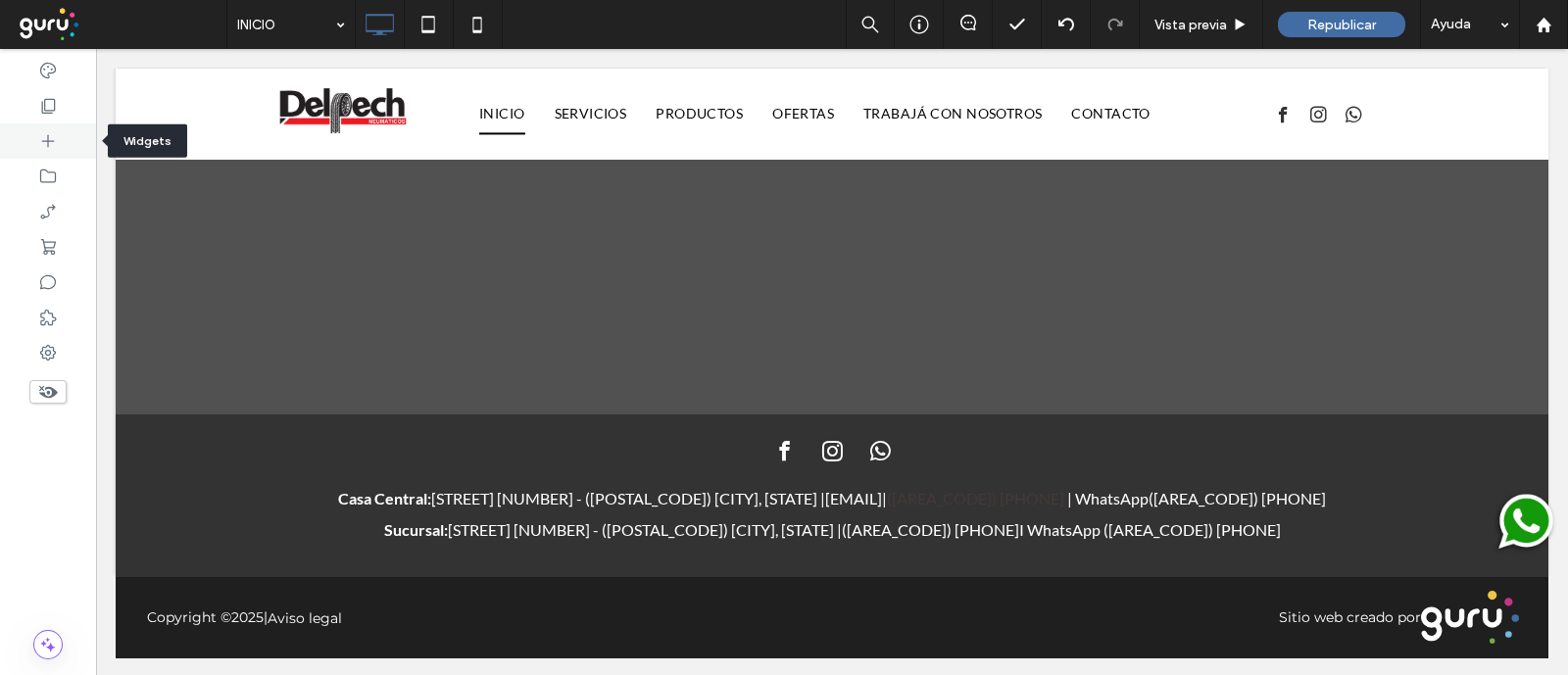 click 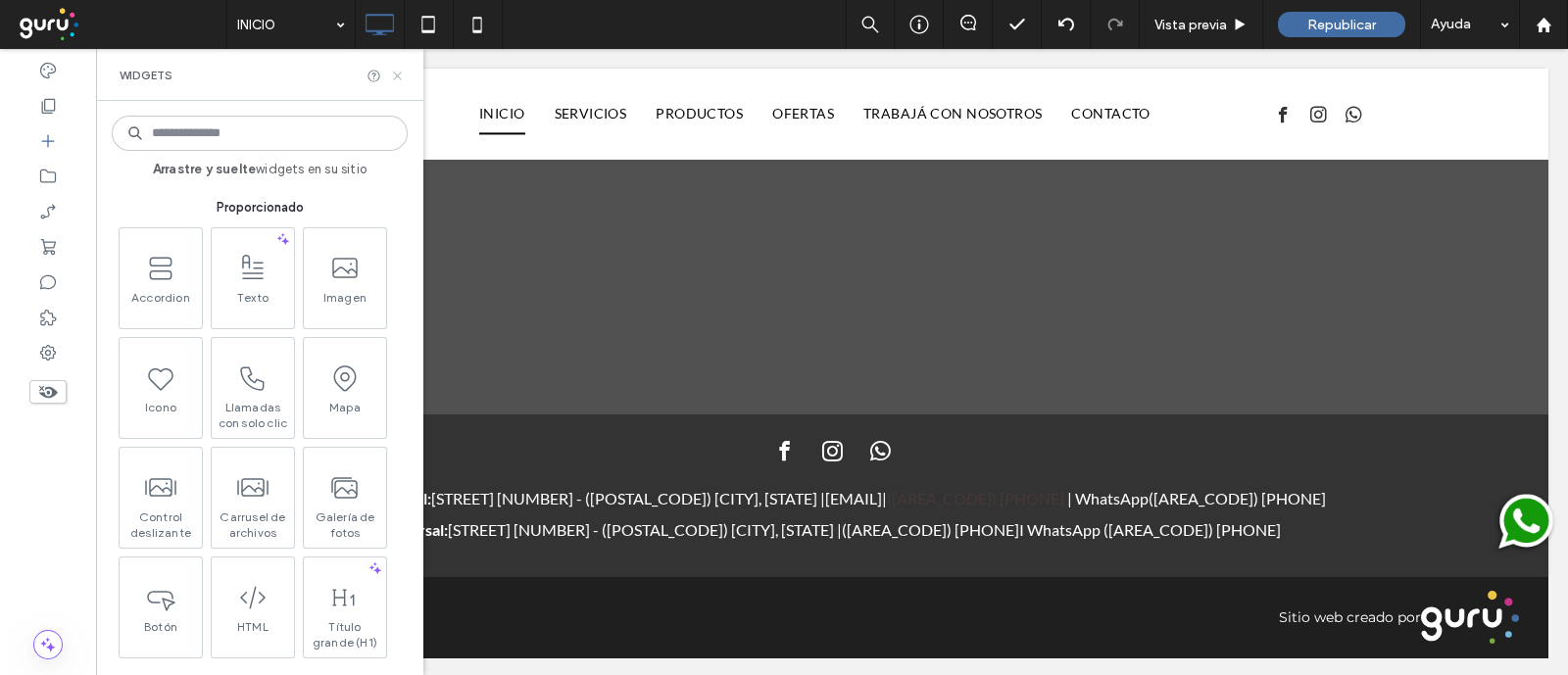 click 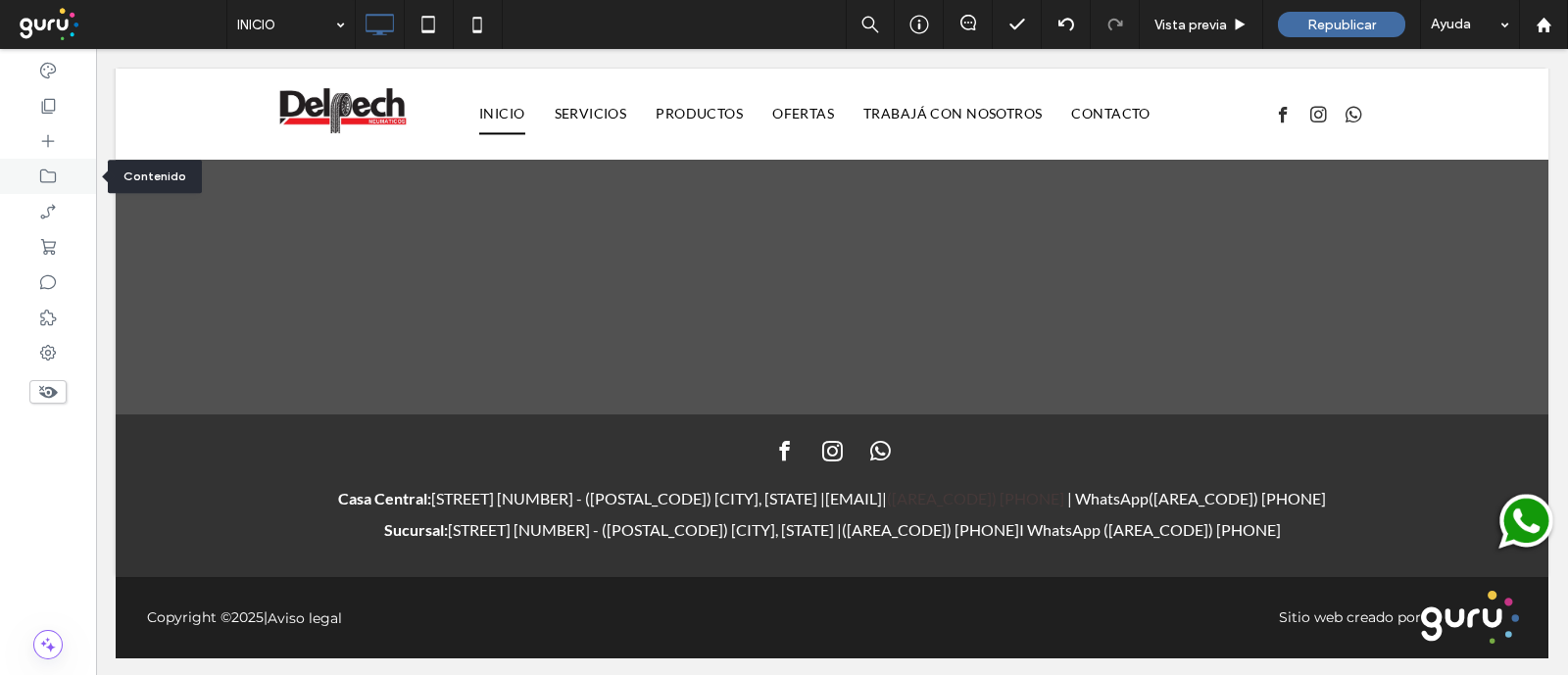 click at bounding box center [48, 176] 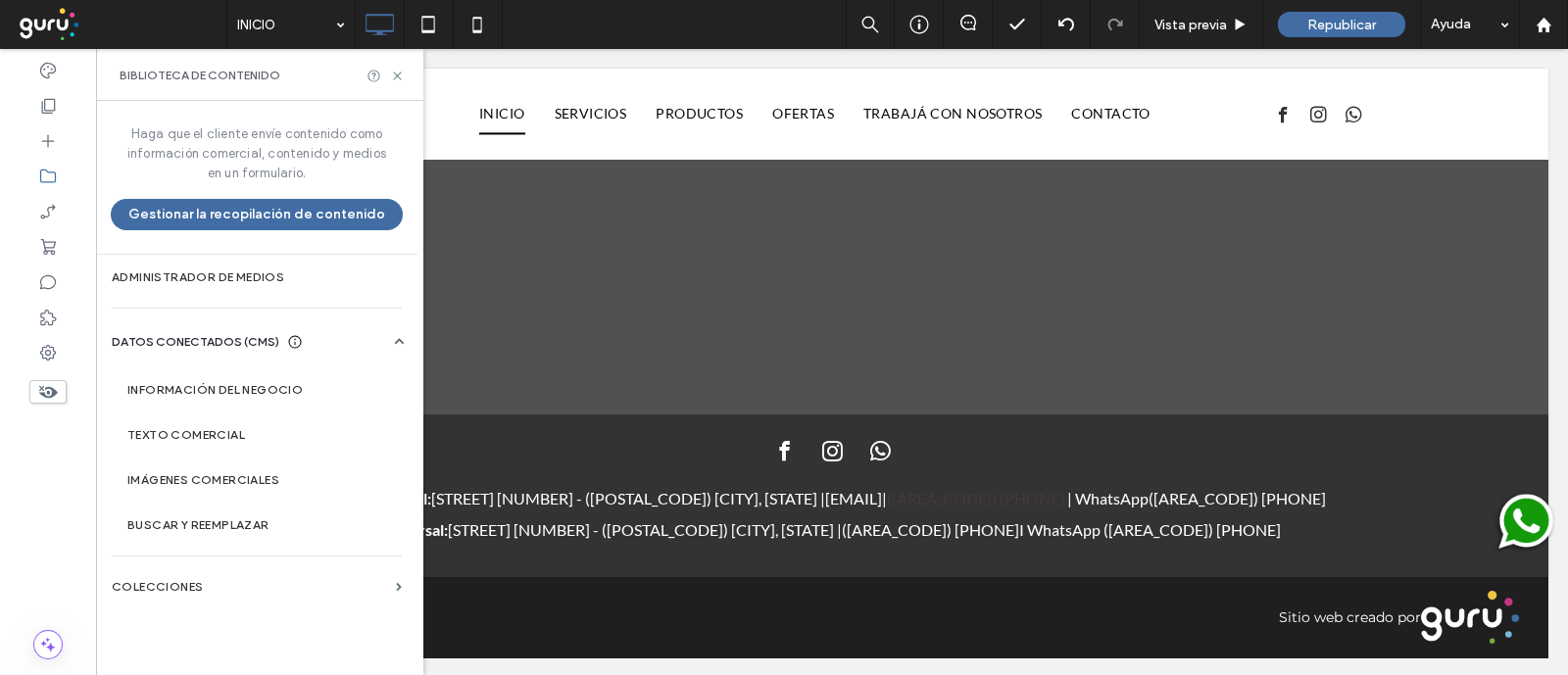 click on "DATOS CONECTADOS (CMS)" at bounding box center (195, 342) 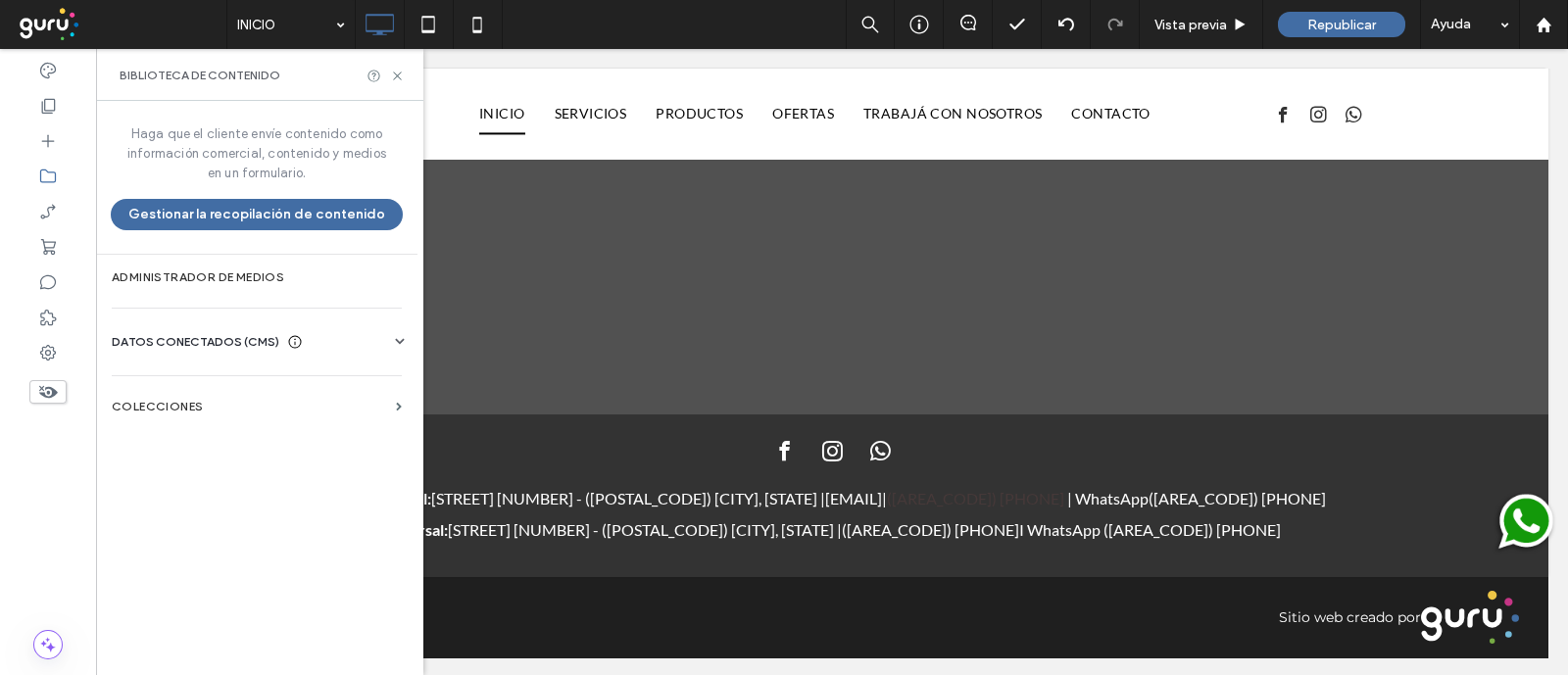 click on "DATOS CONECTADOS (CMS)" at bounding box center (195, 342) 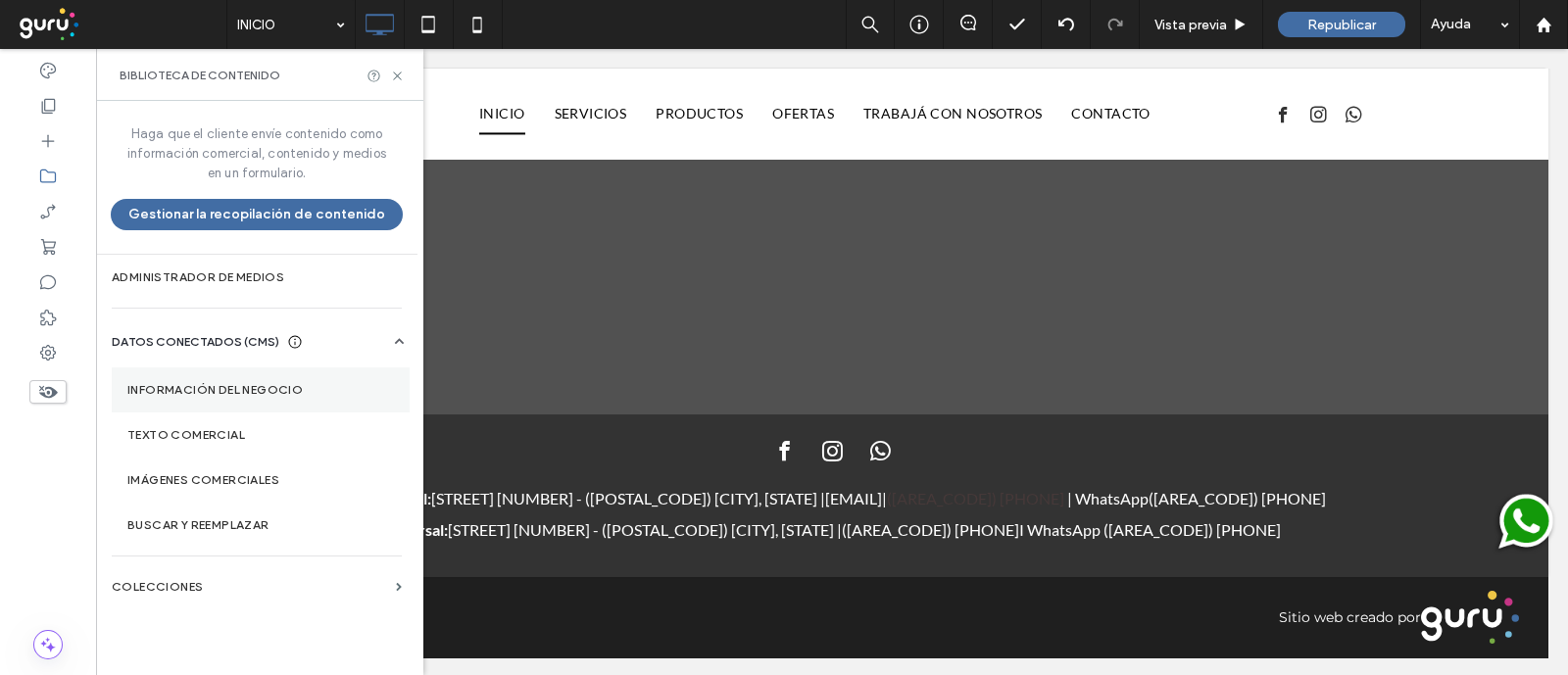 click on "Información del negocio" at bounding box center (261, 390) 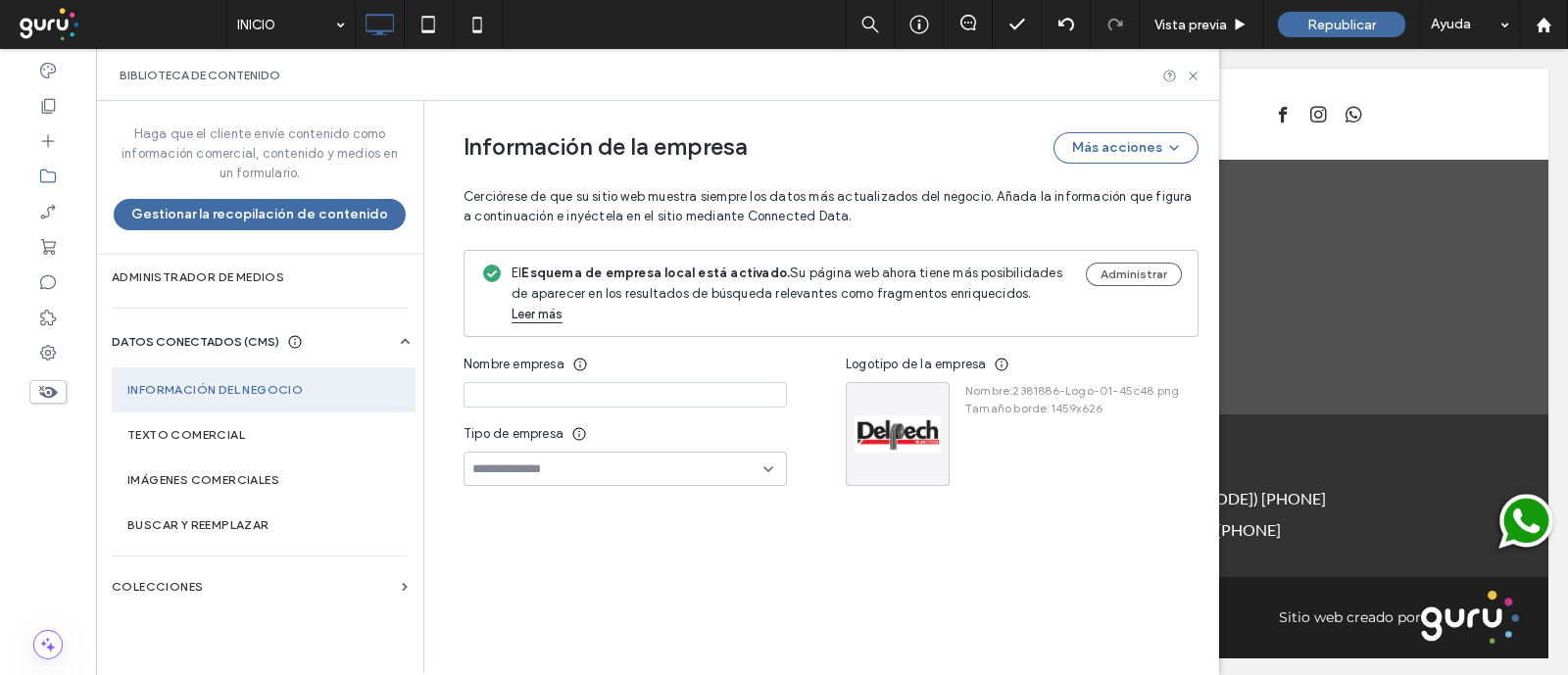 type on "**********" 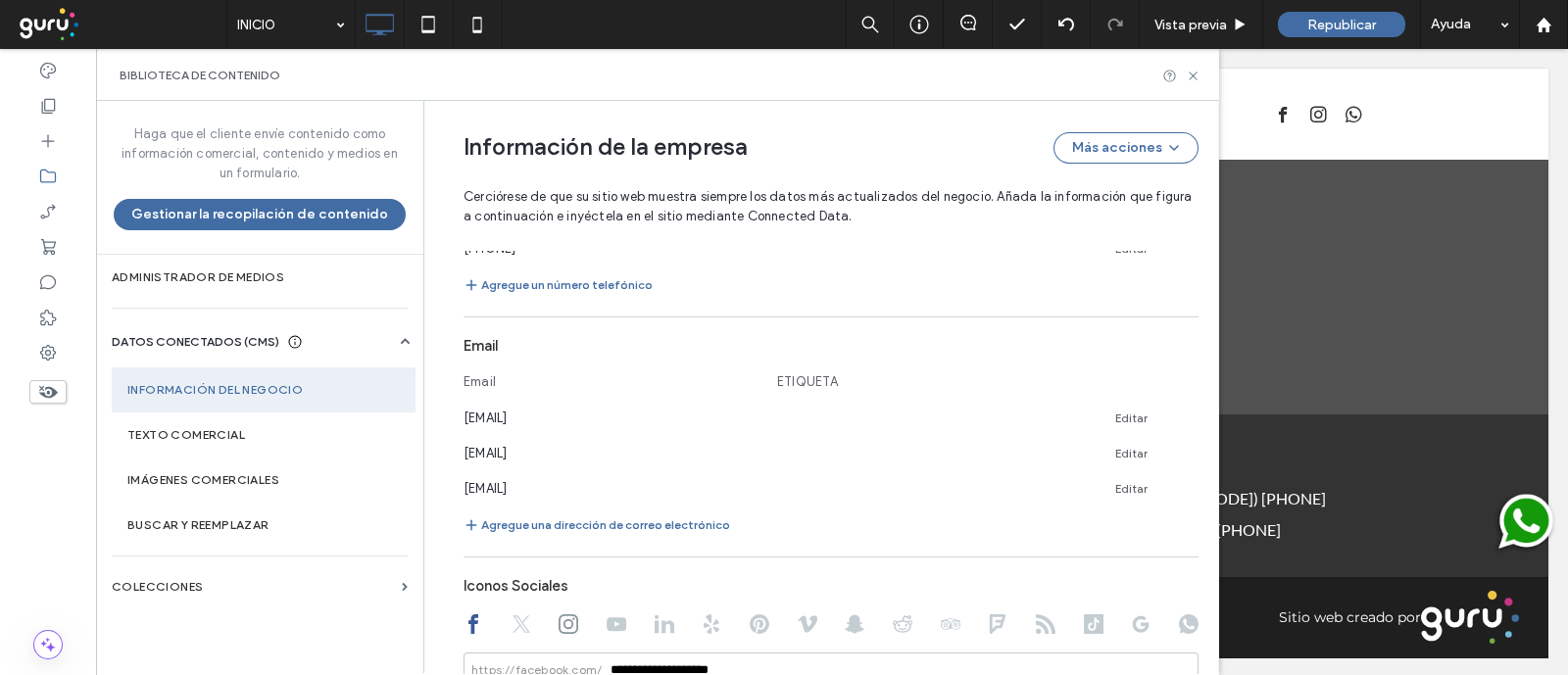 scroll, scrollTop: 1031, scrollLeft: 0, axis: vertical 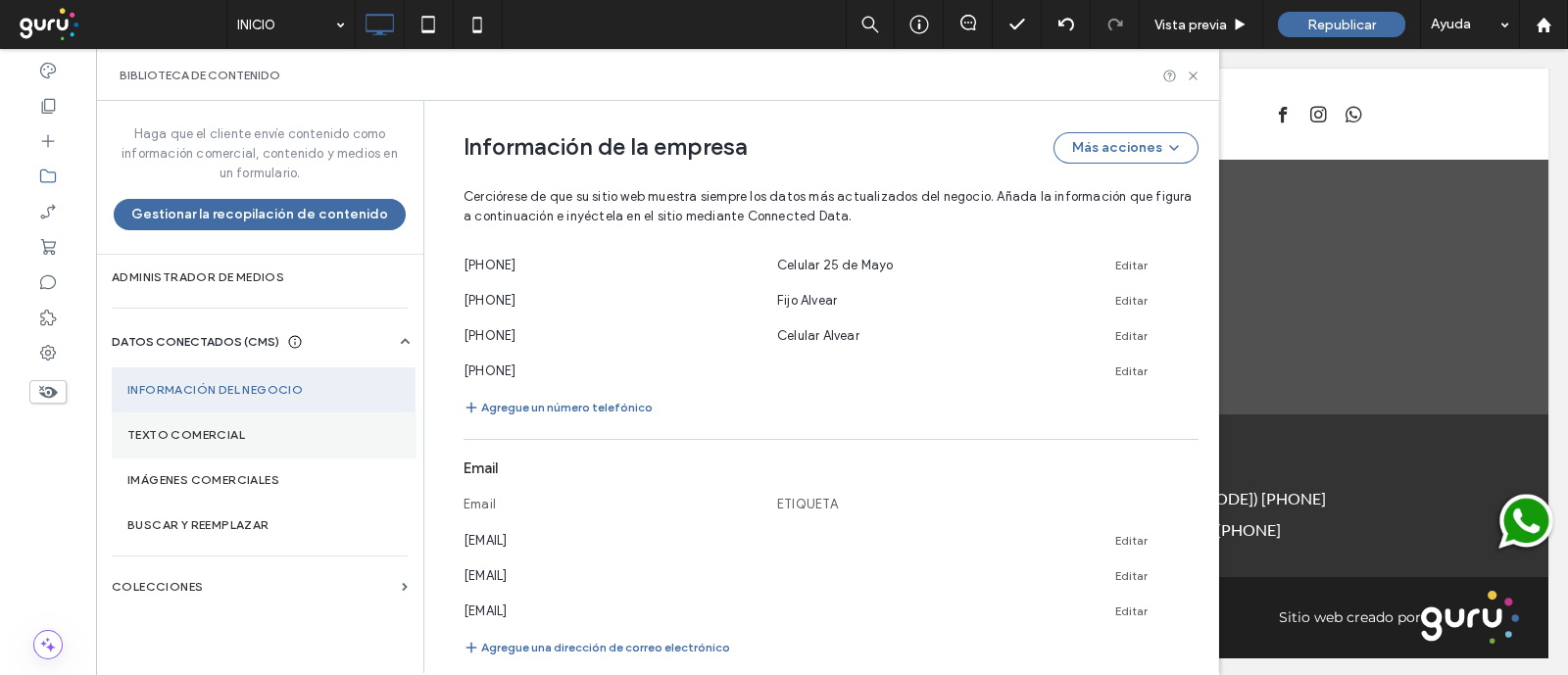 click on "Texto comercial" at bounding box center (264, 435) 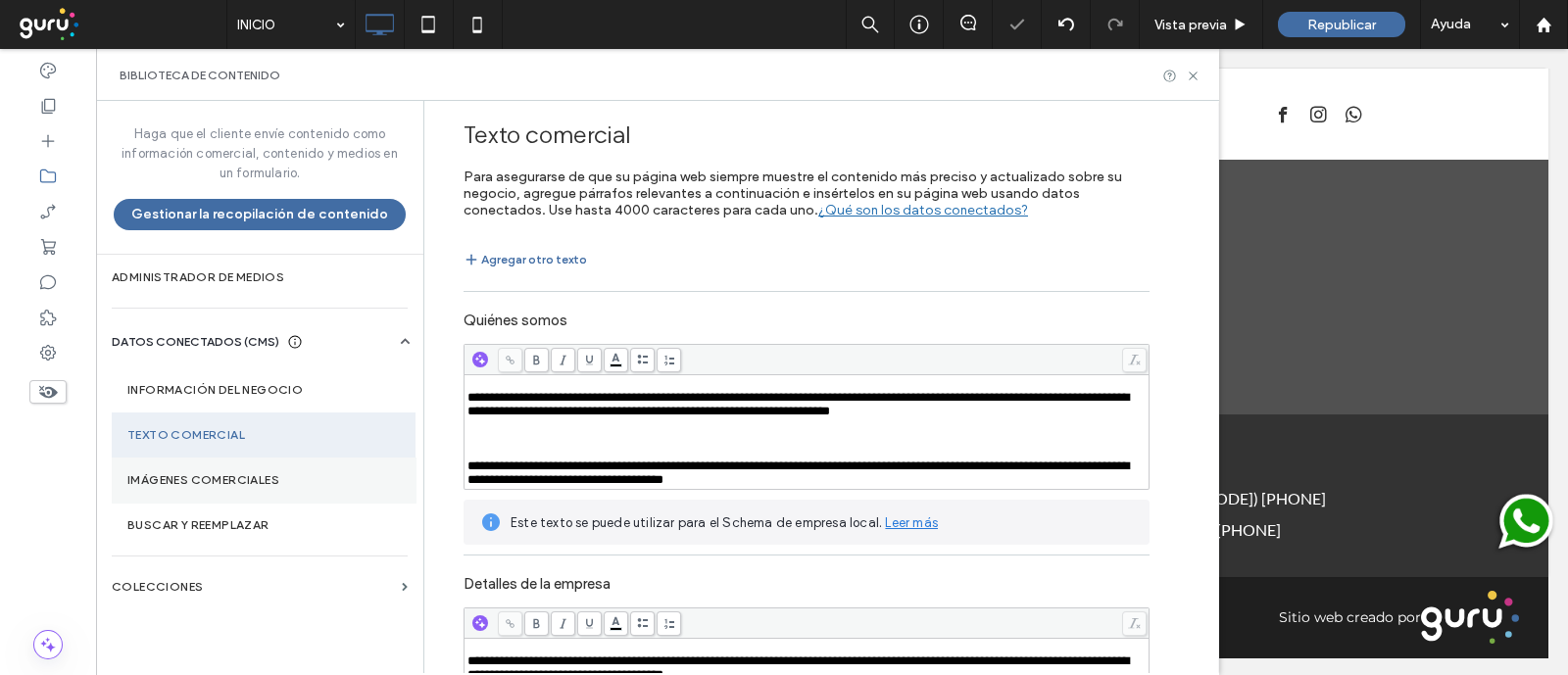 click on "Imágenes comerciales" at bounding box center (264, 480) 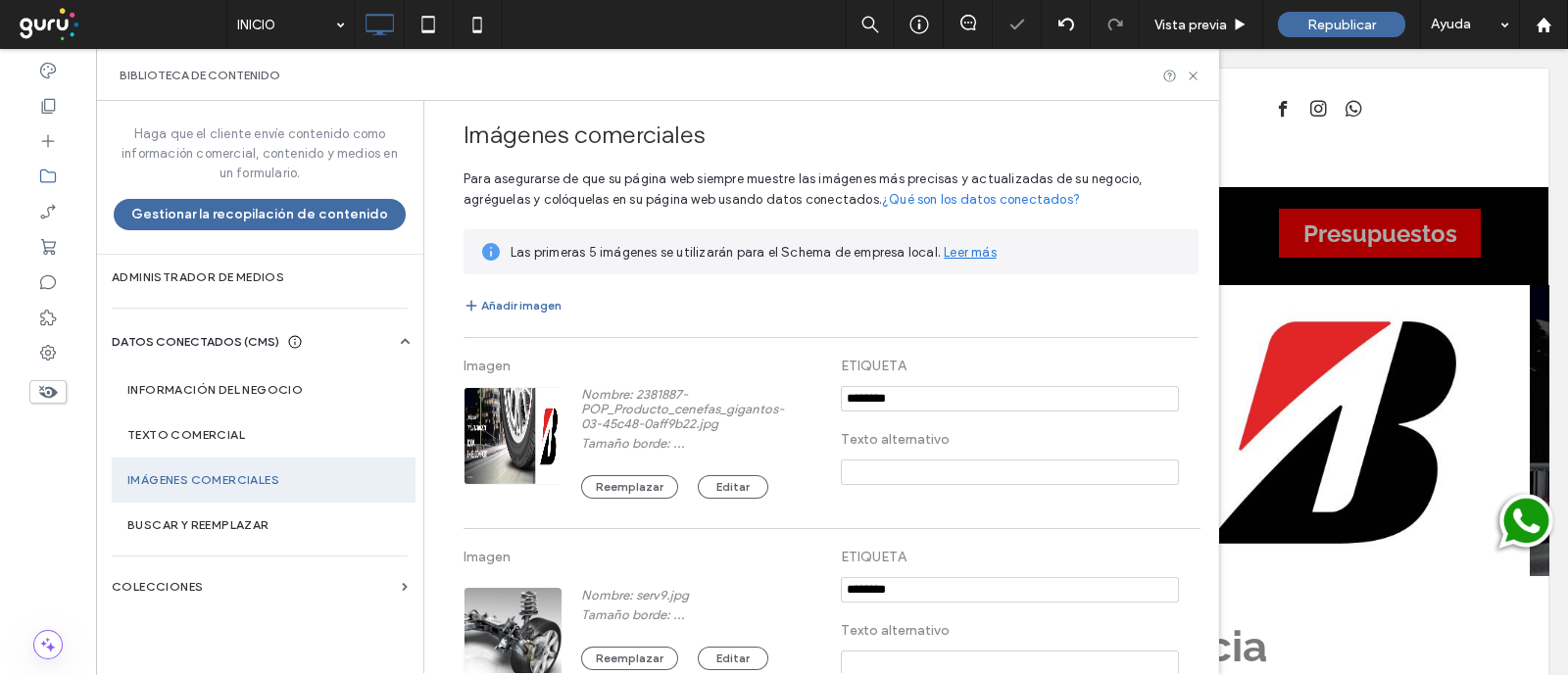 scroll, scrollTop: 0, scrollLeft: 0, axis: both 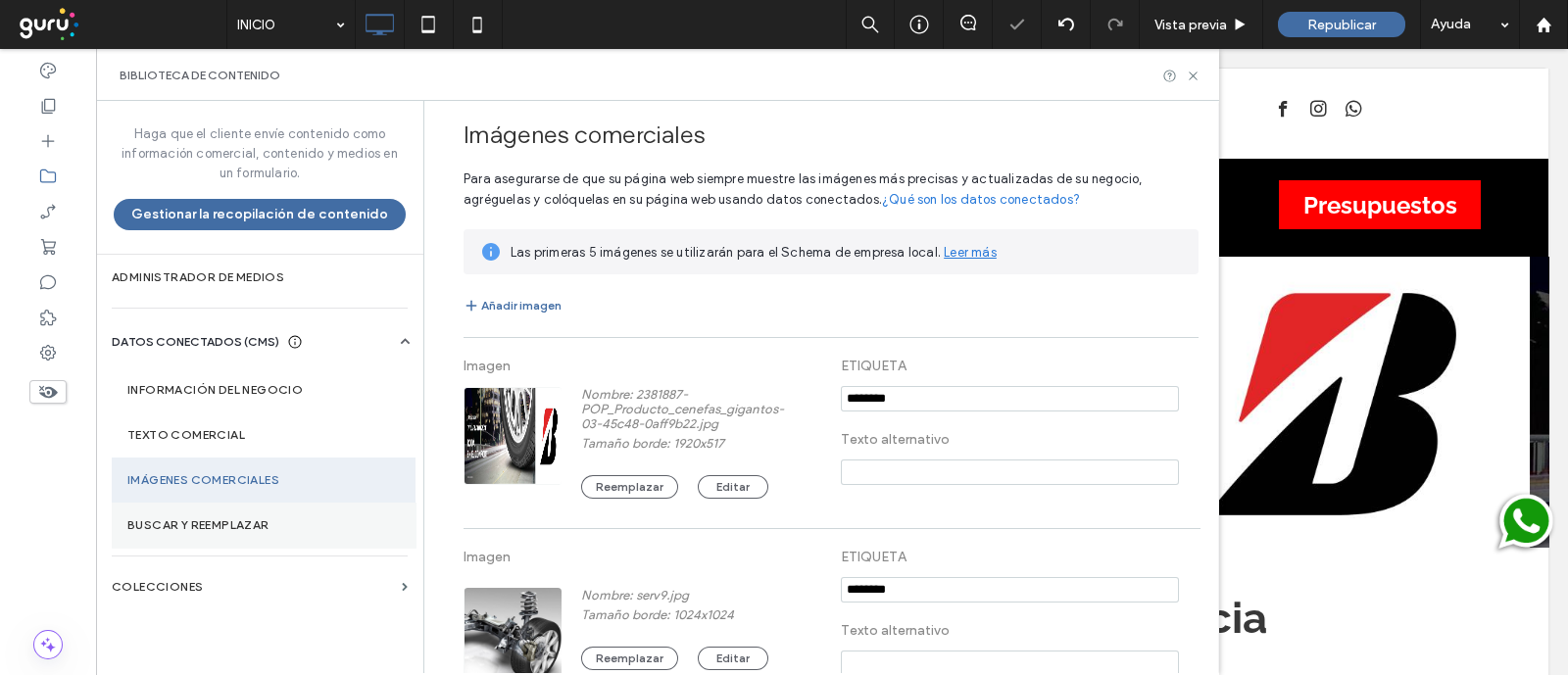 click on "Buscar y reemplazar" at bounding box center [264, 525] 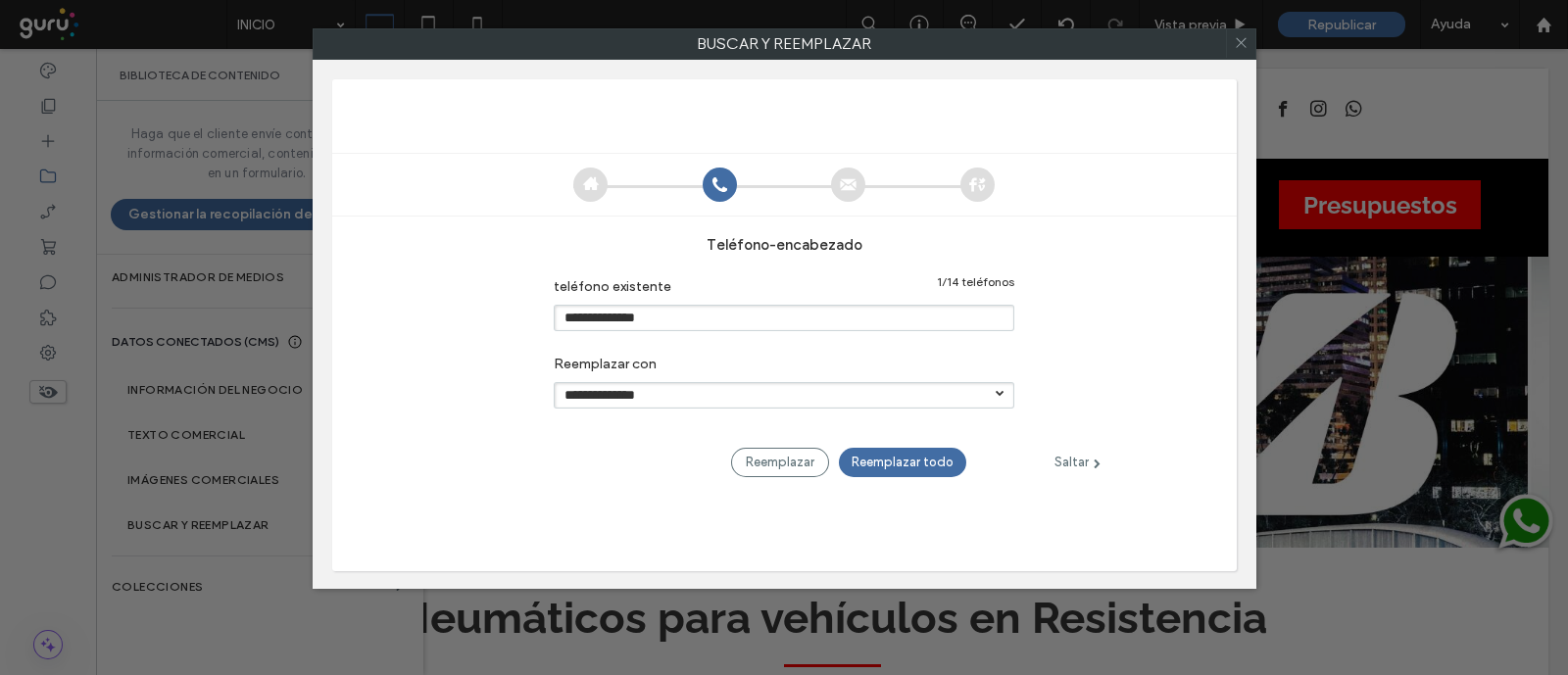 click on "**********" at bounding box center [784, 317] 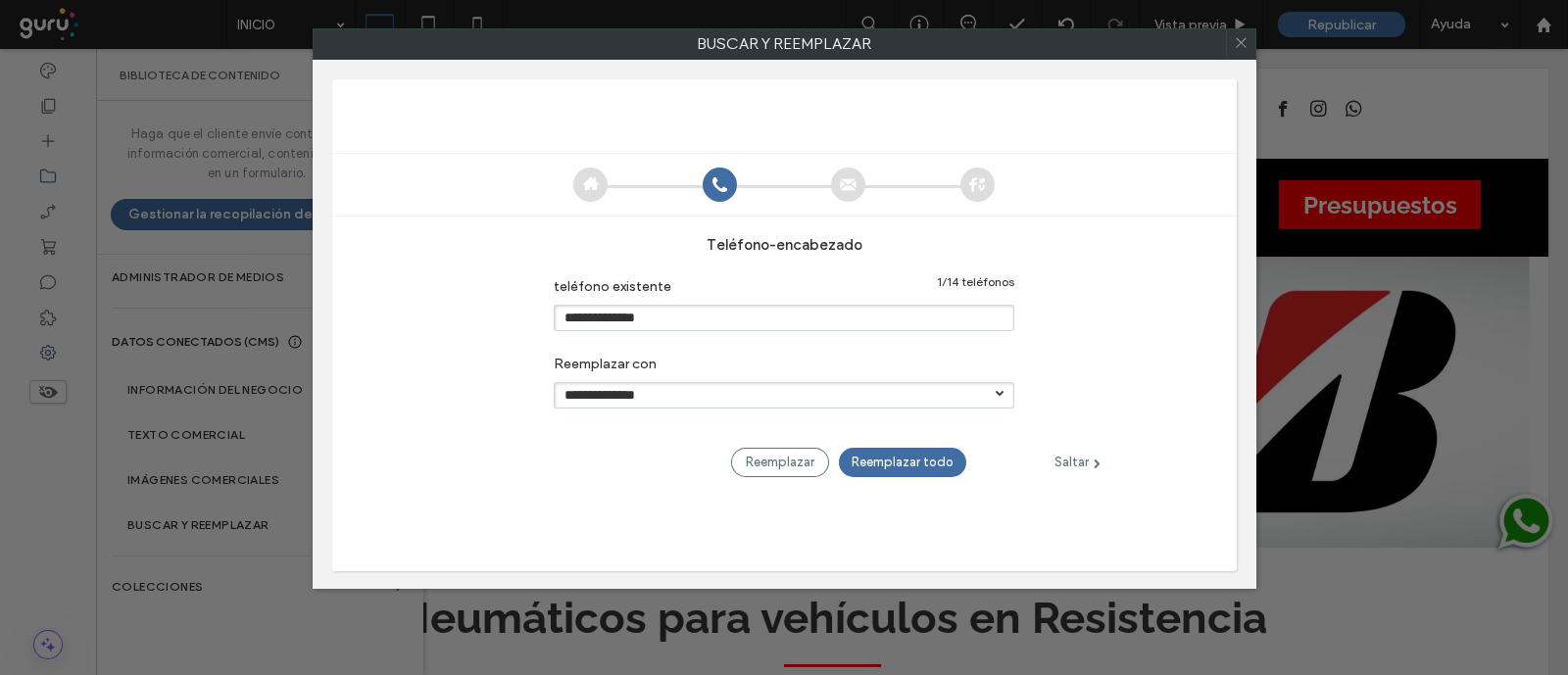 click on "**********" at bounding box center [784, 395] 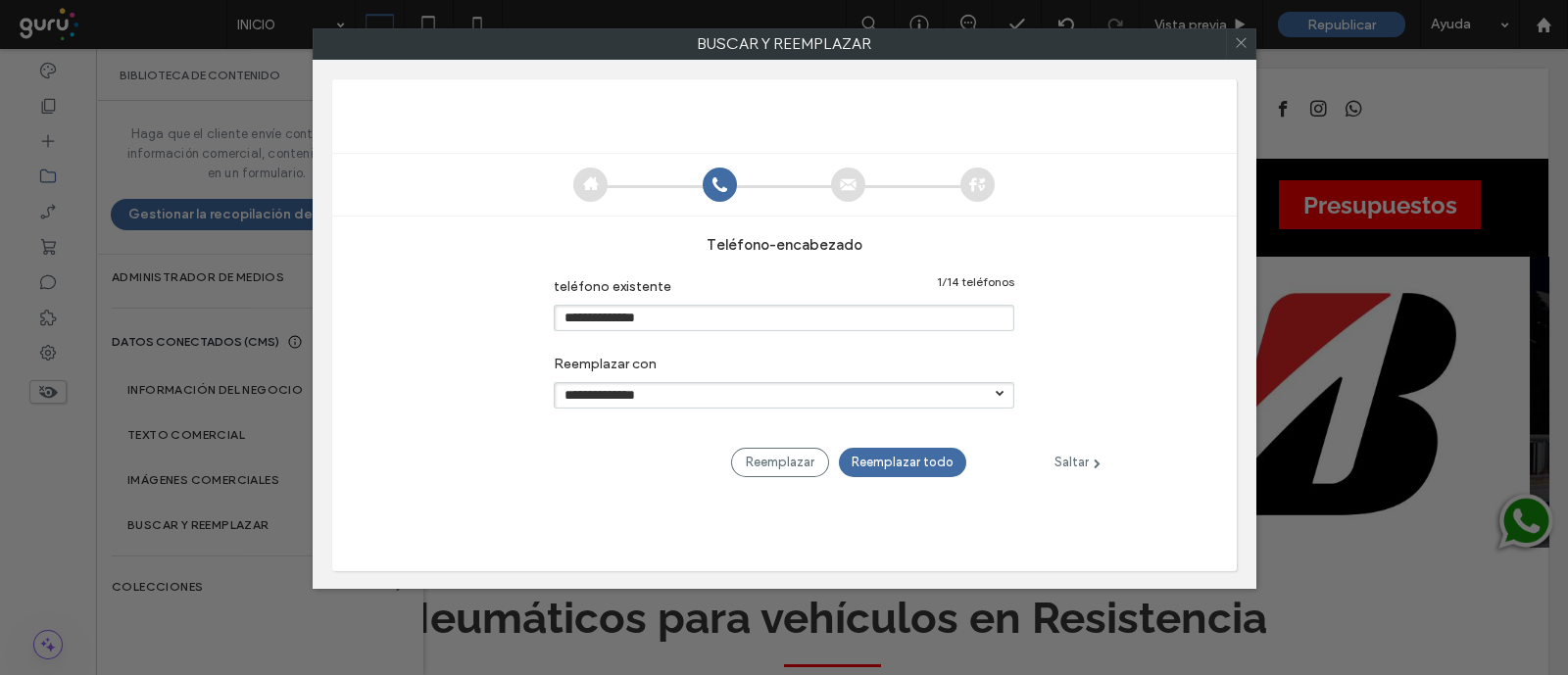 click on "**********" at bounding box center [784, 357] 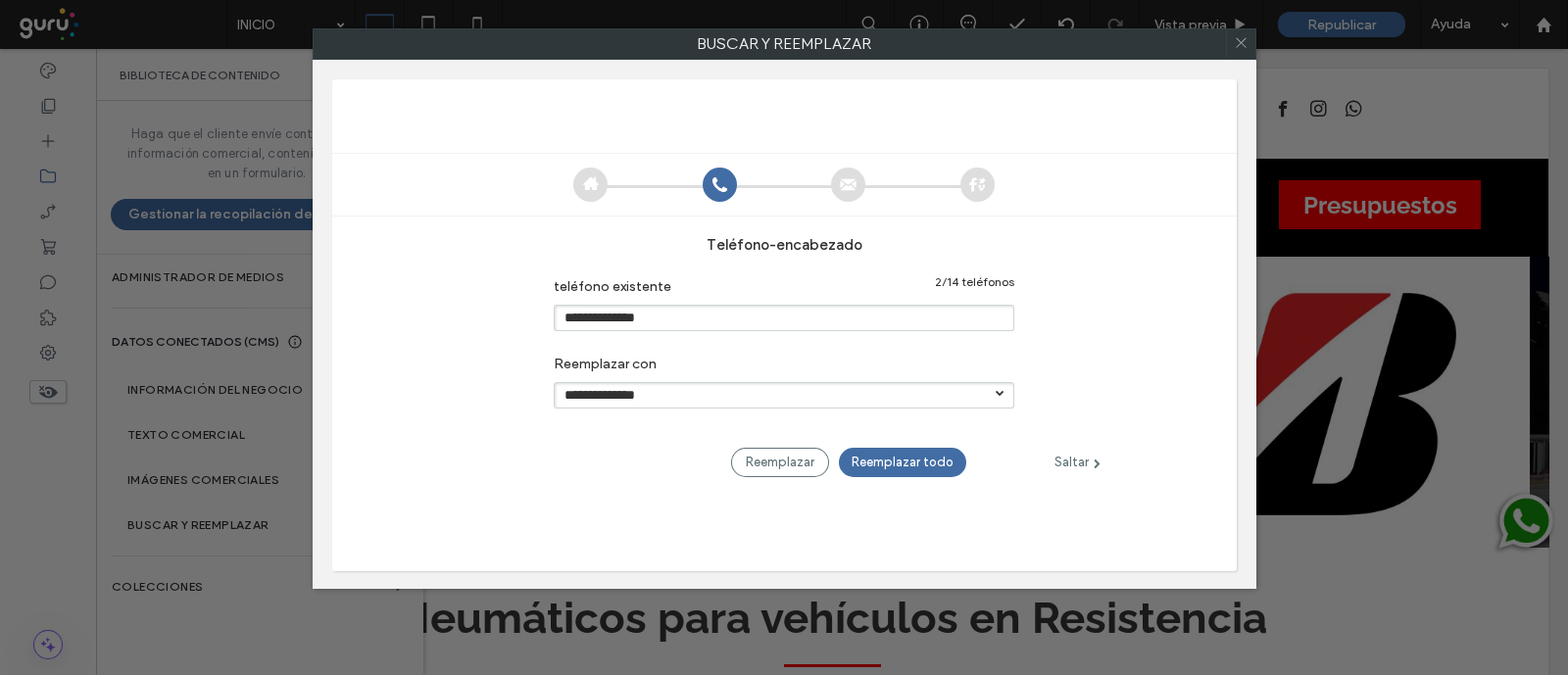 click on "Saltar" at bounding box center [1078, 461] 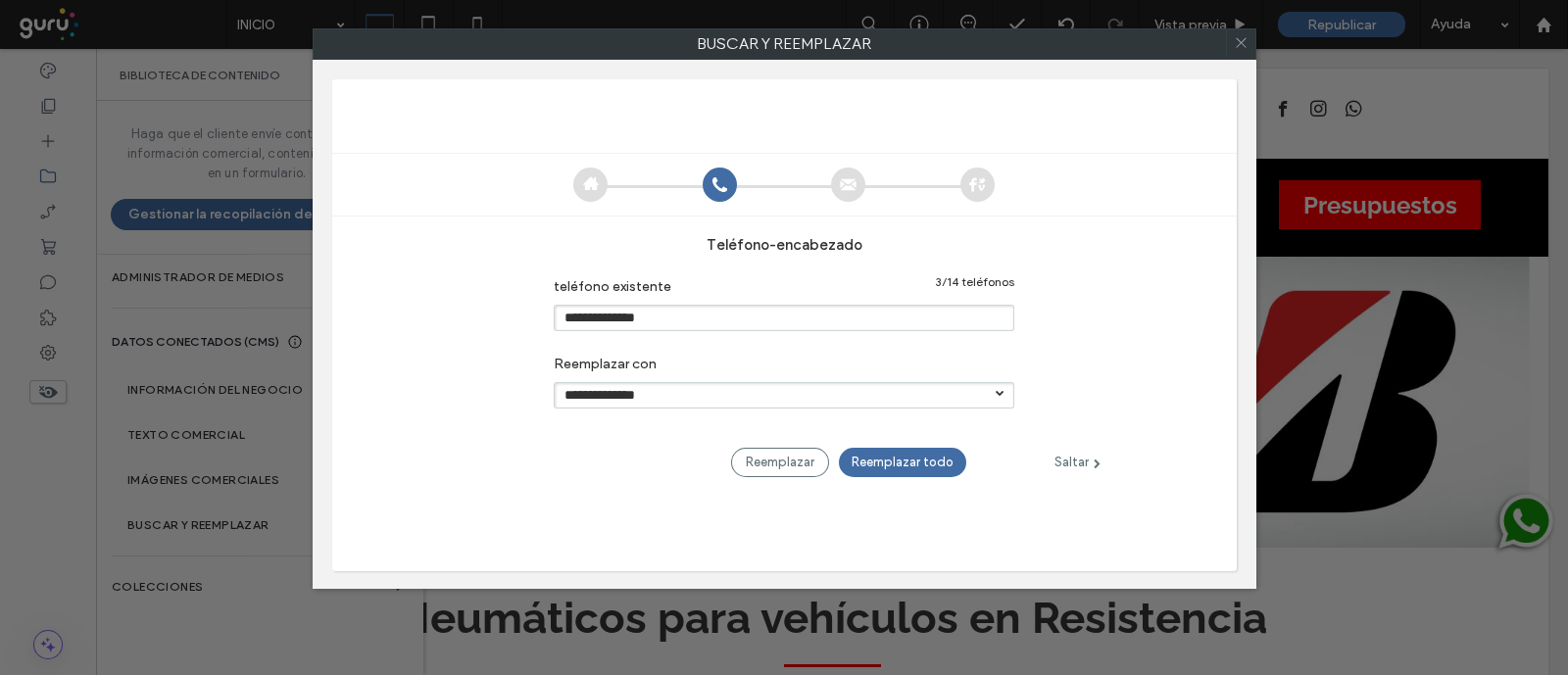 click on "Saltar" at bounding box center (1078, 461) 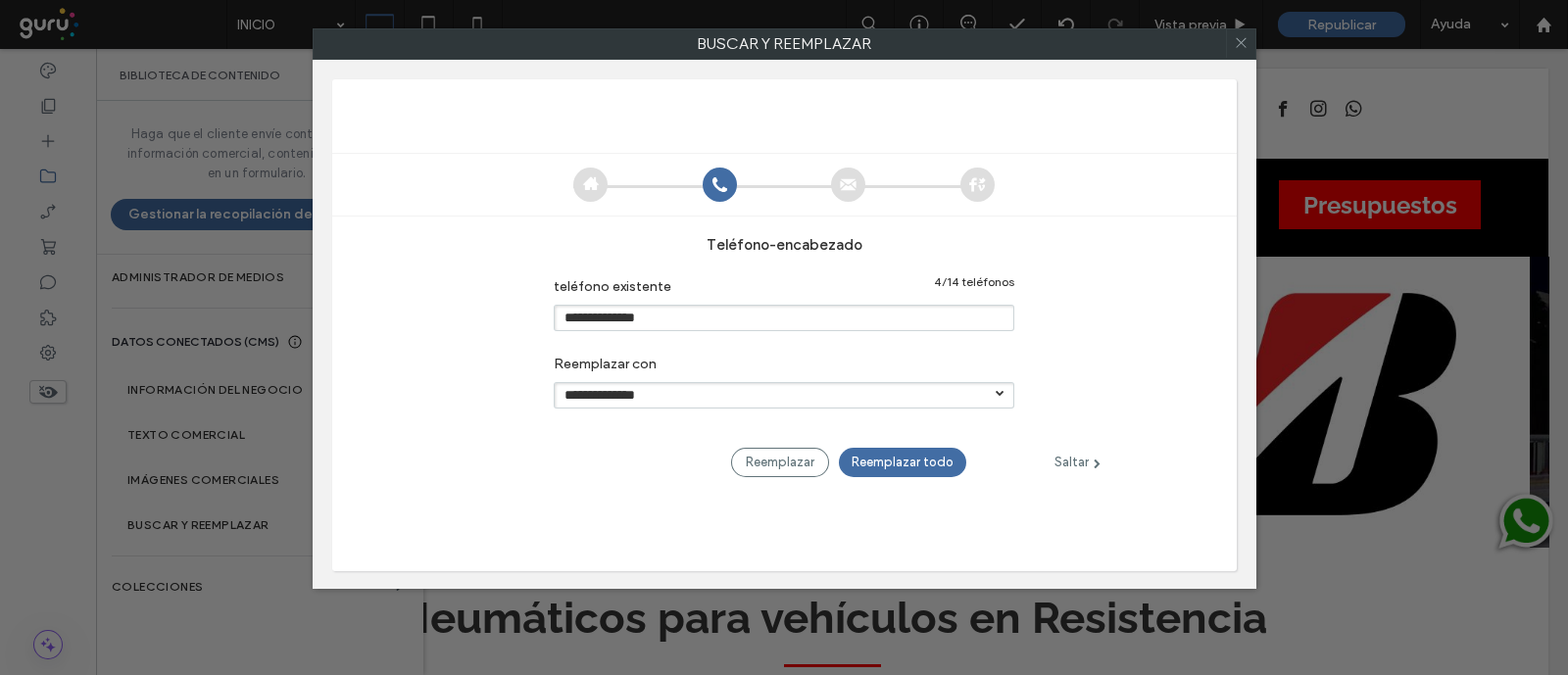 click on "Saltar" at bounding box center (1078, 461) 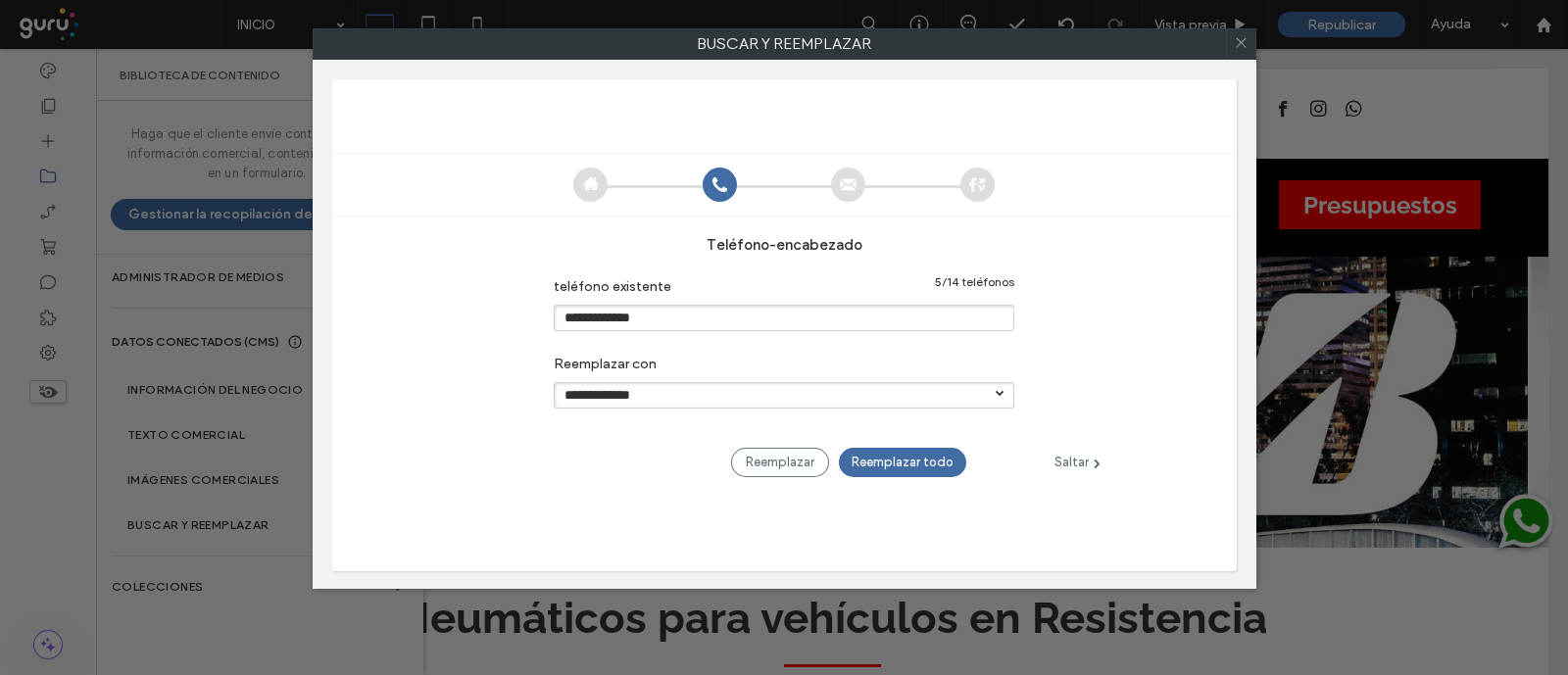 click on "Saltar" at bounding box center [1078, 461] 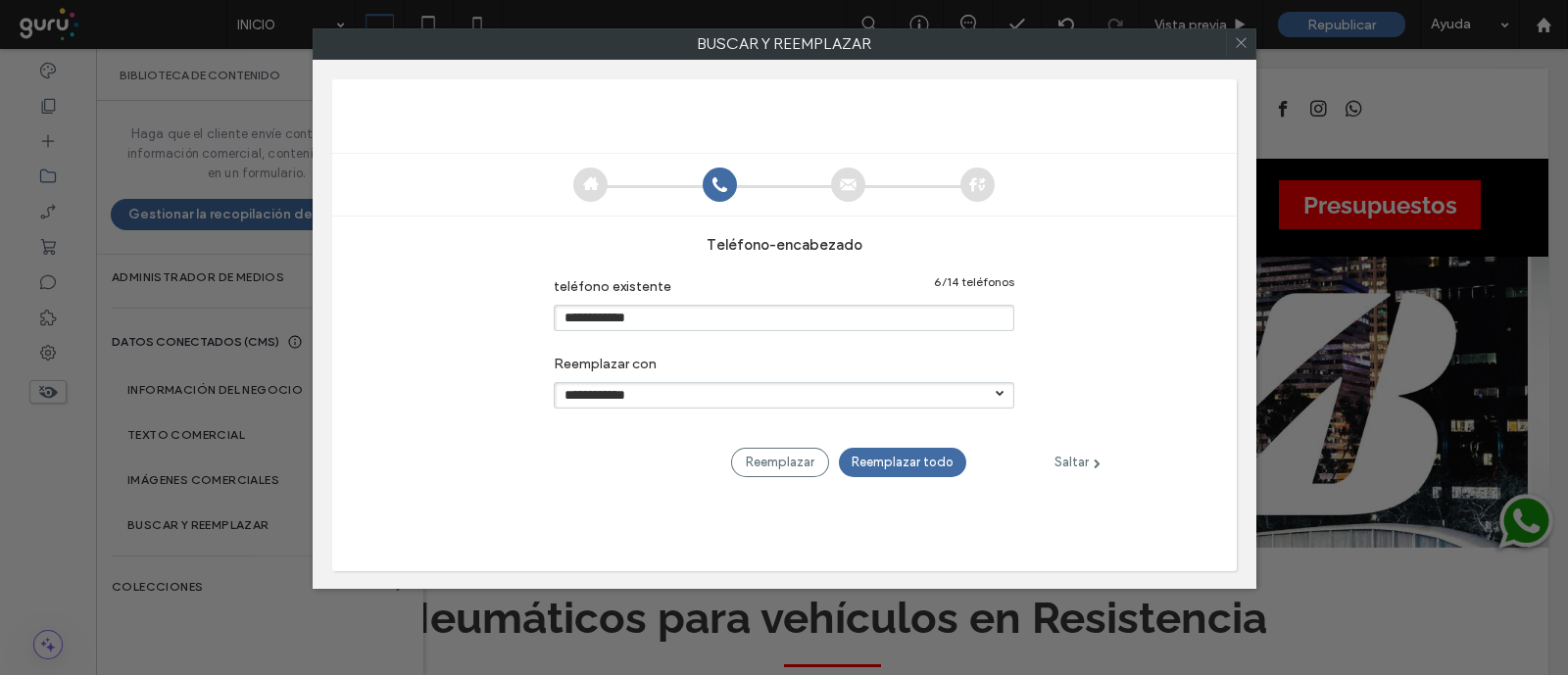click on "Saltar" at bounding box center (1078, 461) 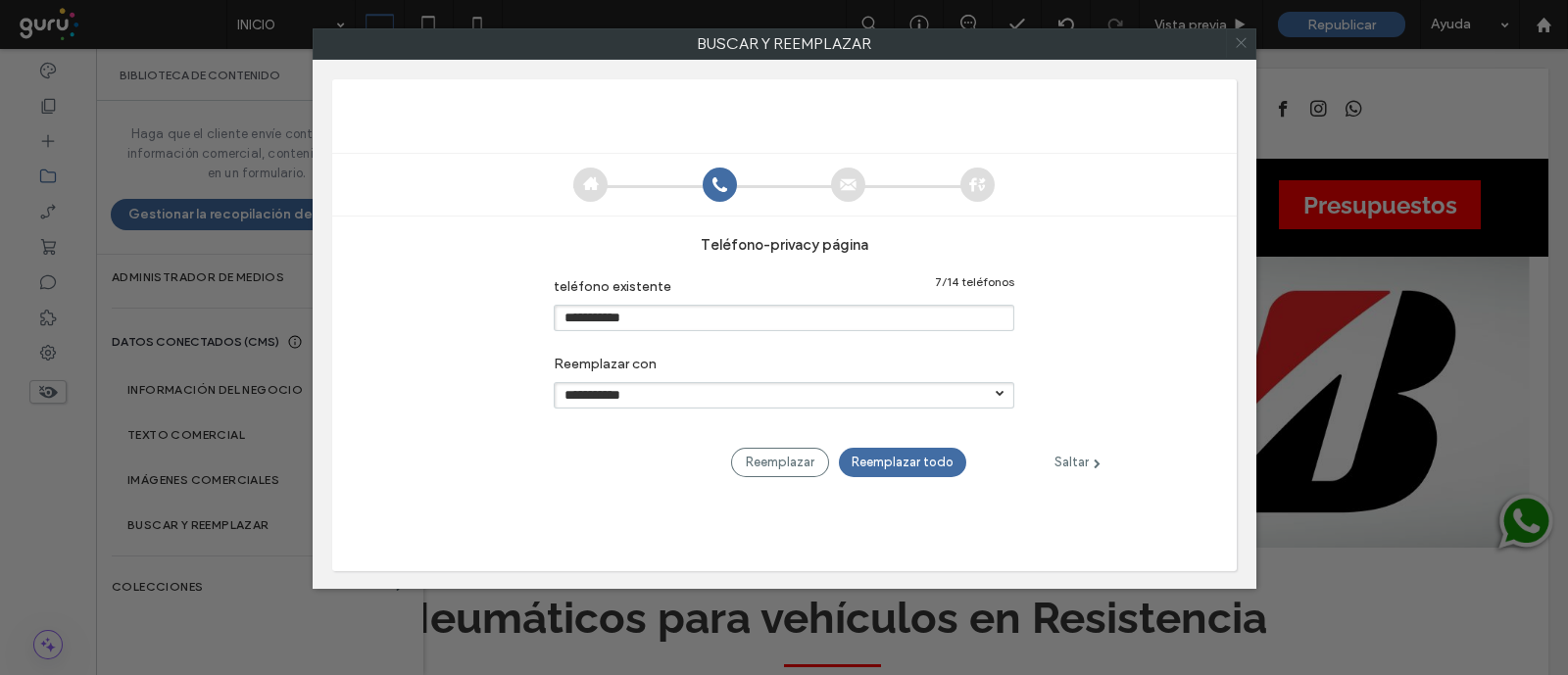 click 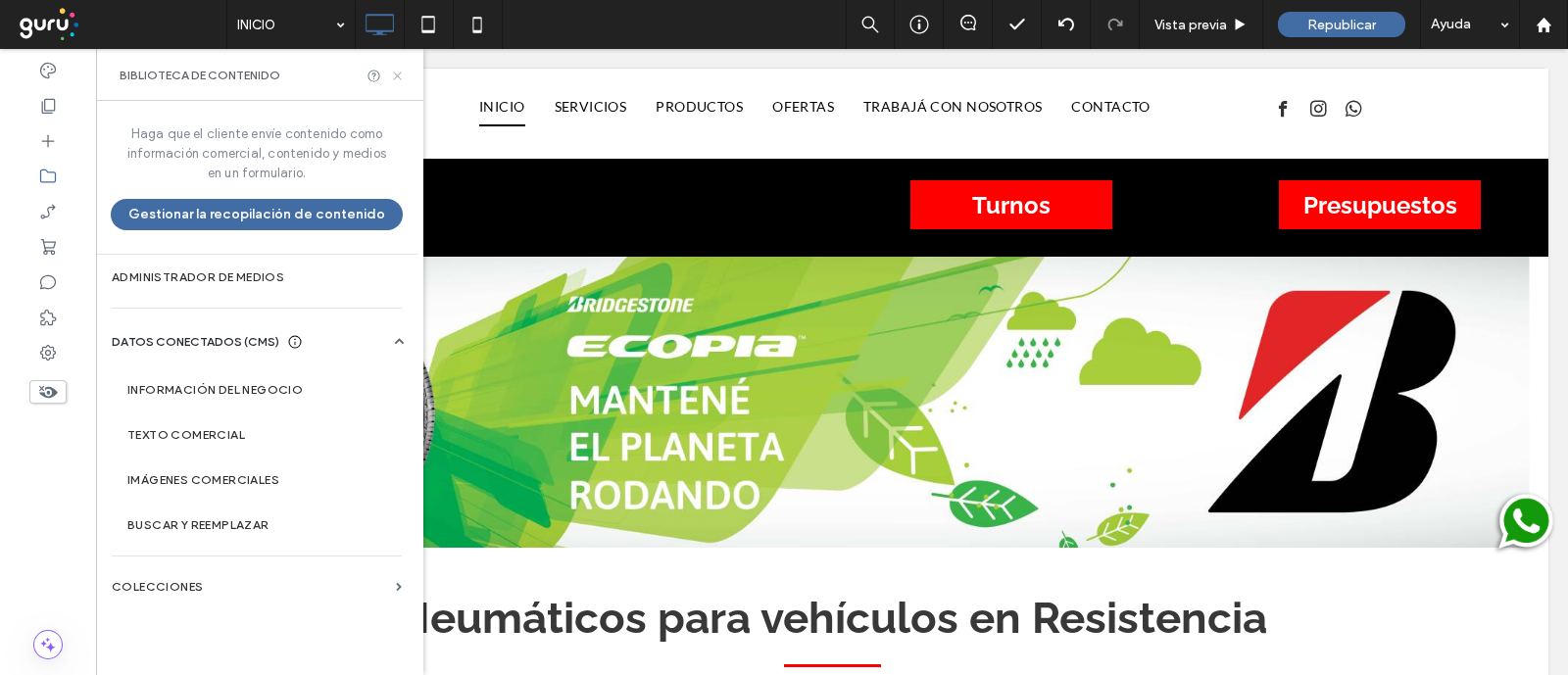 click 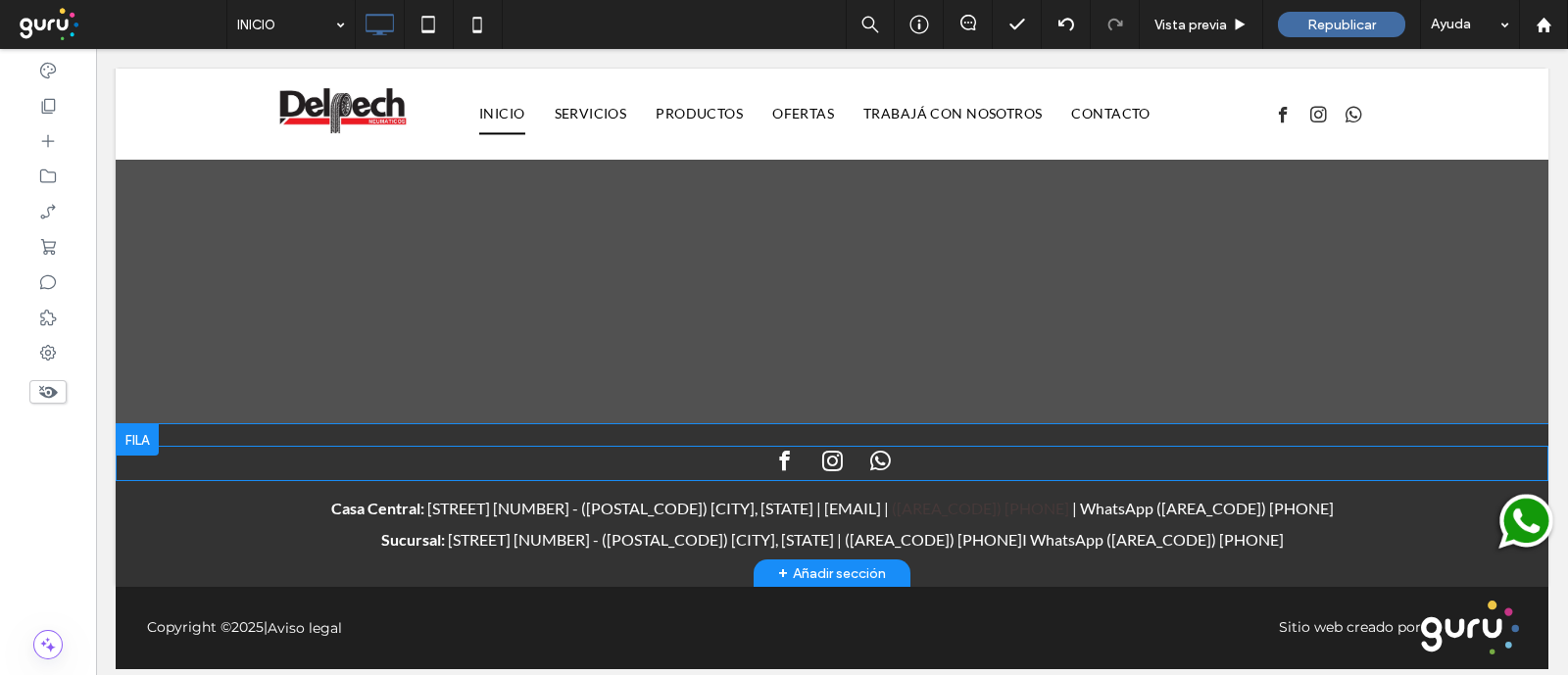 scroll, scrollTop: 1601, scrollLeft: 0, axis: vertical 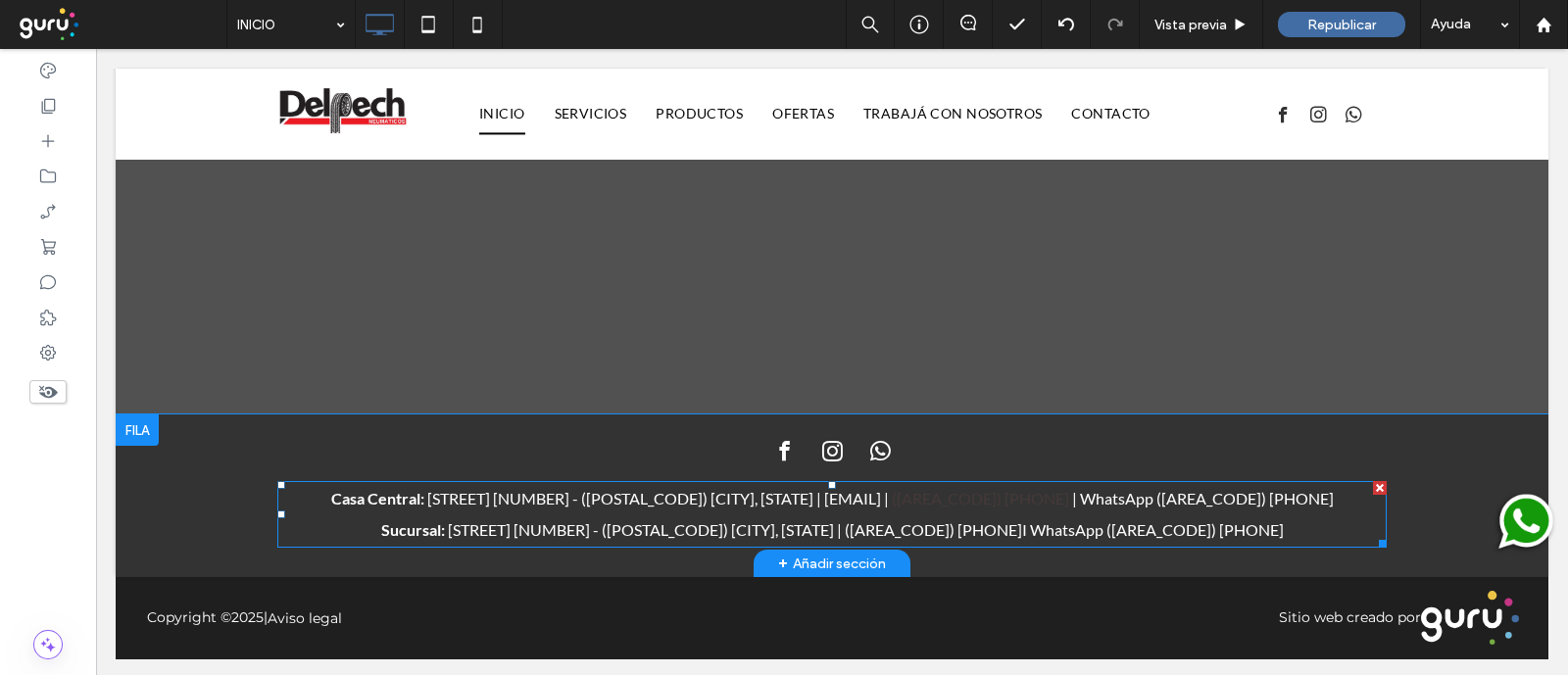 click on "([AREA_CODE]) [PHONE]" at bounding box center [980, 498] 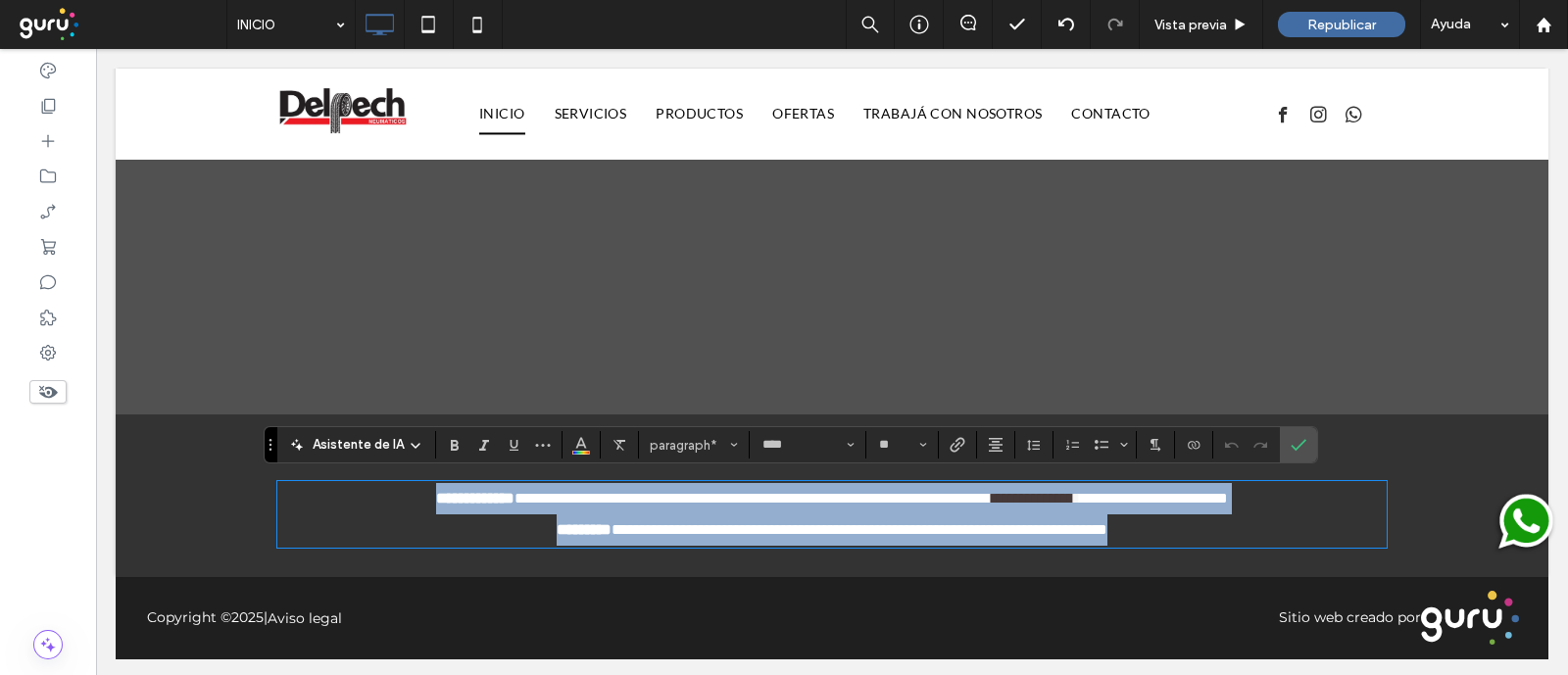click on "**********" at bounding box center [832, 530] 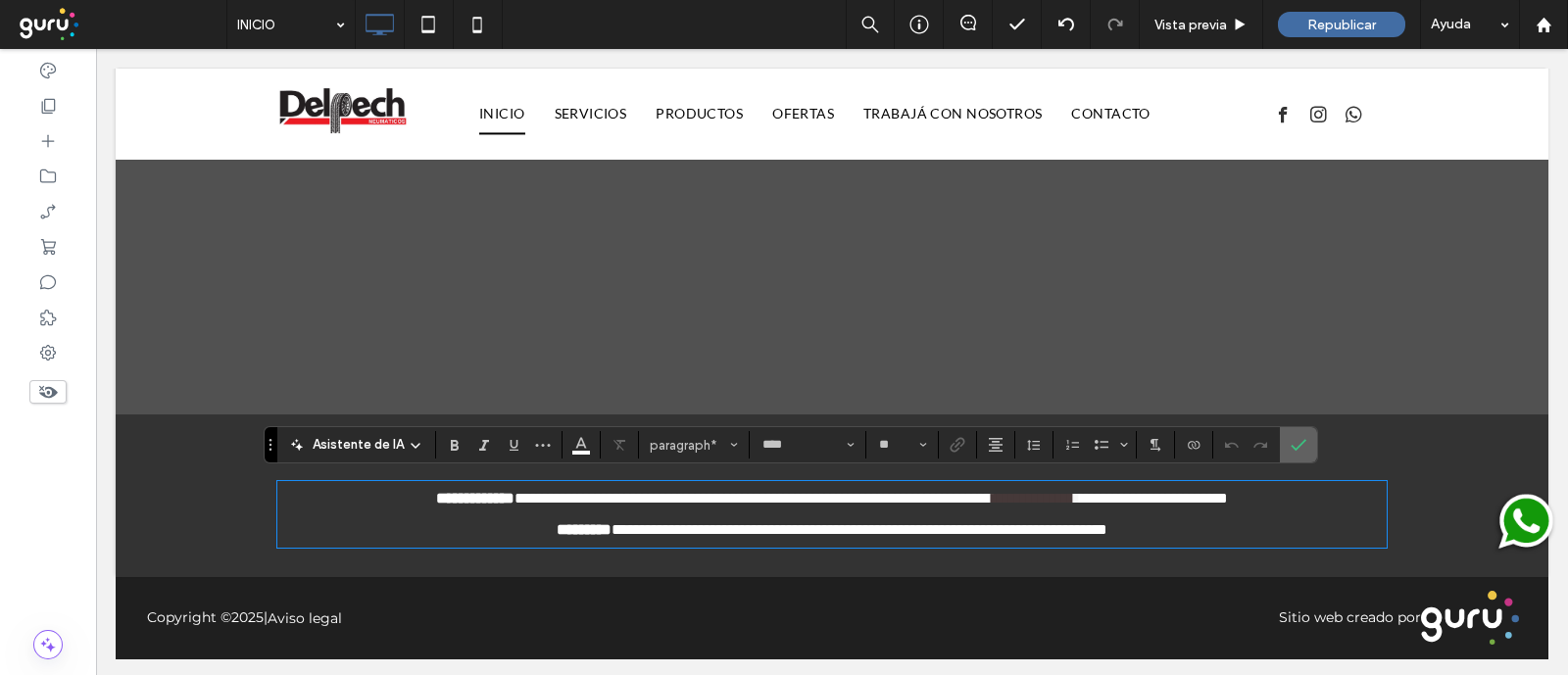 click at bounding box center (1295, 445) 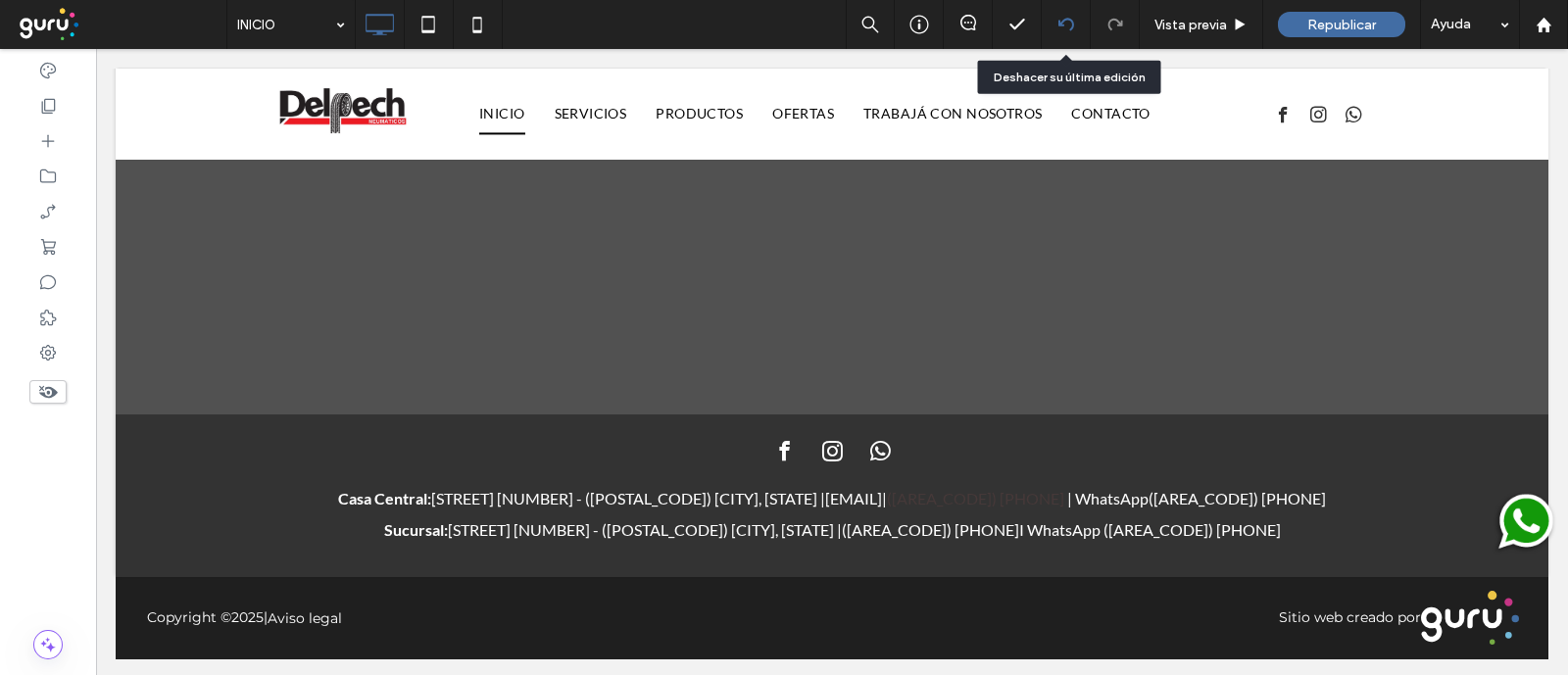 click 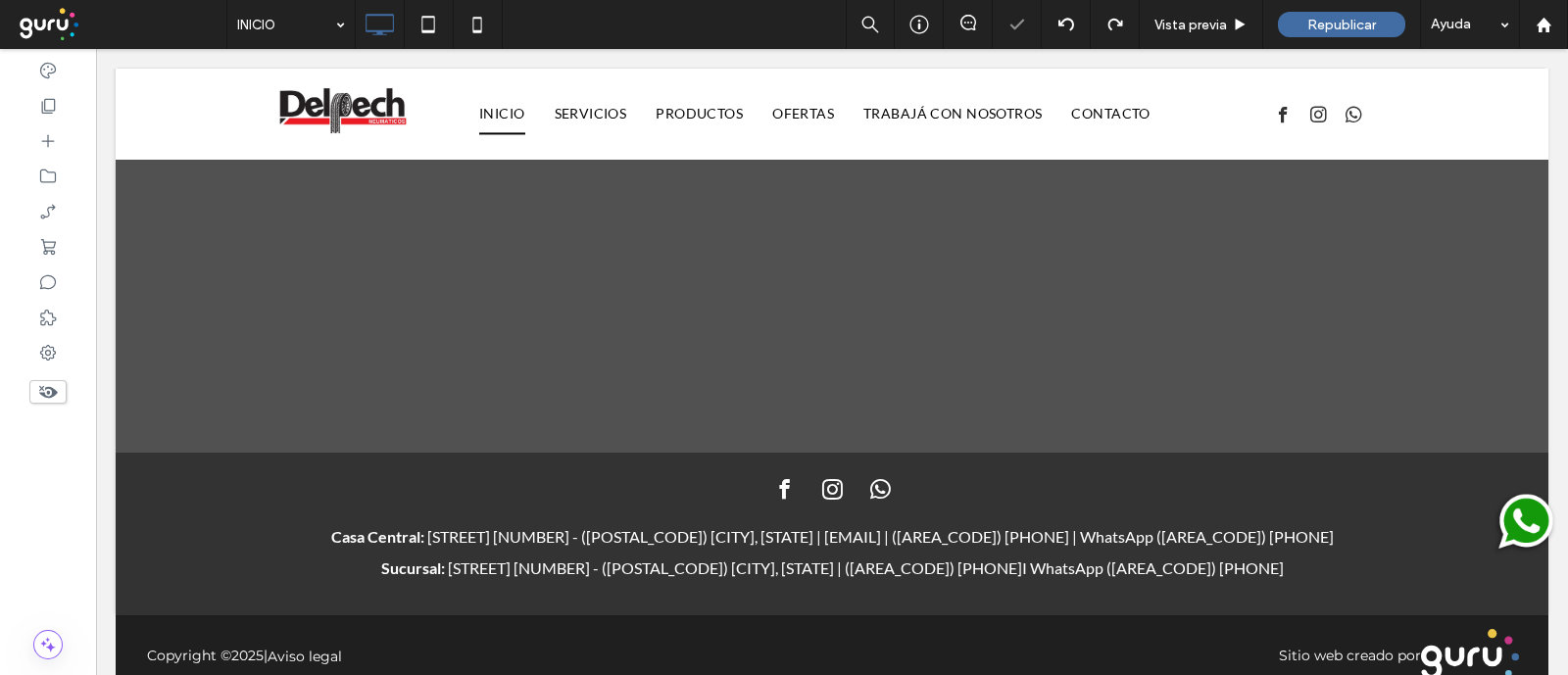 scroll, scrollTop: 1602, scrollLeft: 0, axis: vertical 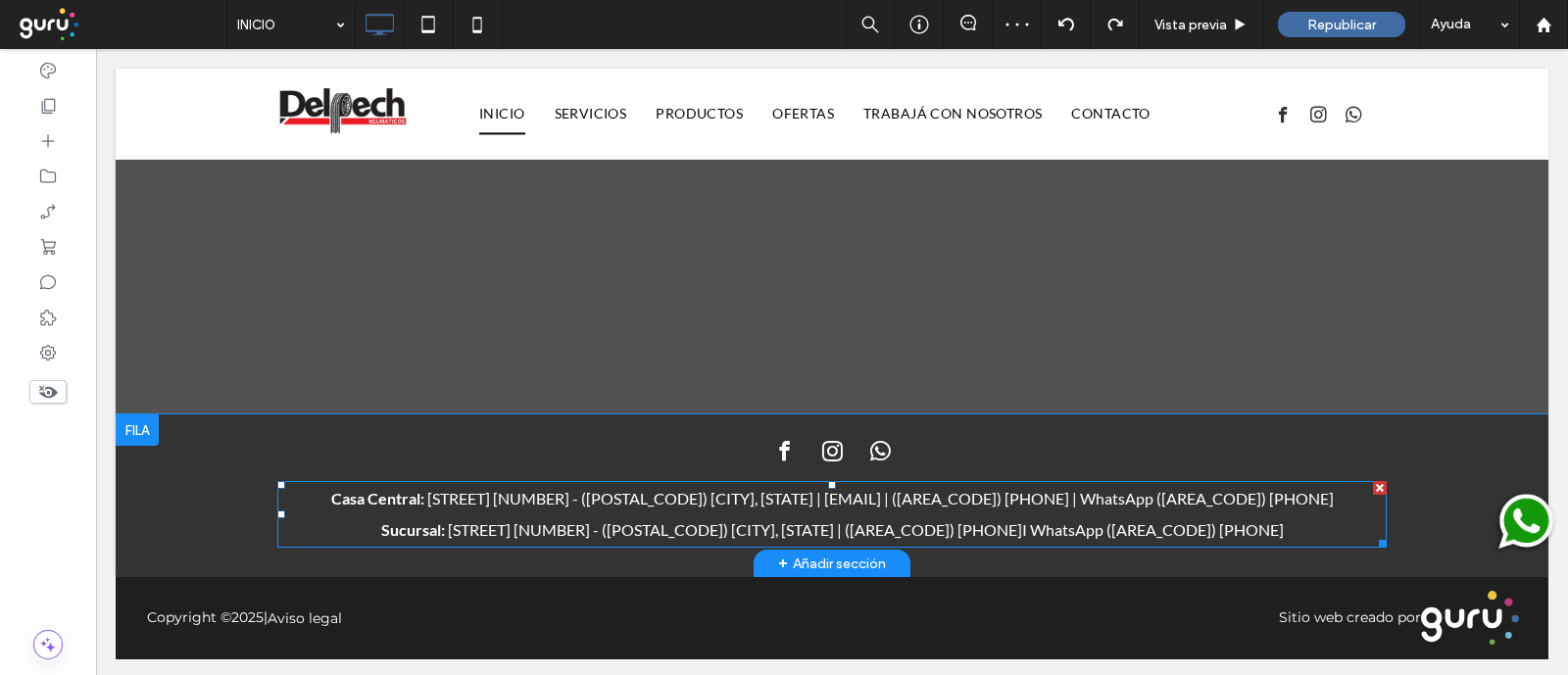 click on "([AREA_CODE]) [PHONE]" at bounding box center [980, 498] 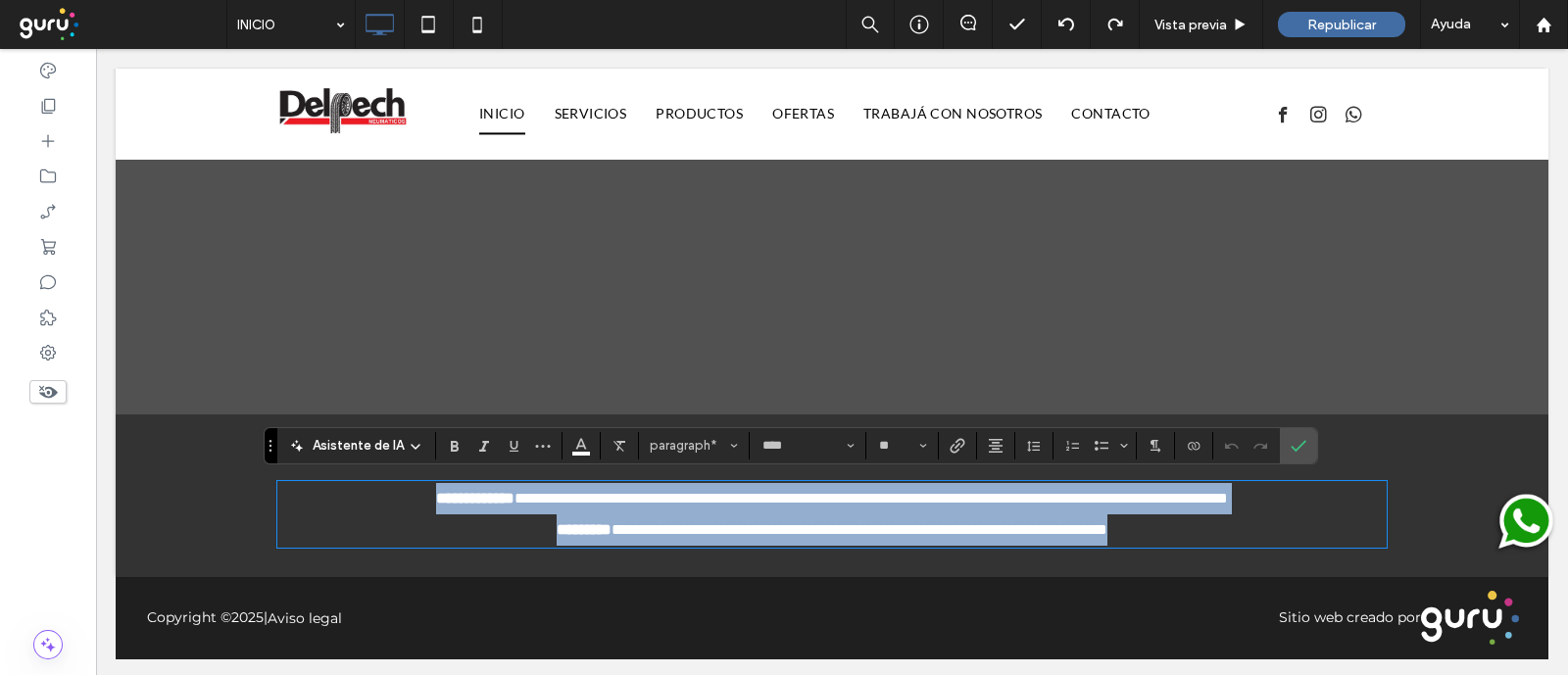 click on "**********" at bounding box center [1033, 498] 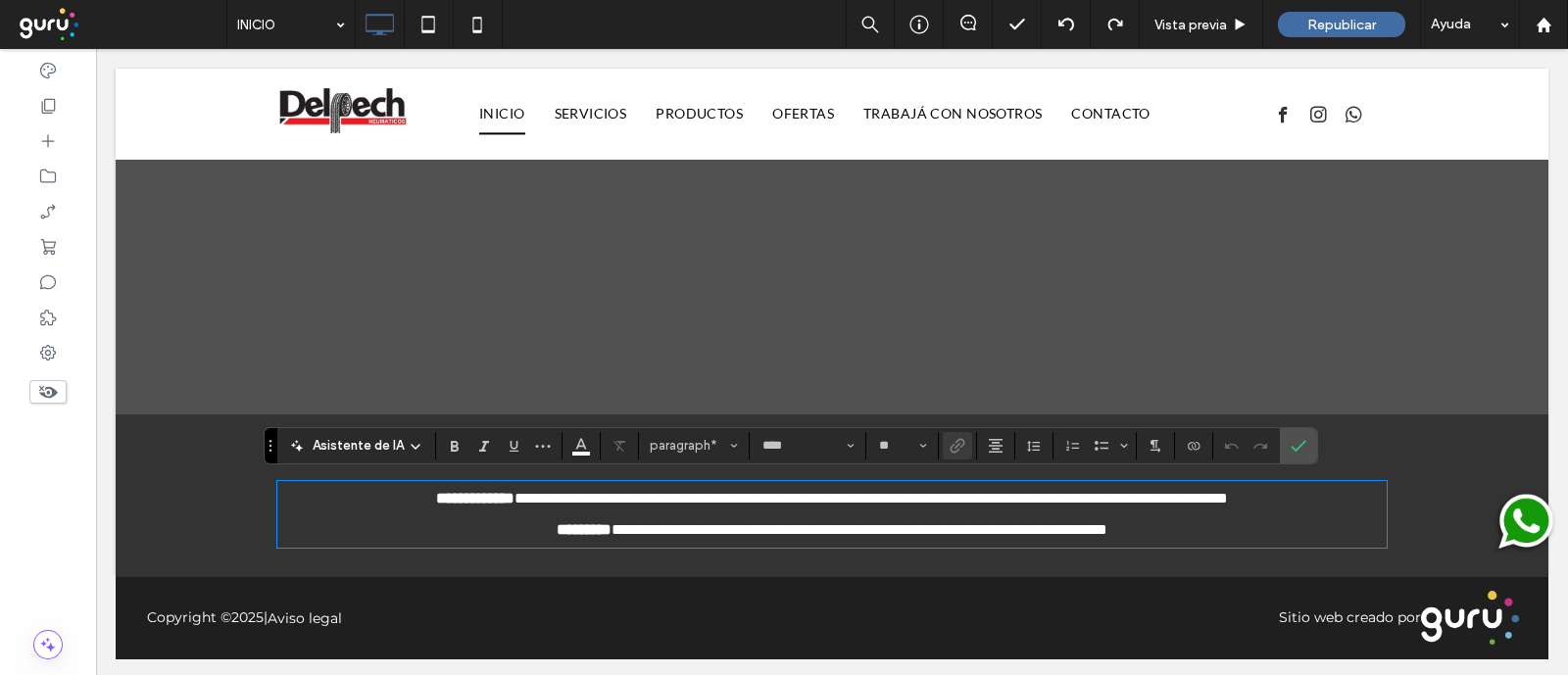 click at bounding box center (832, 454) 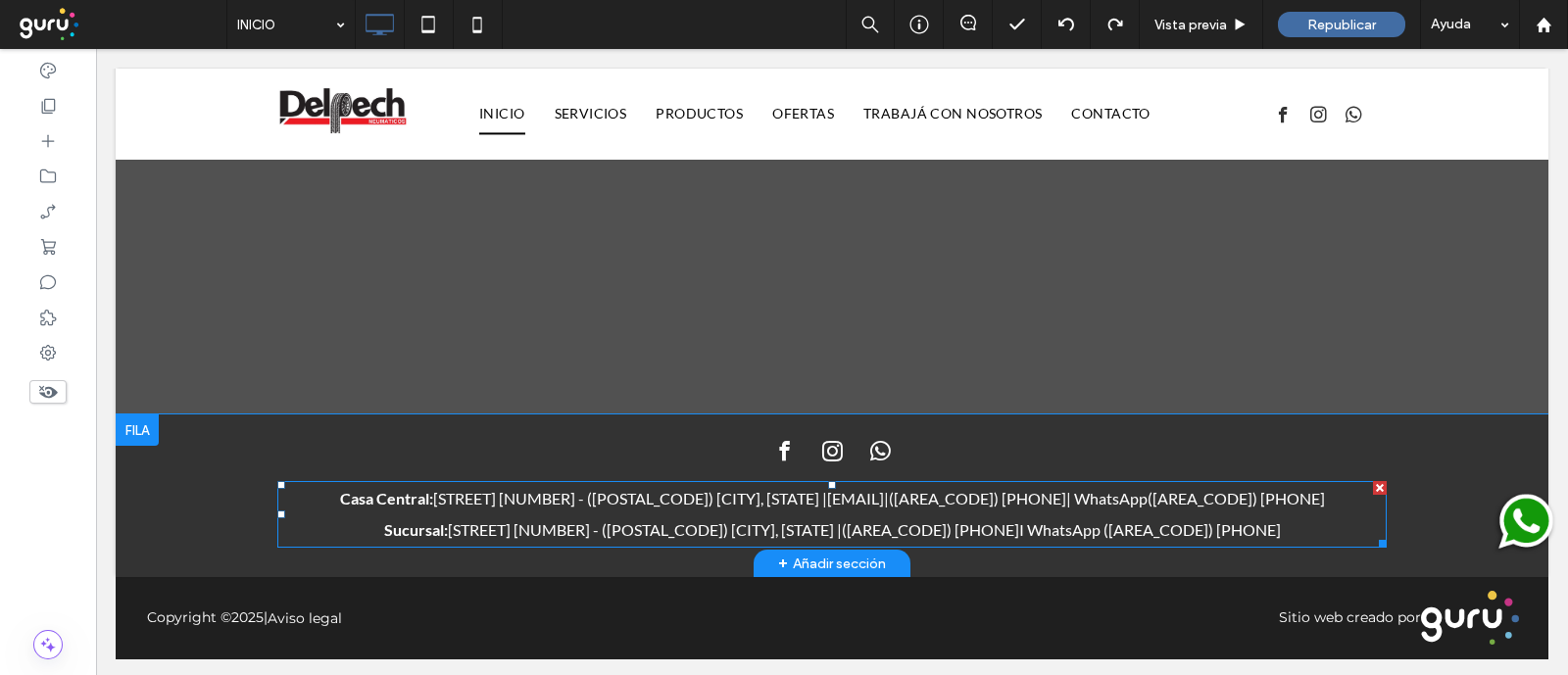 click on "([AREA_CODE]) [PHONE]" at bounding box center (977, 498) 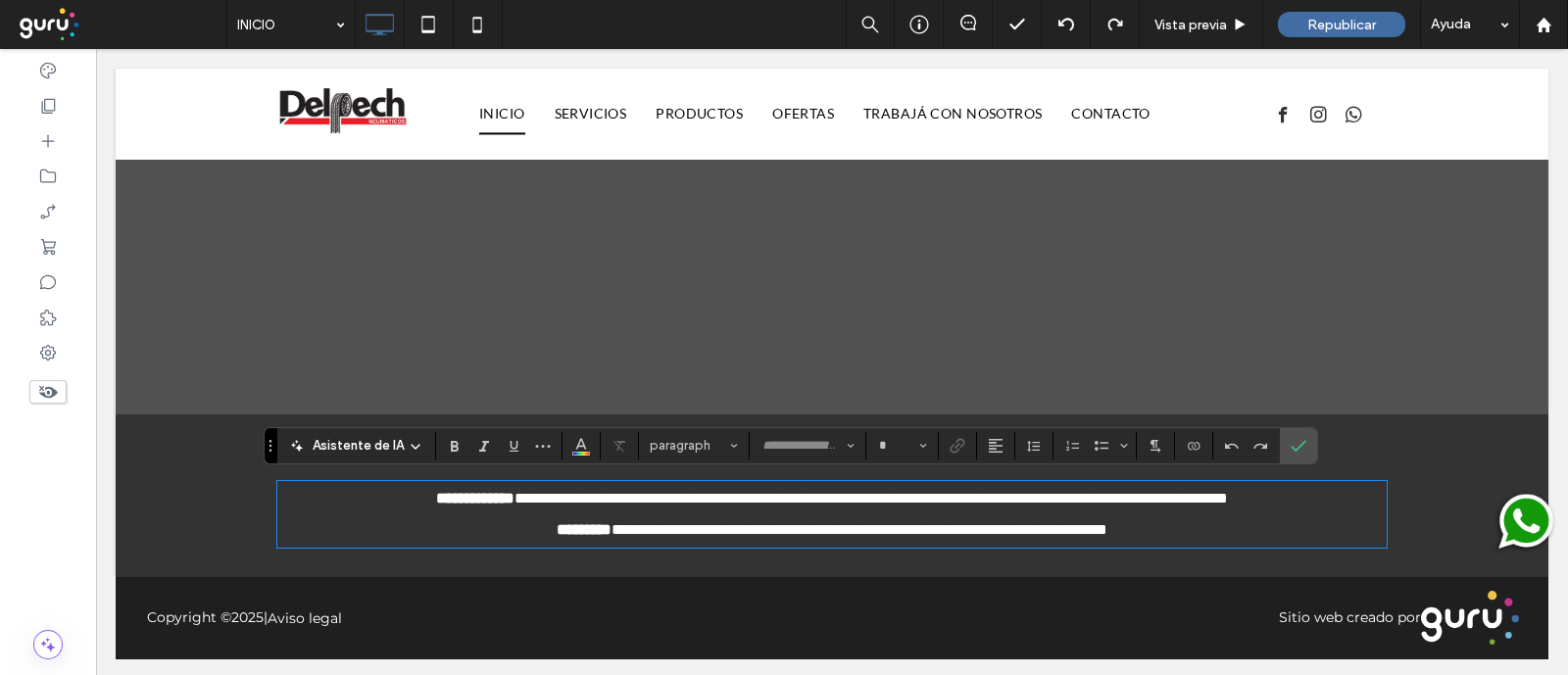 type on "****" 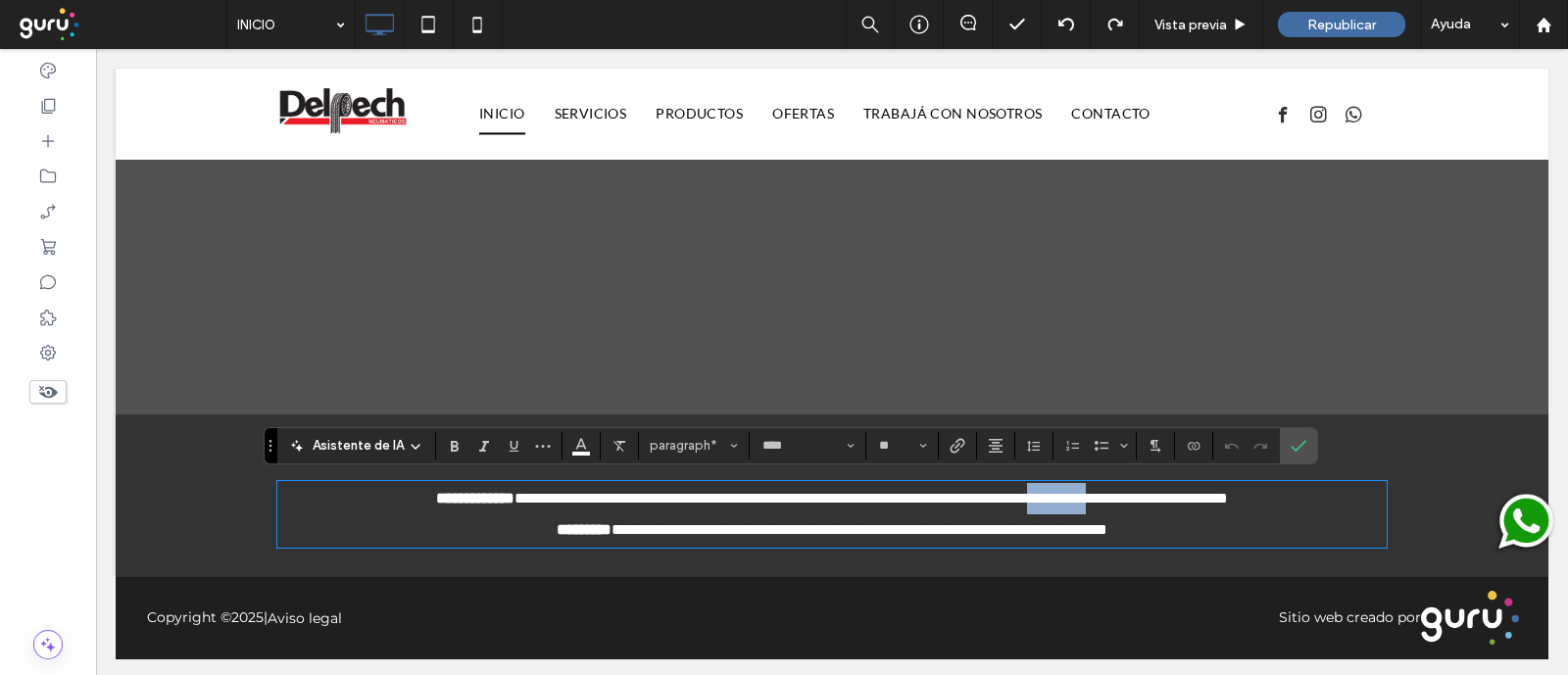 drag, startPoint x: 1118, startPoint y: 493, endPoint x: 1045, endPoint y: 494, distance: 73.00685 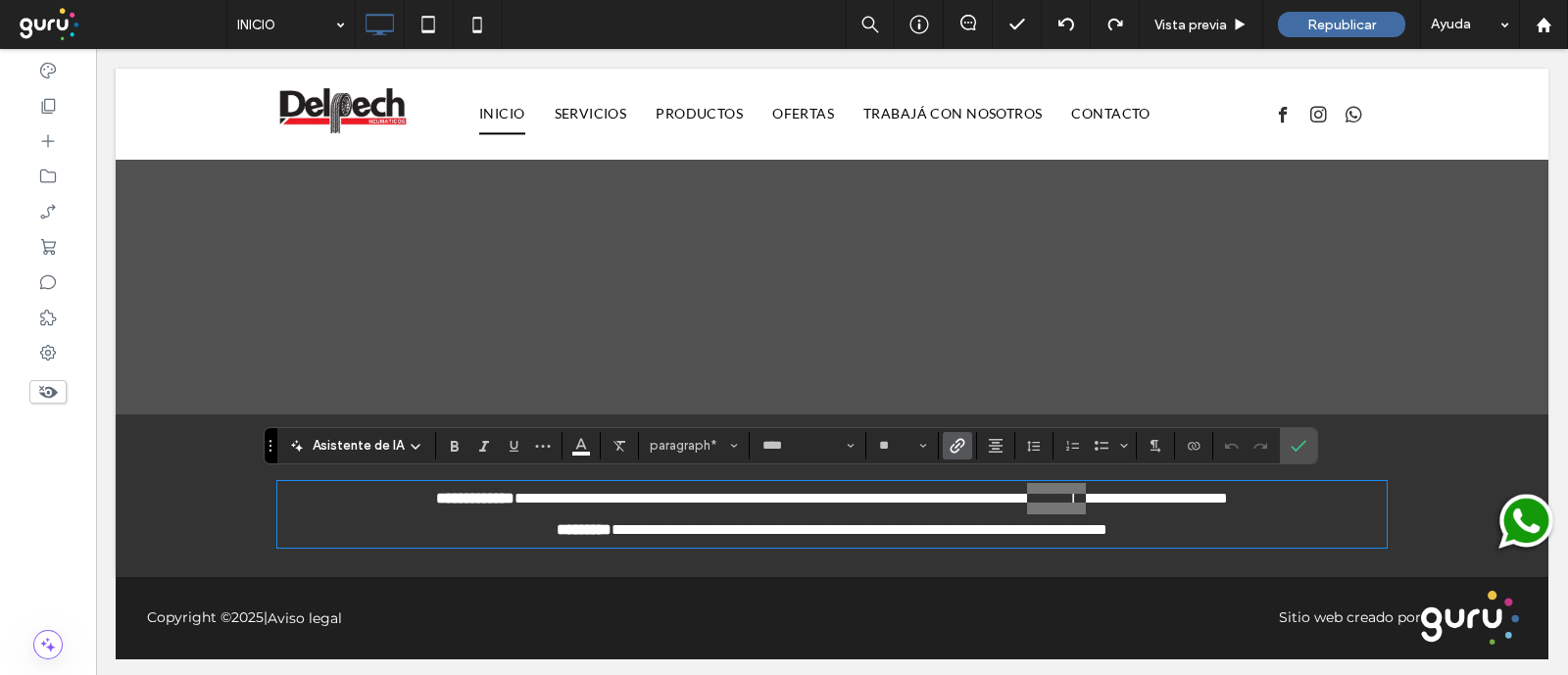 click 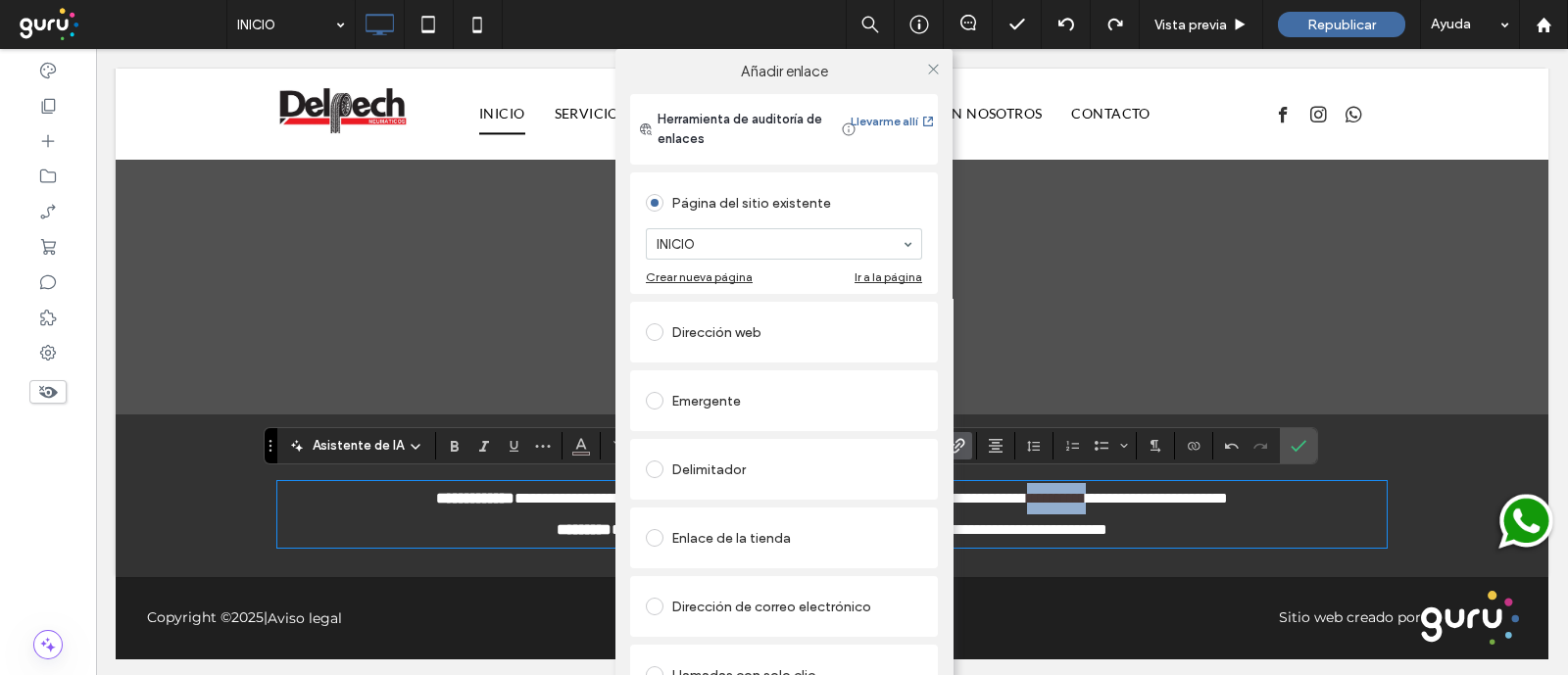 scroll, scrollTop: 122, scrollLeft: 0, axis: vertical 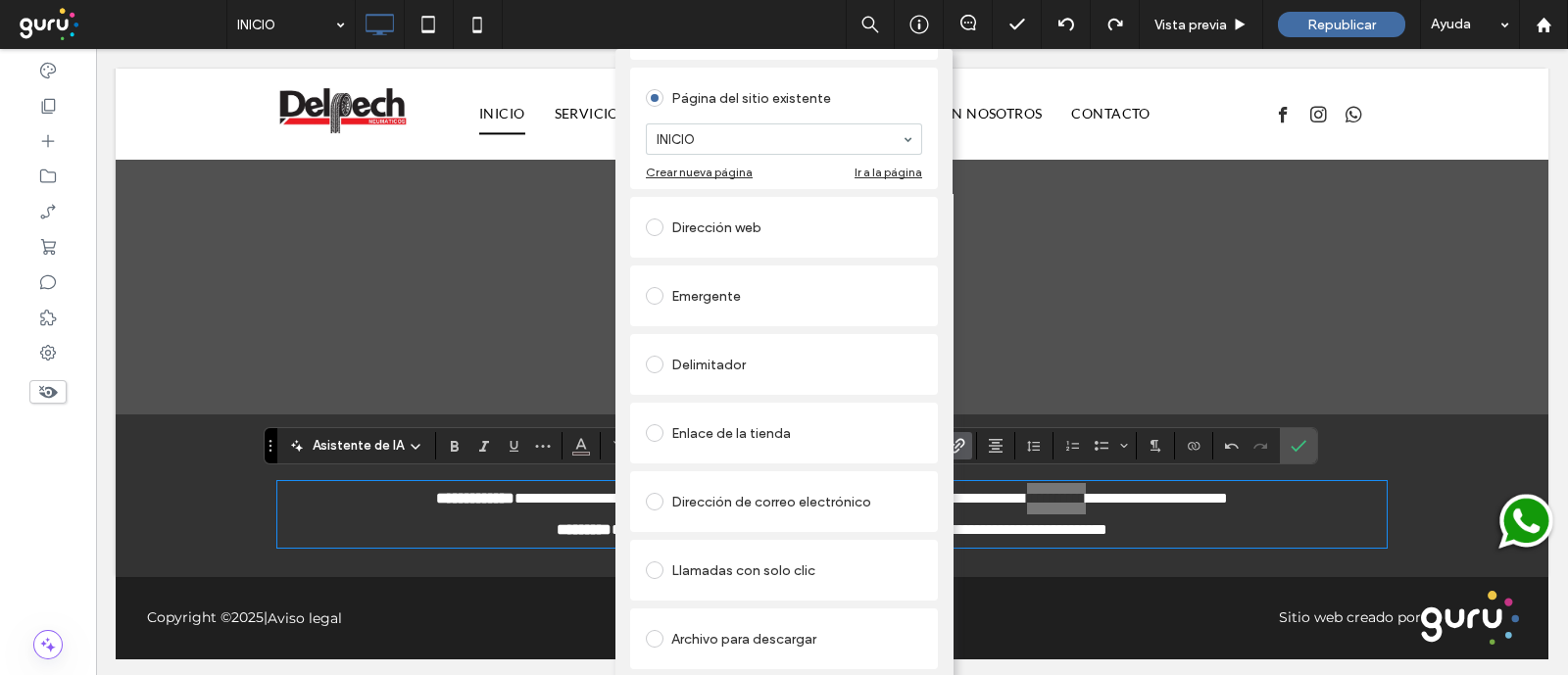 click at bounding box center [655, 570] 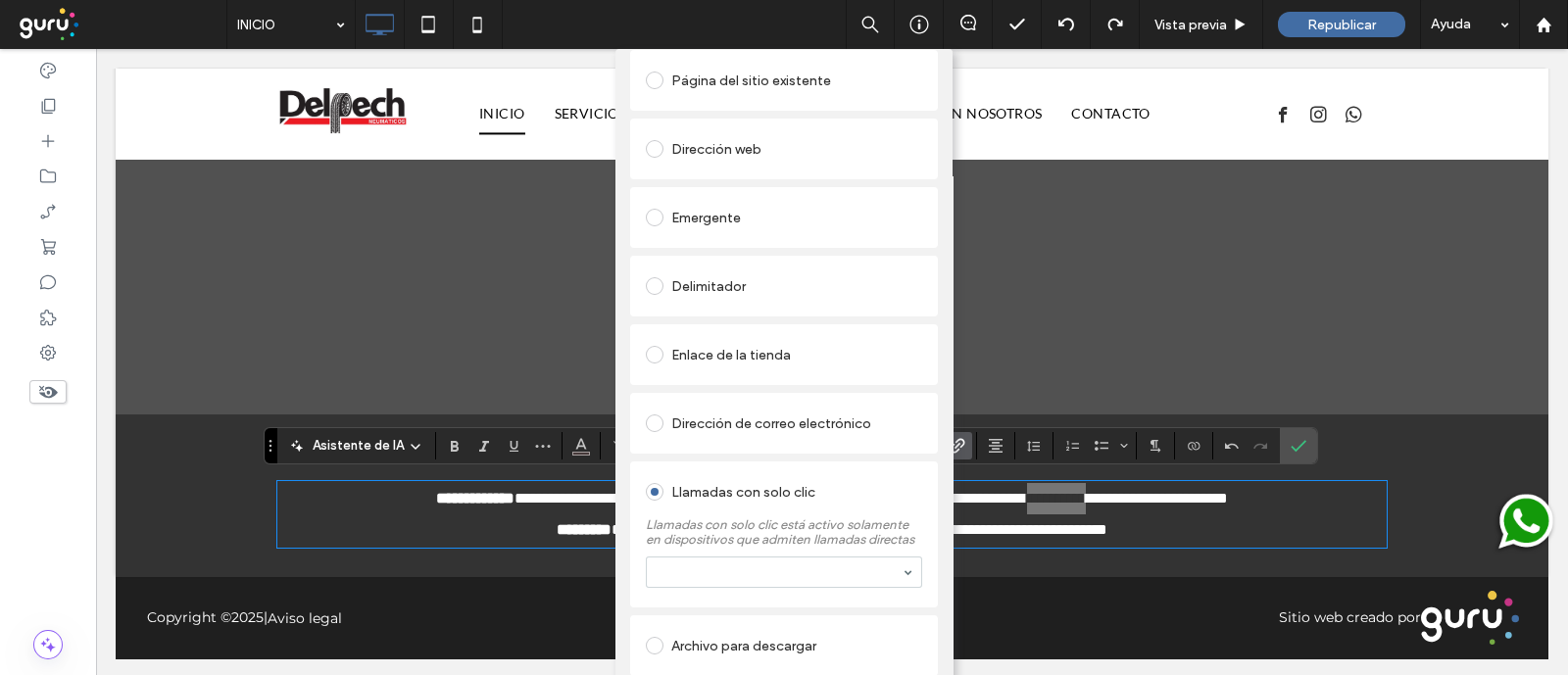 scroll, scrollTop: 130, scrollLeft: 0, axis: vertical 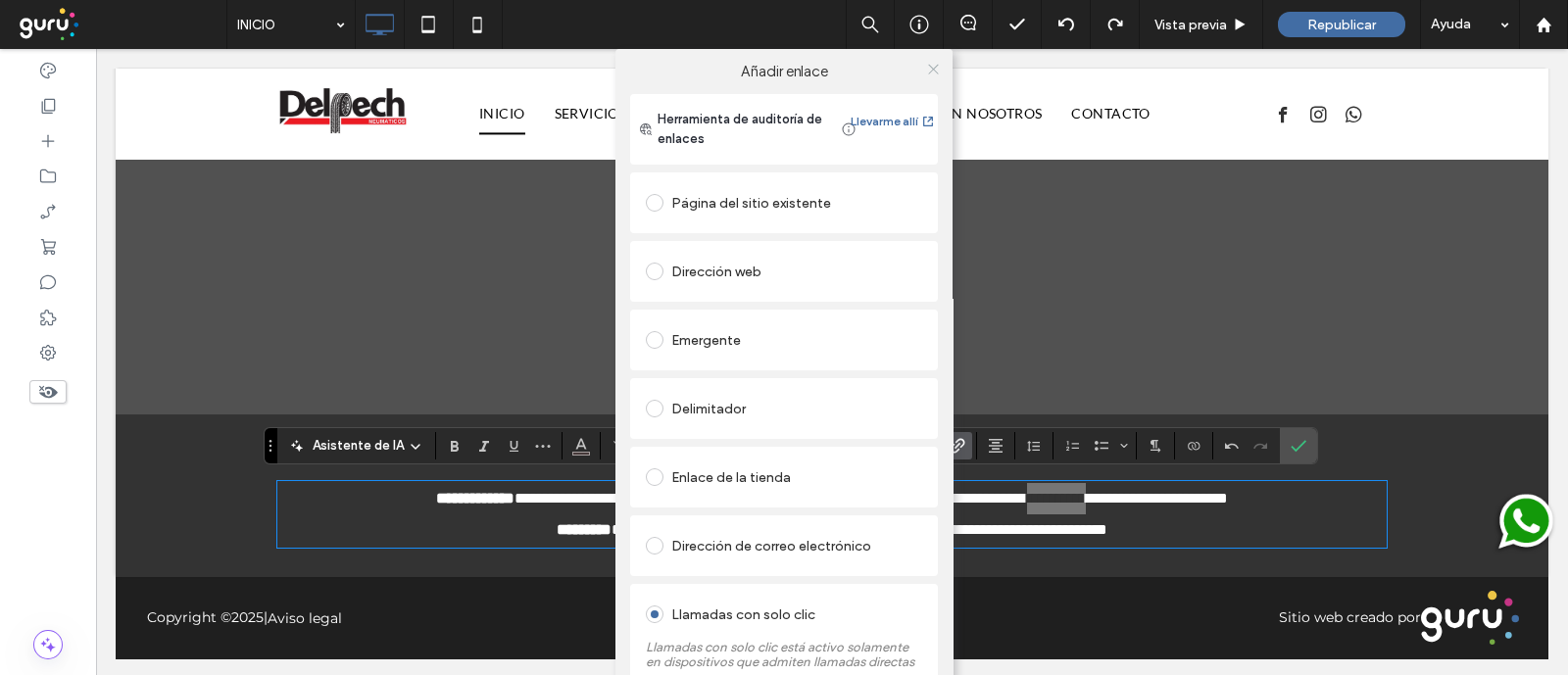 click 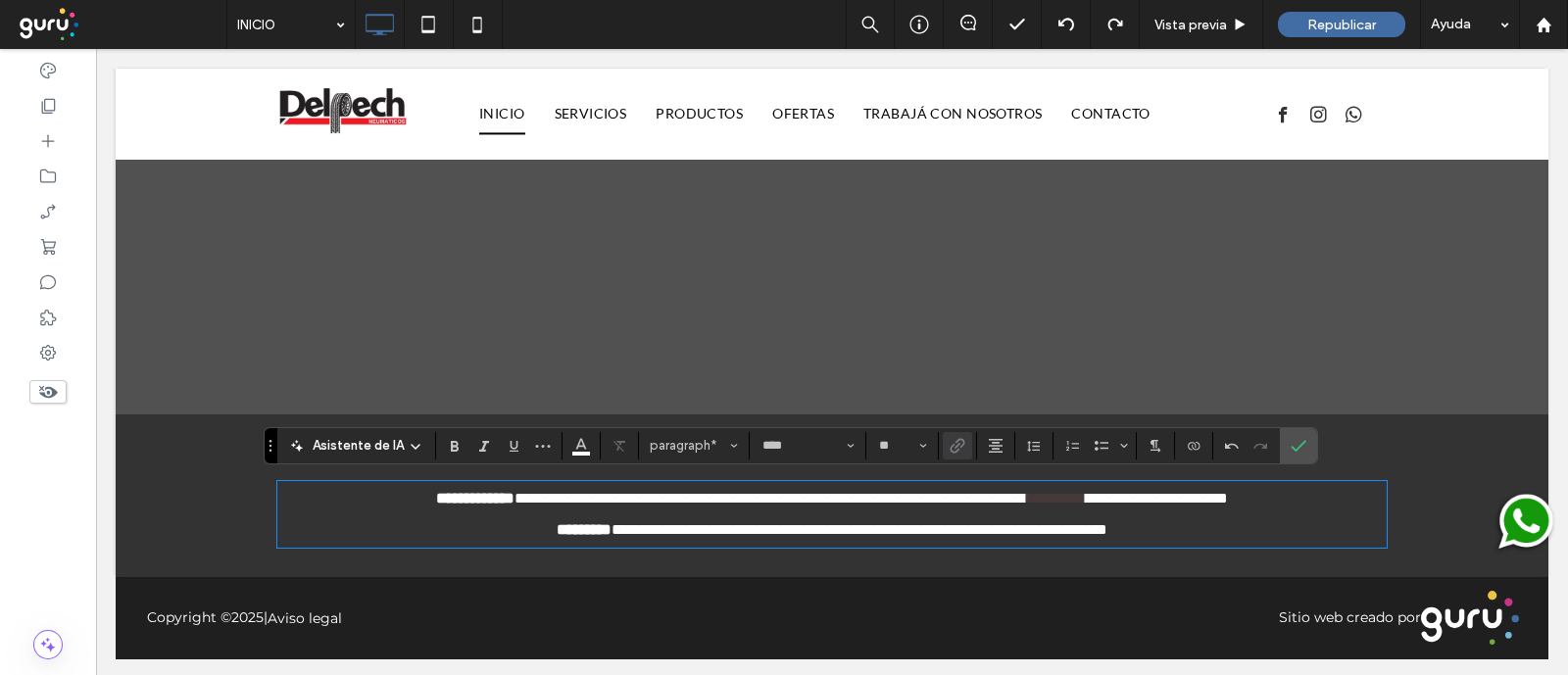 click on "**********" at bounding box center (1186, 498) 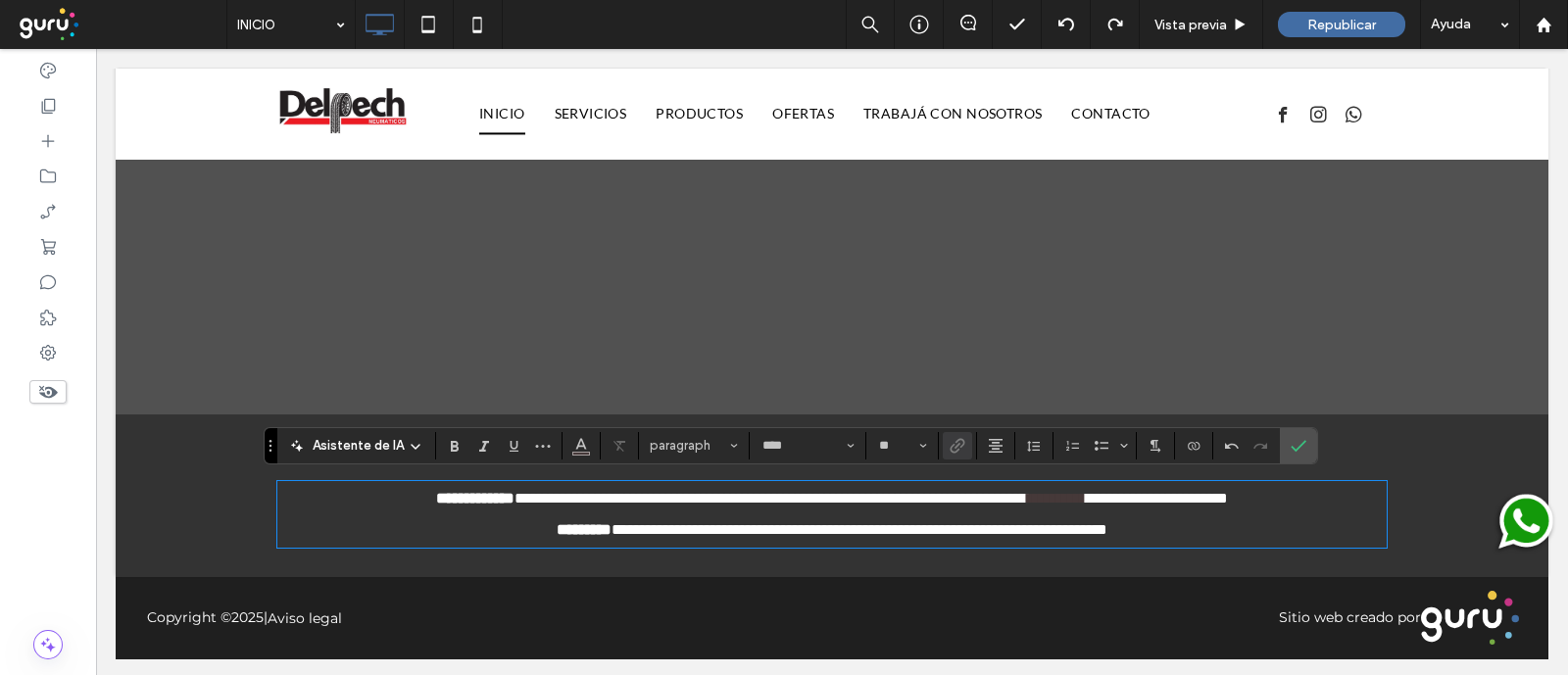 click on "*********" at bounding box center [1059, 498] 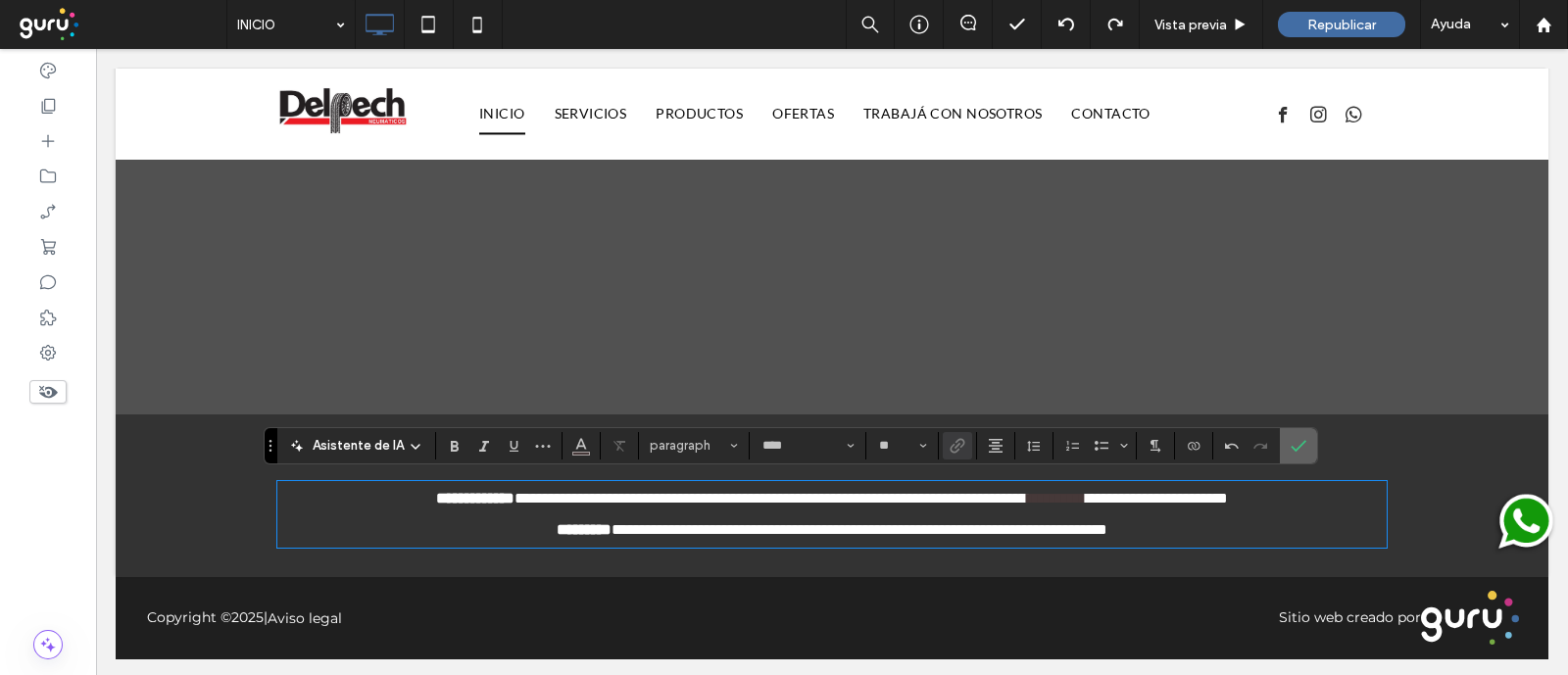 click at bounding box center [1298, 446] 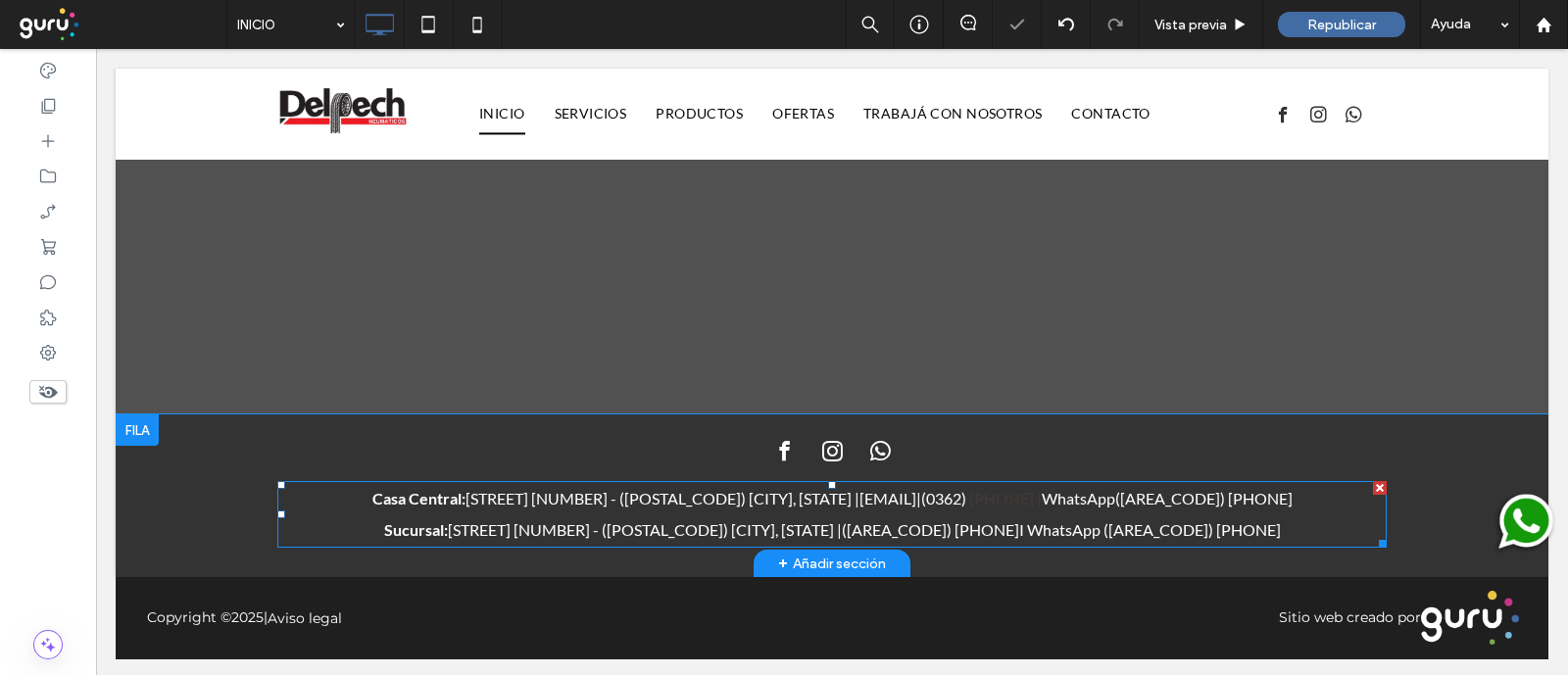 click on "[PHONE] |" at bounding box center (1005, 498) 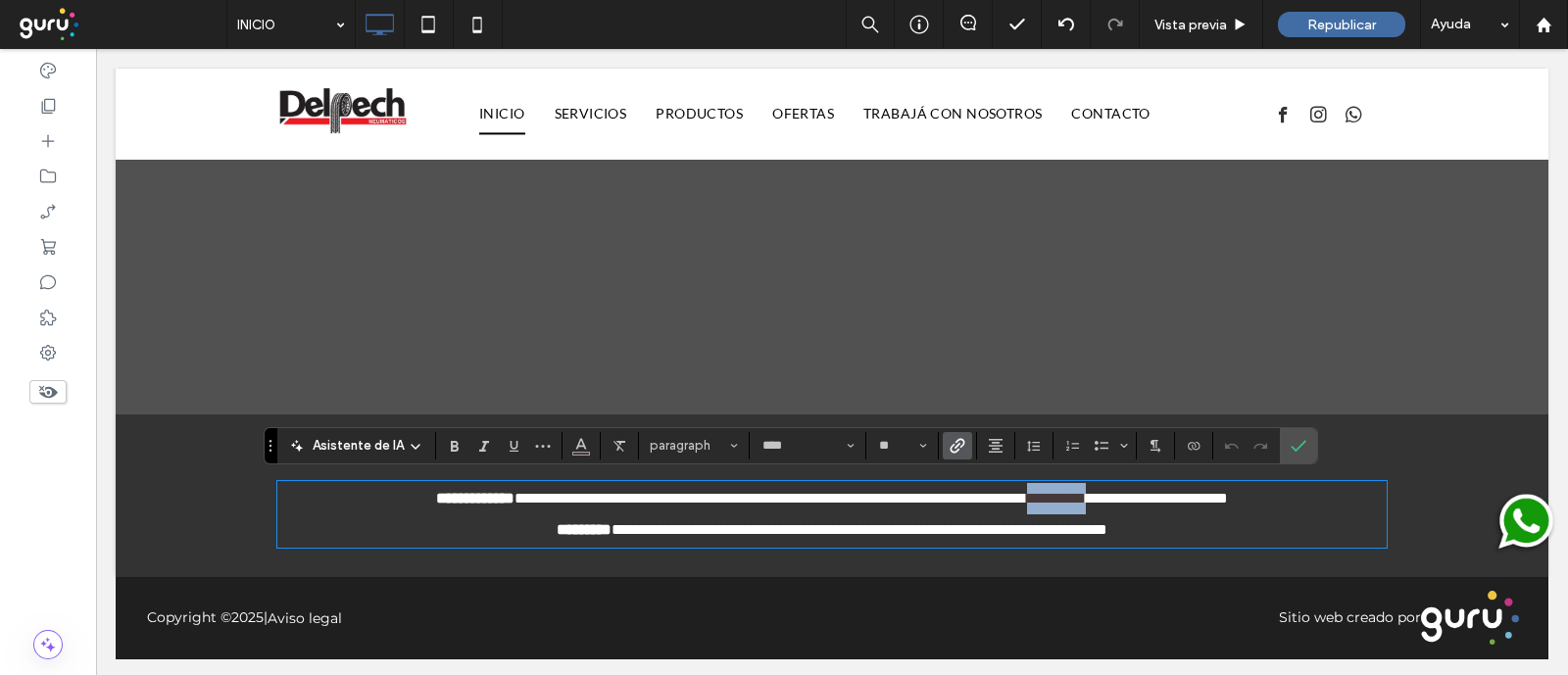 drag, startPoint x: 1119, startPoint y: 492, endPoint x: 1045, endPoint y: 496, distance: 74.108029 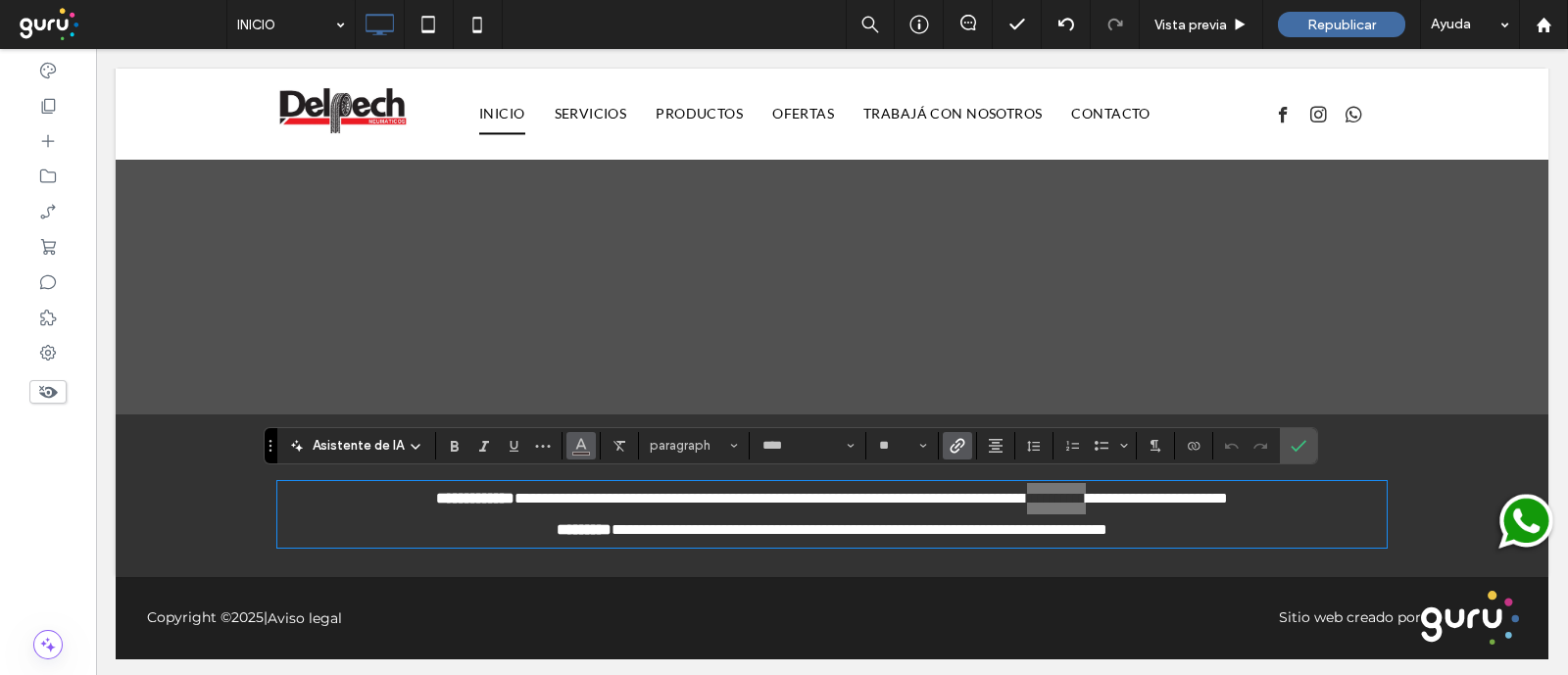 click 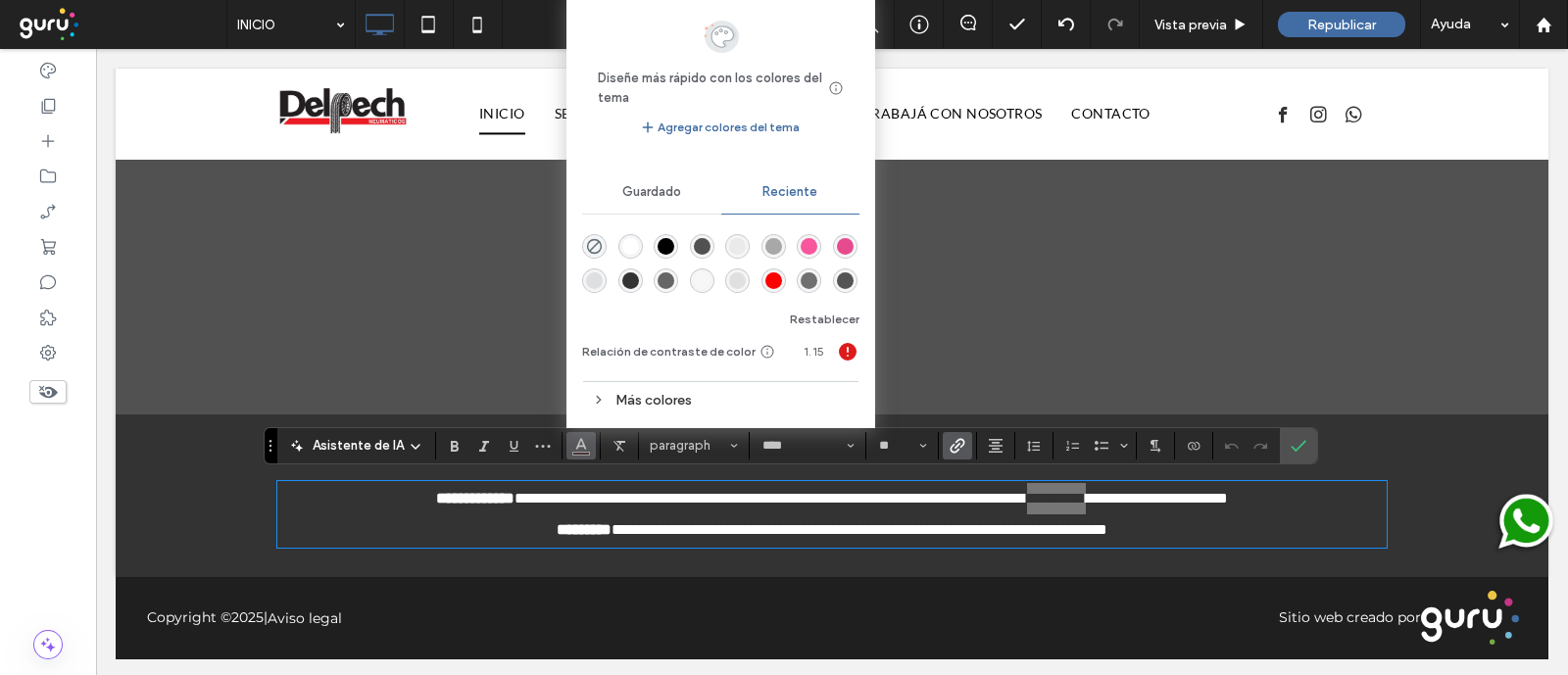 click at bounding box center [630, 246] 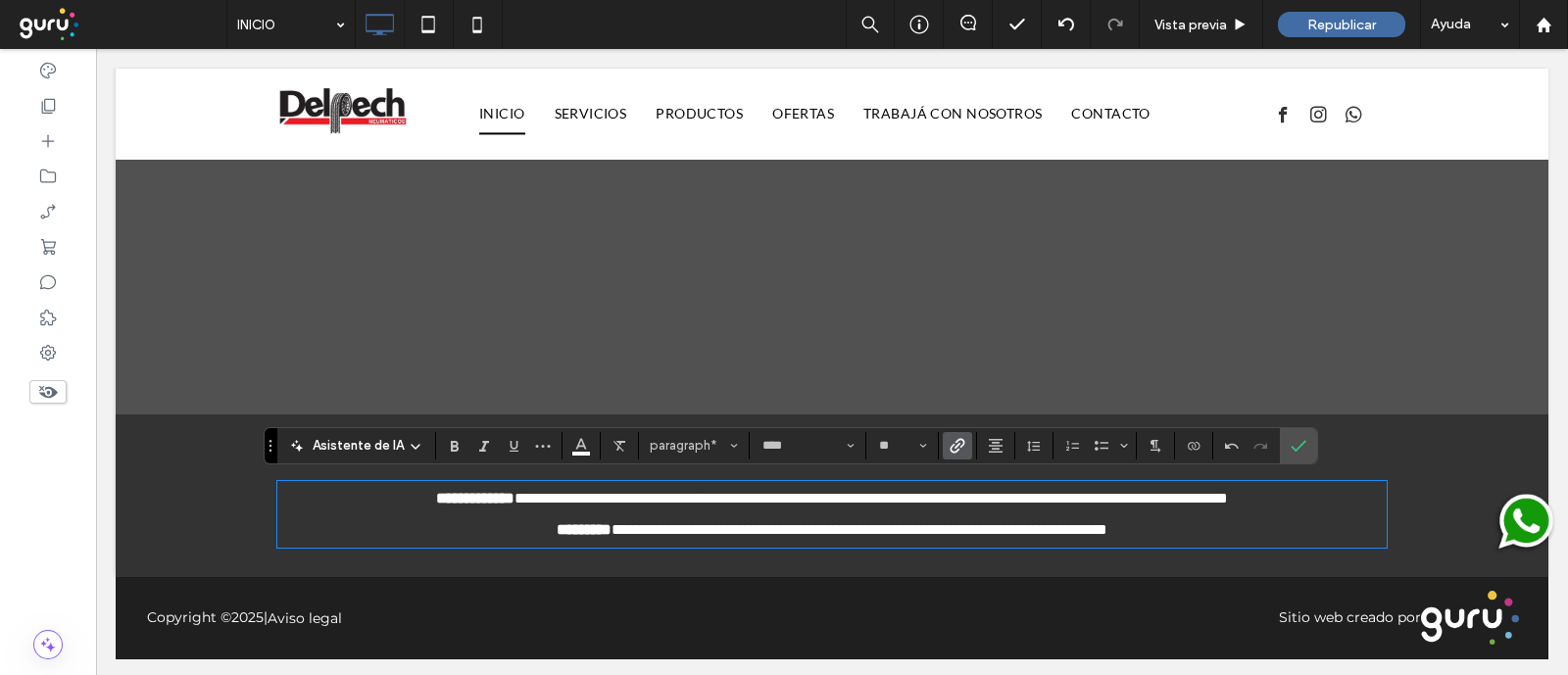 click on "**********" at bounding box center (832, 530) 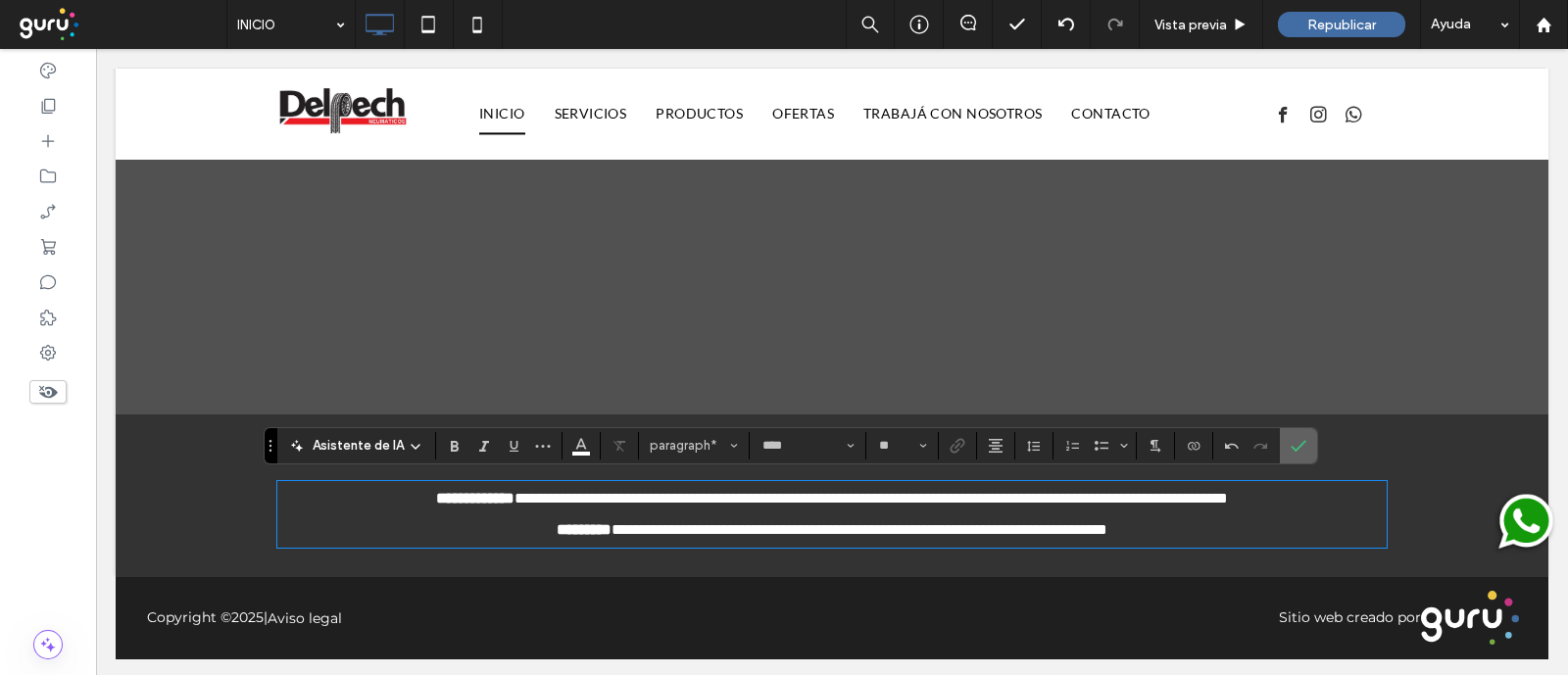drag, startPoint x: 1299, startPoint y: 448, endPoint x: 1217, endPoint y: 419, distance: 86.97701 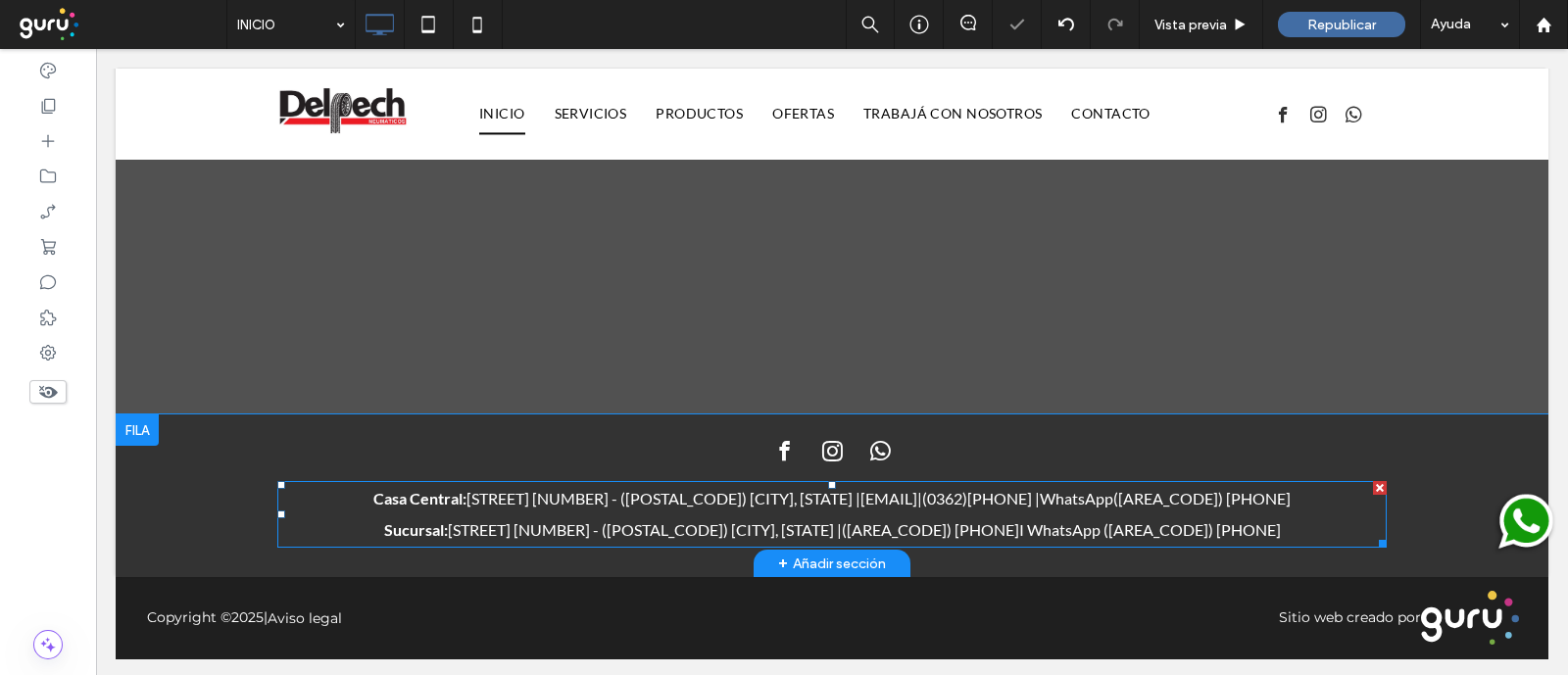click on "Casa Central: [STREET] [NUMBER] - ([POSTAL_CODE]) [CITY], [STATE] | [EMAIL] | ([AREA_CODE]) [PHONE] | WhatsApp ([AREA_CODE]) [PHONE]" at bounding box center (832, 499) 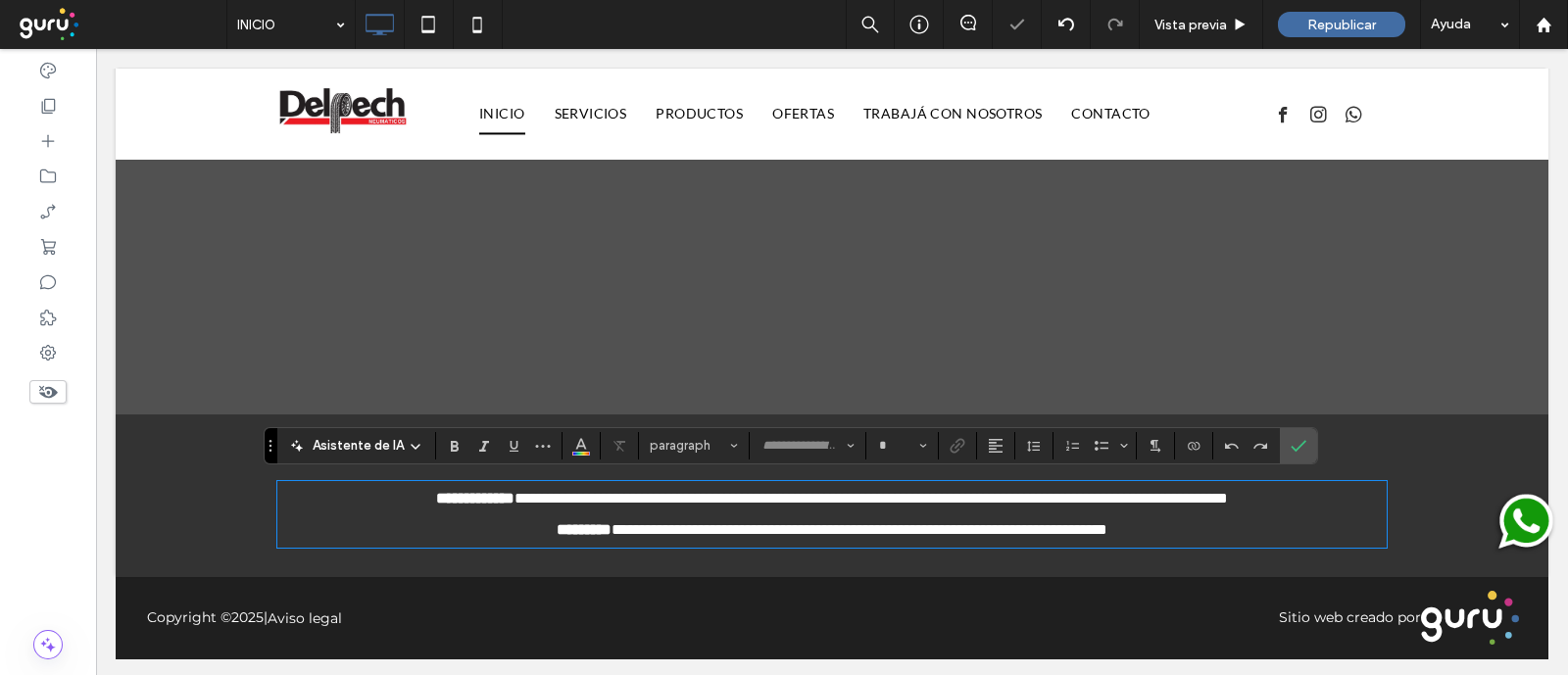 type on "****" 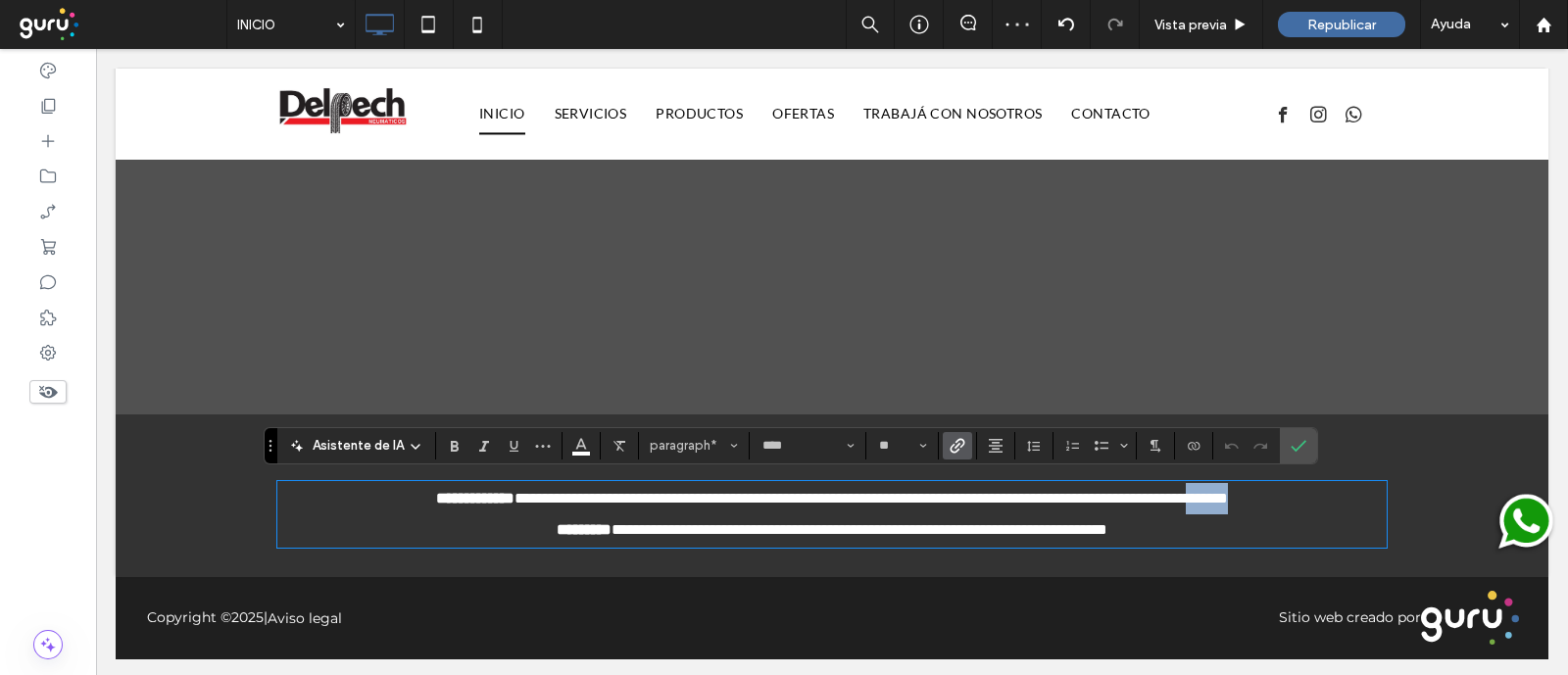 drag, startPoint x: 1326, startPoint y: 498, endPoint x: 1249, endPoint y: 503, distance: 77.16217 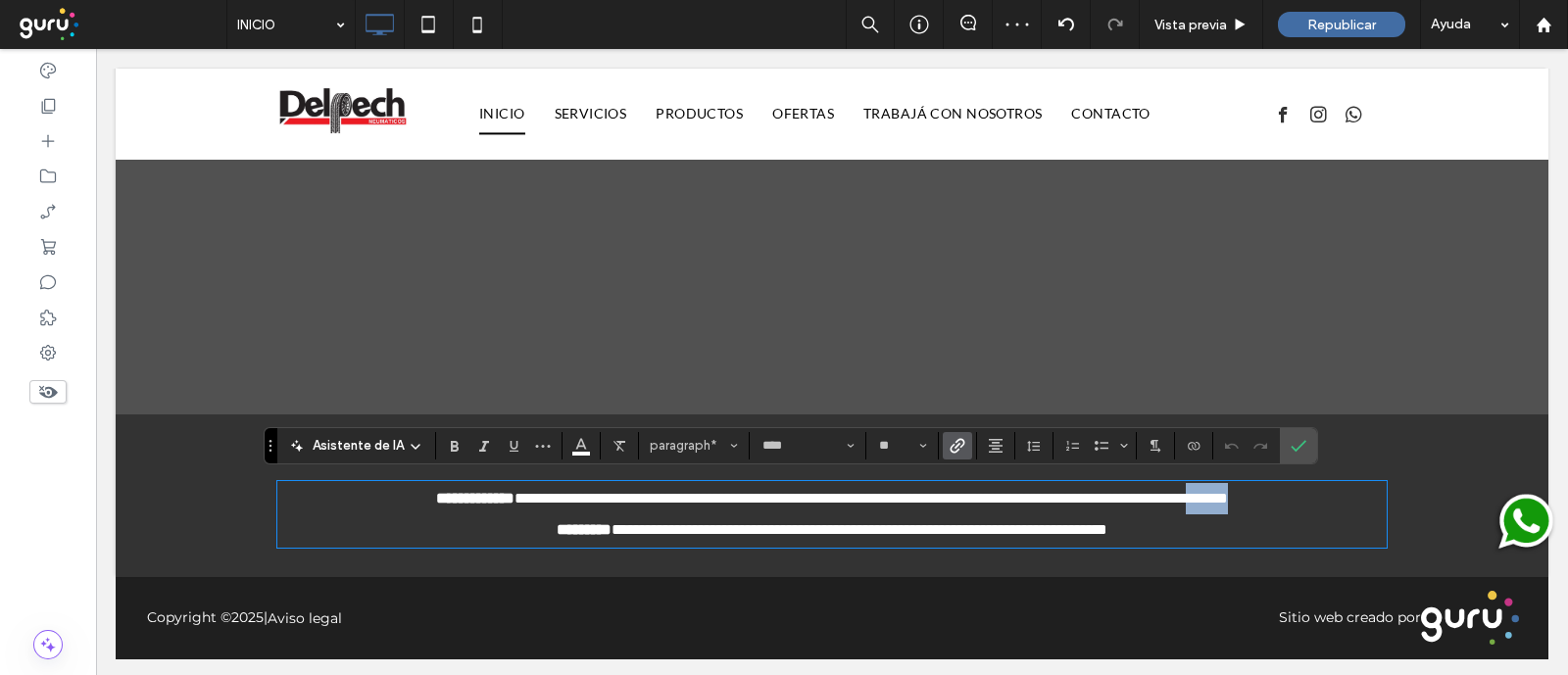 click on "**********" at bounding box center [832, 499] 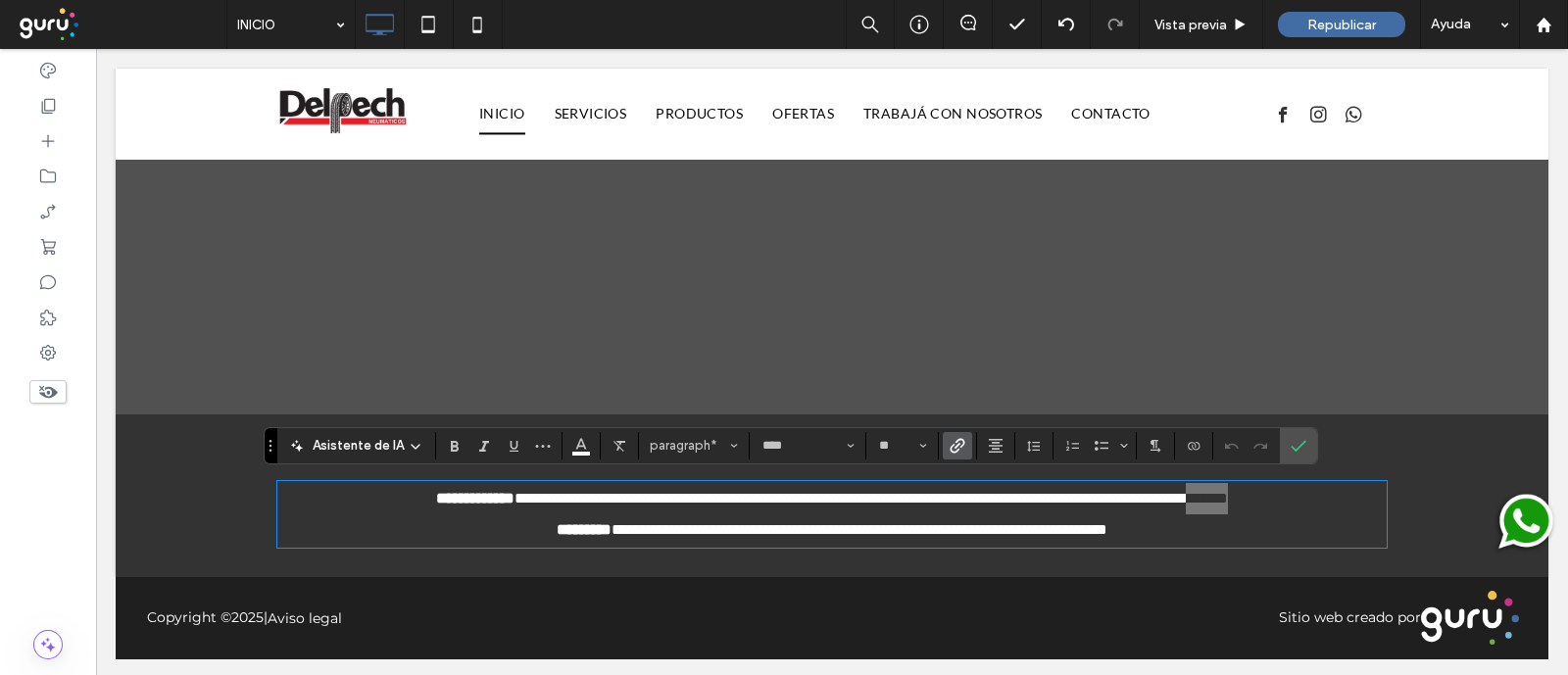 click 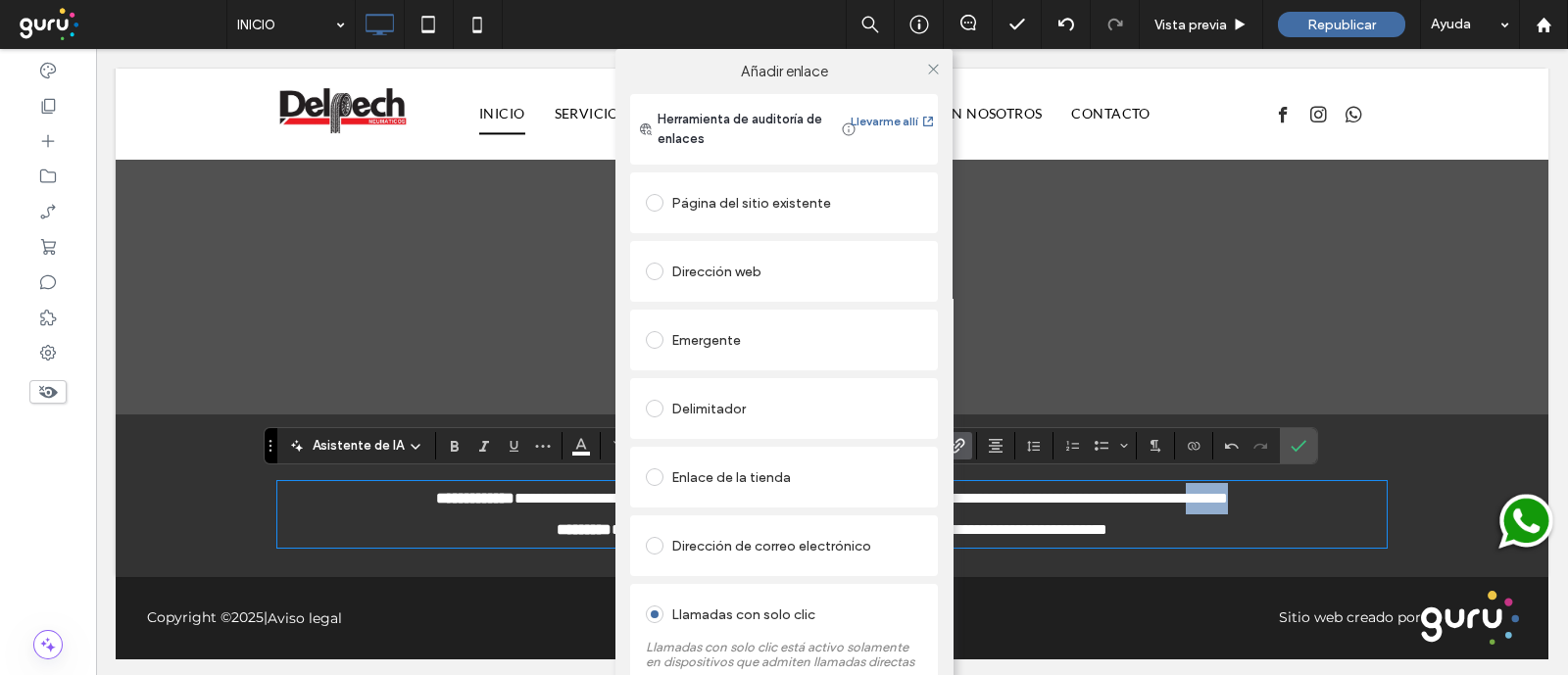 scroll, scrollTop: 130, scrollLeft: 0, axis: vertical 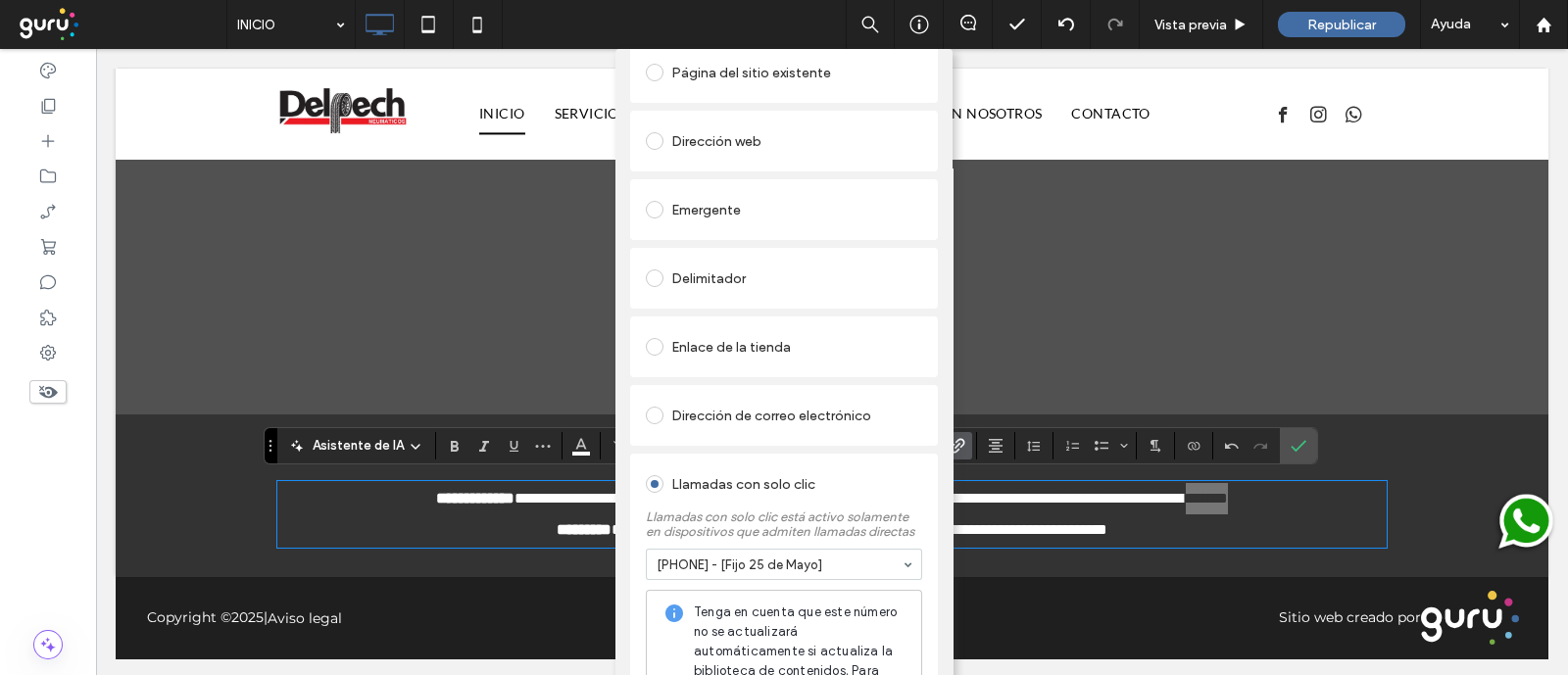 click on "Añadir enlace Herramienta de auditoría de enlaces Llevarme allí Página del sitio existente Dirección web Emergente Delimitador Enlace de la tienda Dirección de correo electrónico Llamadas con solo clic Llamadas con solo clic está activo solamente en dispositivos que admiten llamadas directas [PHONE] - [Fijo Suc 25 de Mayo] Tenga en cuenta que este número no se actualizará automáticamente si actualiza la biblioteca de contenidos. Para permitir las actualizaciones automáticas, utilice la opción Conectar a datos en el editor. Archivo para descargar ELIMINAR ENLACE" at bounding box center (784, 386) 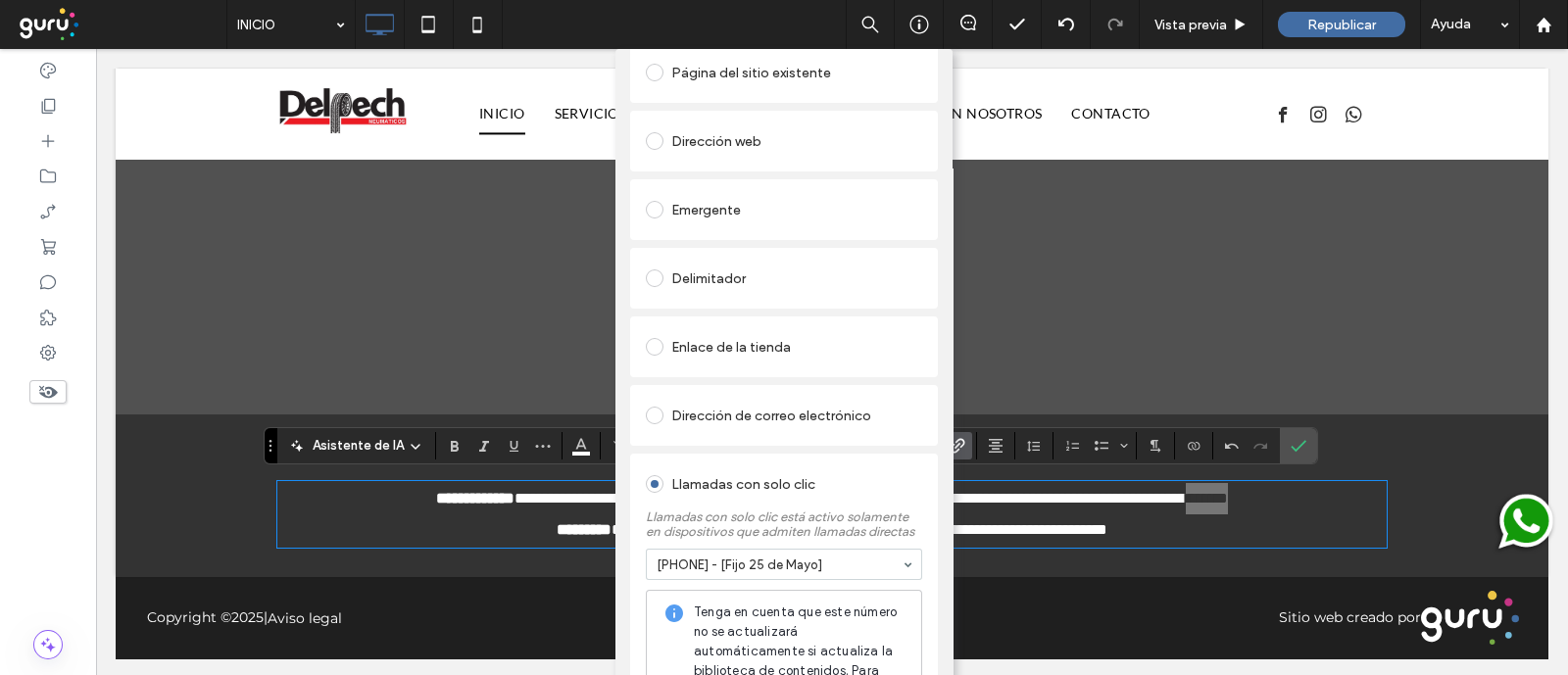 scroll, scrollTop: 300, scrollLeft: 0, axis: vertical 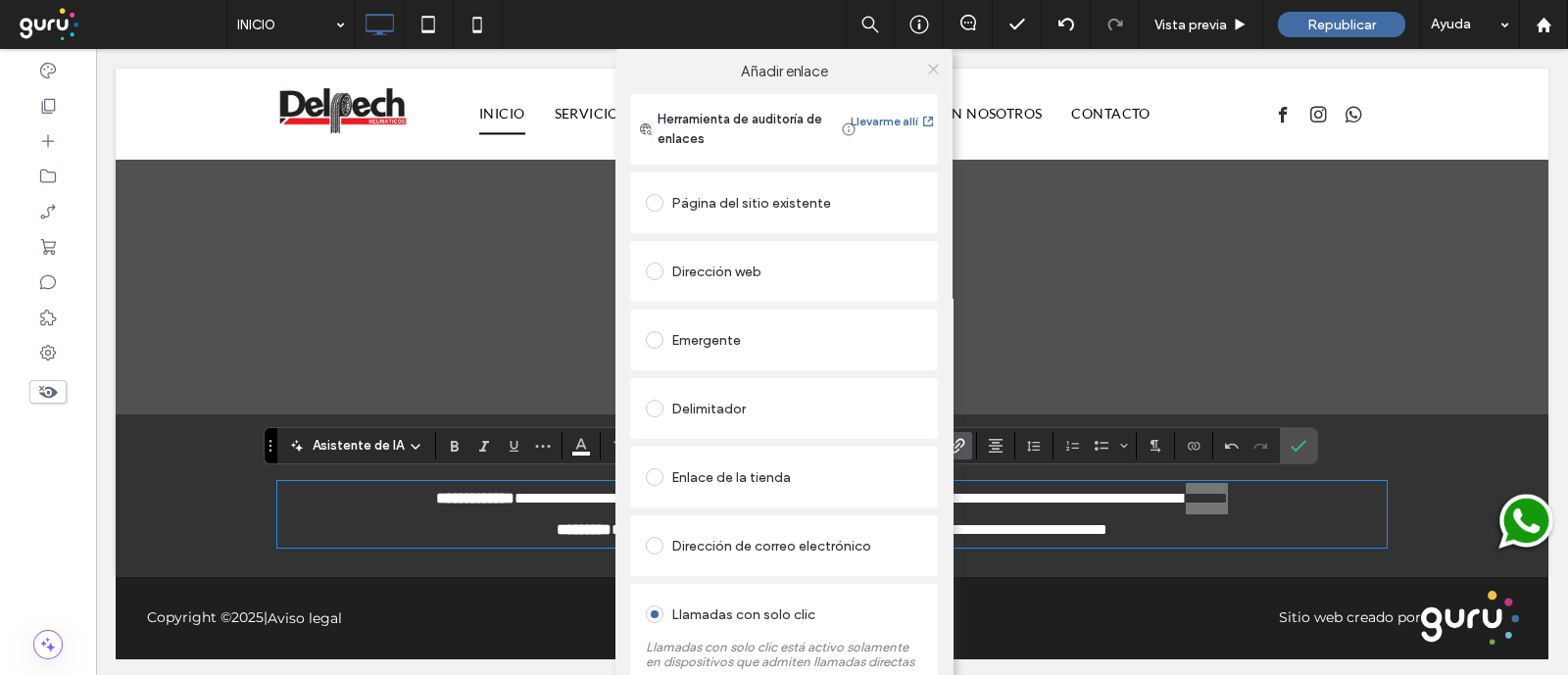click 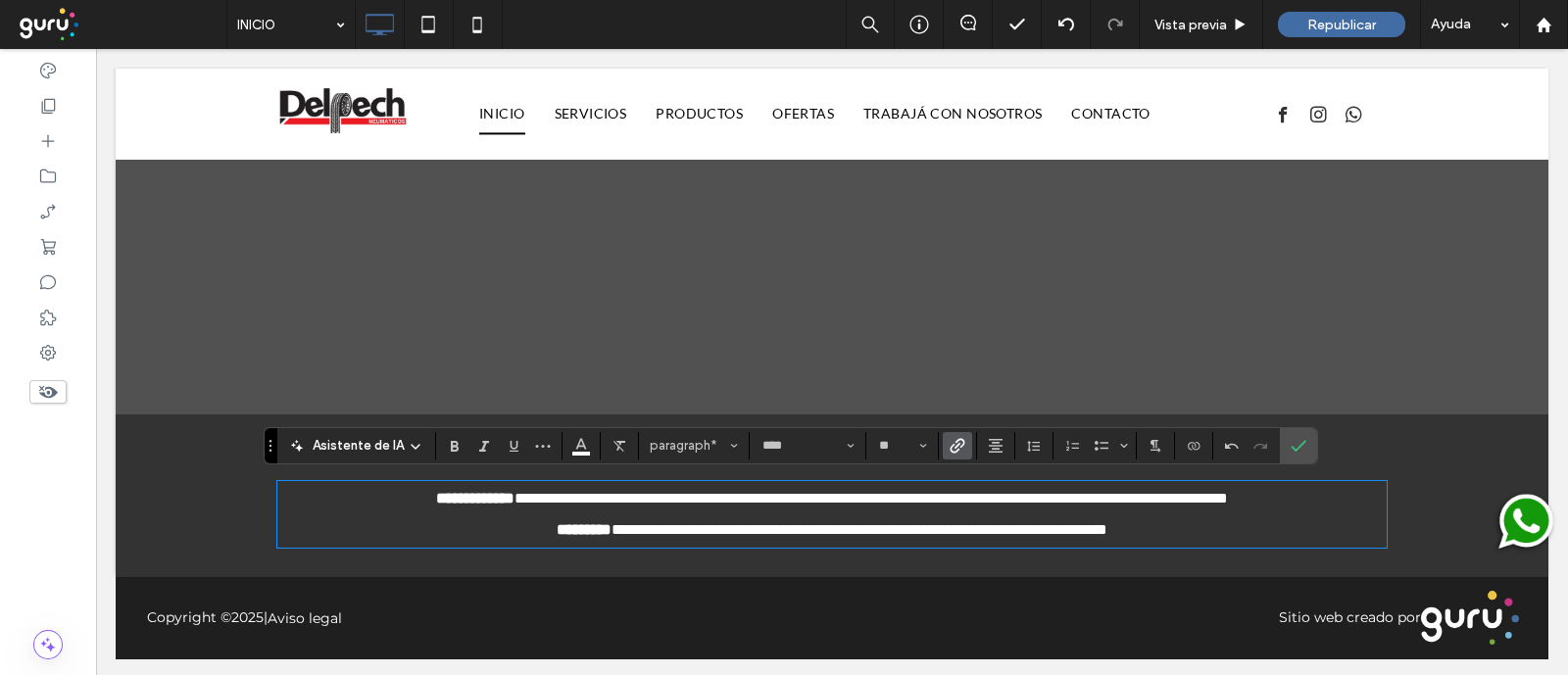 click on "**********" at bounding box center [832, 496] 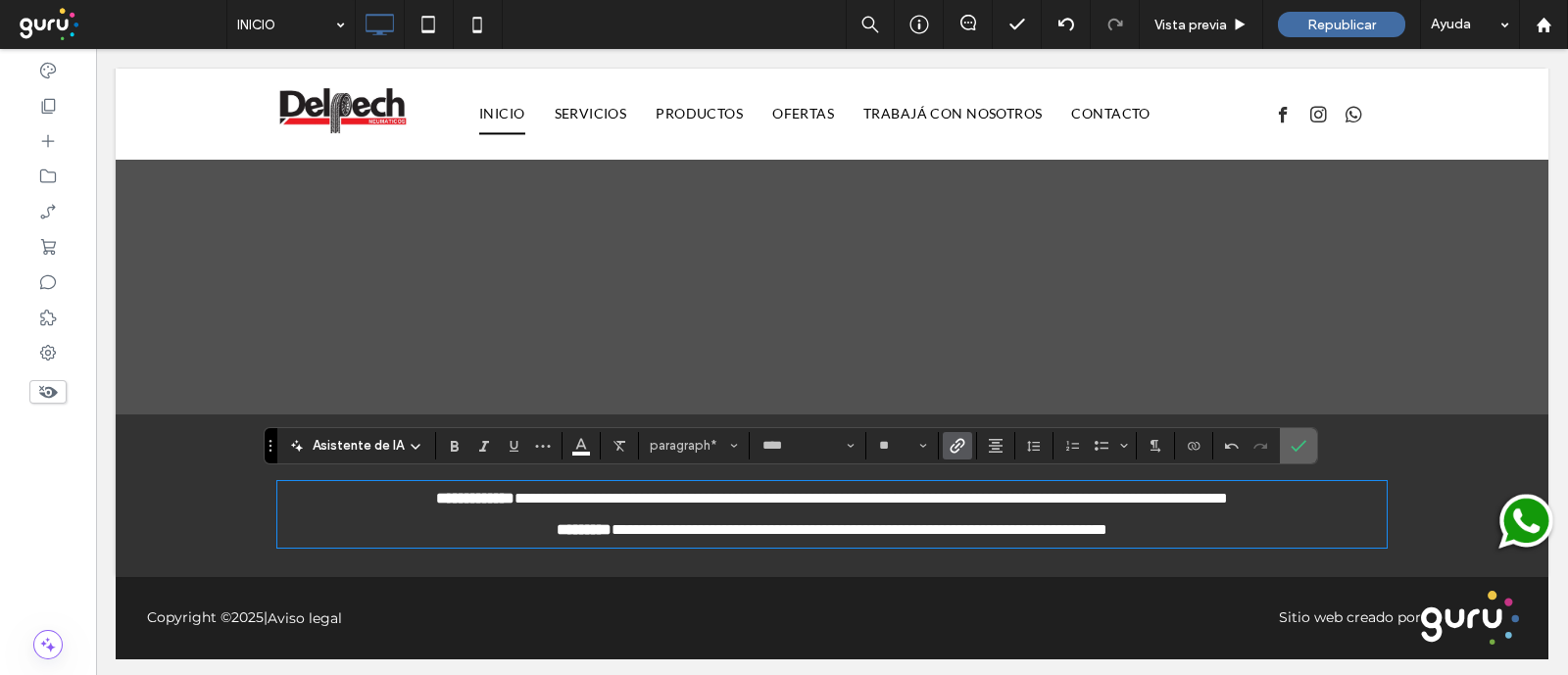 drag, startPoint x: 1298, startPoint y: 433, endPoint x: 1216, endPoint y: 400, distance: 88.391176 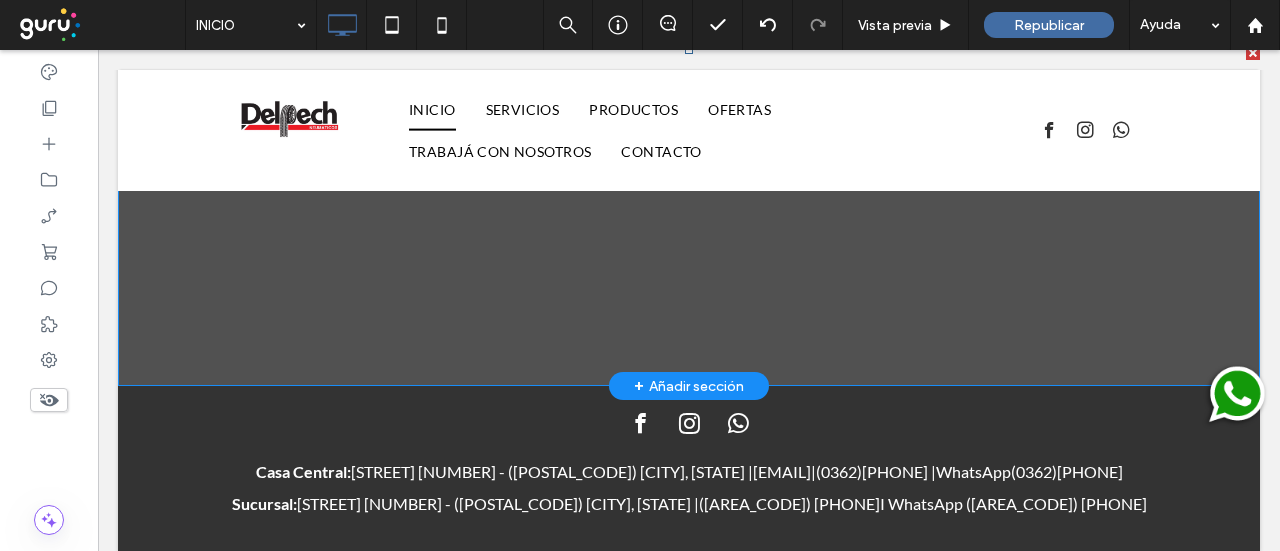 scroll, scrollTop: 1739, scrollLeft: 0, axis: vertical 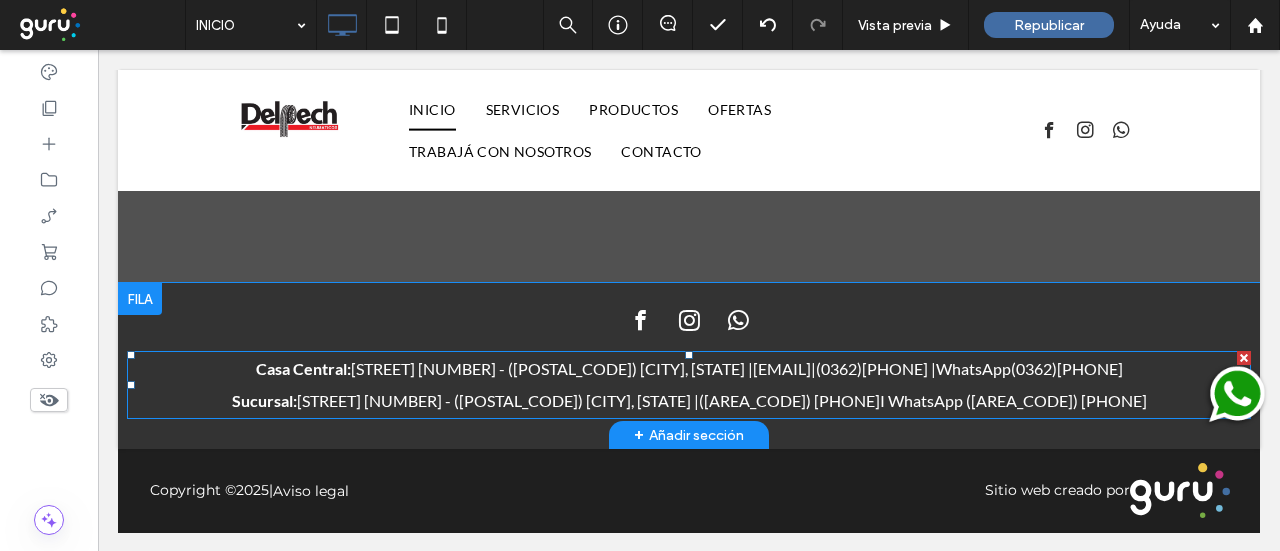 click on "[PHONE]" at bounding box center [1090, 368] 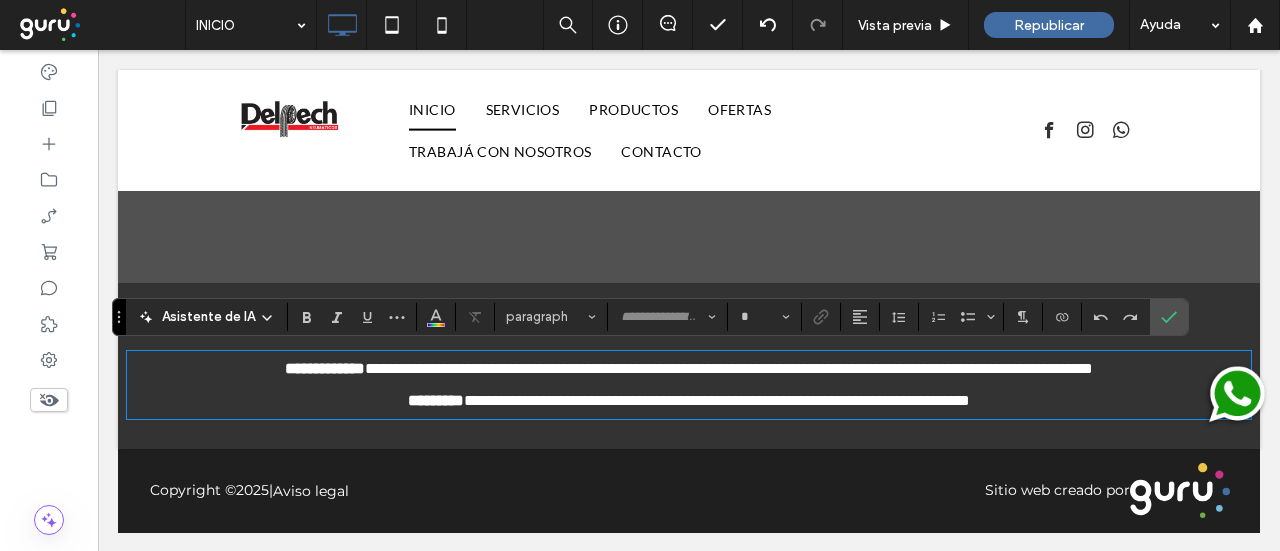 type on "****" 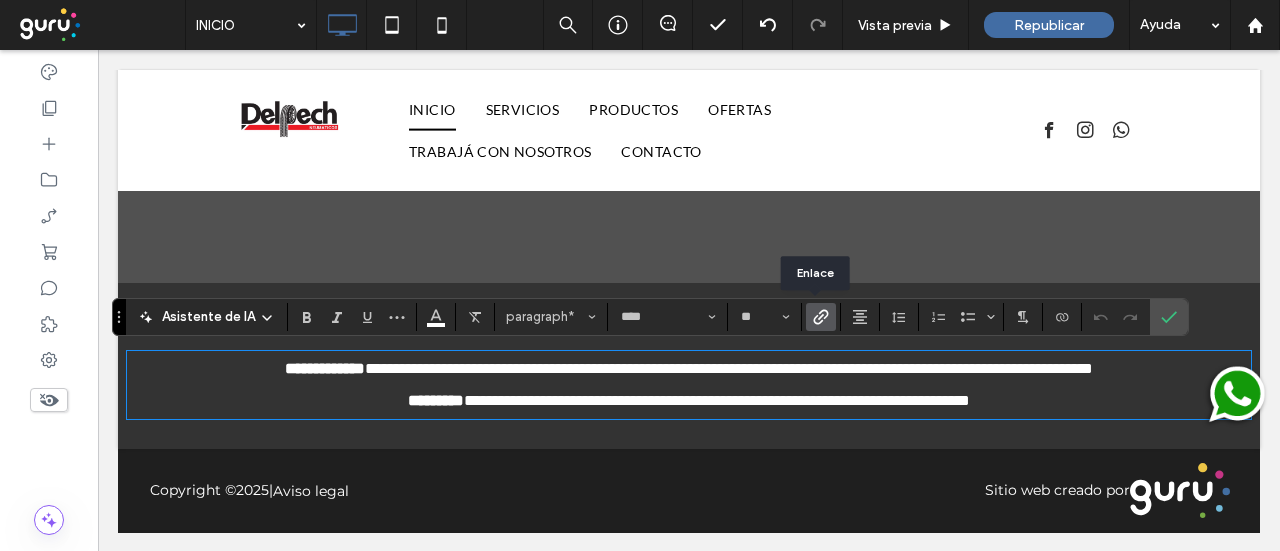 click 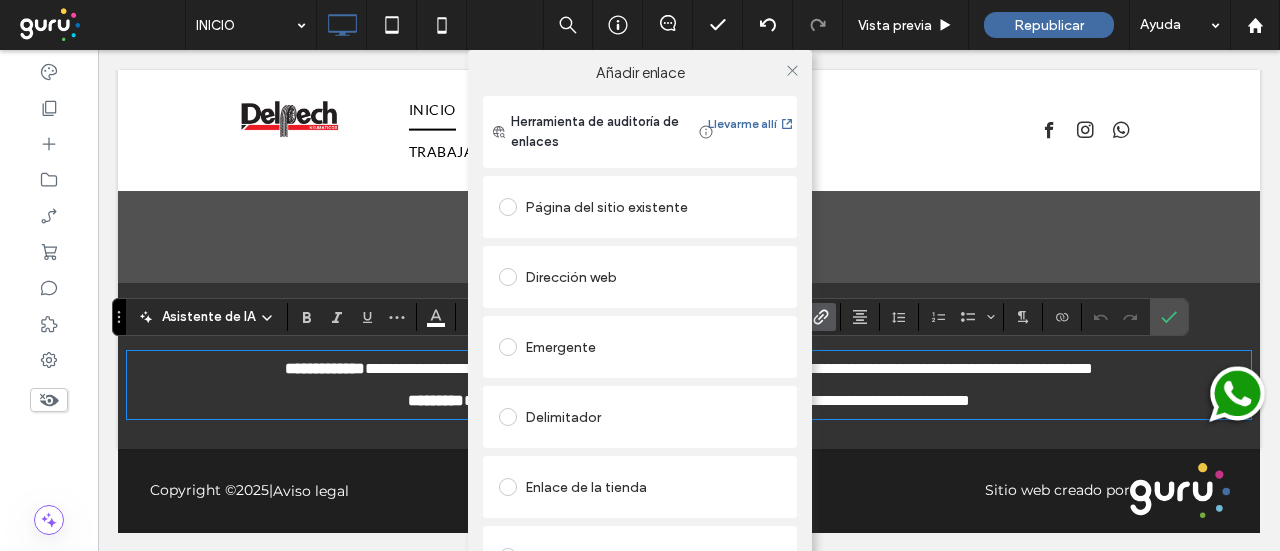 scroll, scrollTop: 272, scrollLeft: 0, axis: vertical 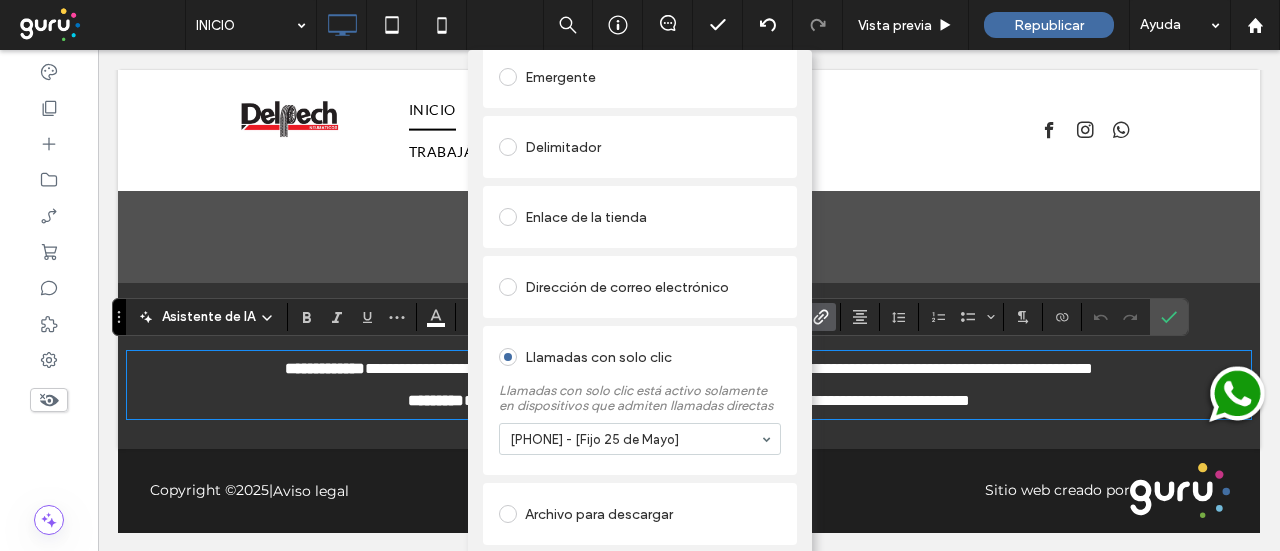 click on "Añadir enlace Herramienta de auditoría de enlaces Llevarme allí Página del sitio existente Dirección web Emergente Delimitador Enlace de la tienda Dirección de correo electrónico Llamadas con solo clic Llamadas con solo clic está activo solamente en dispositivos que admiten llamadas directas [PHONE] - [Fijo Suc 25 de Mayo] Archivo para descargar ELIMINAR ENLACE" at bounding box center [640, 325] 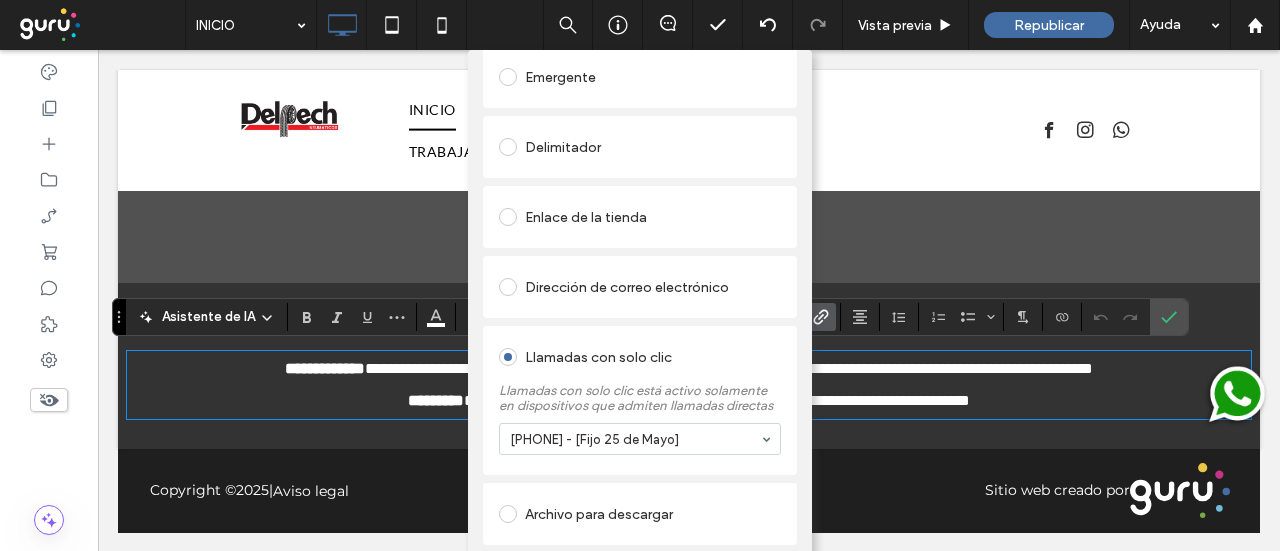 scroll, scrollTop: 0, scrollLeft: 0, axis: both 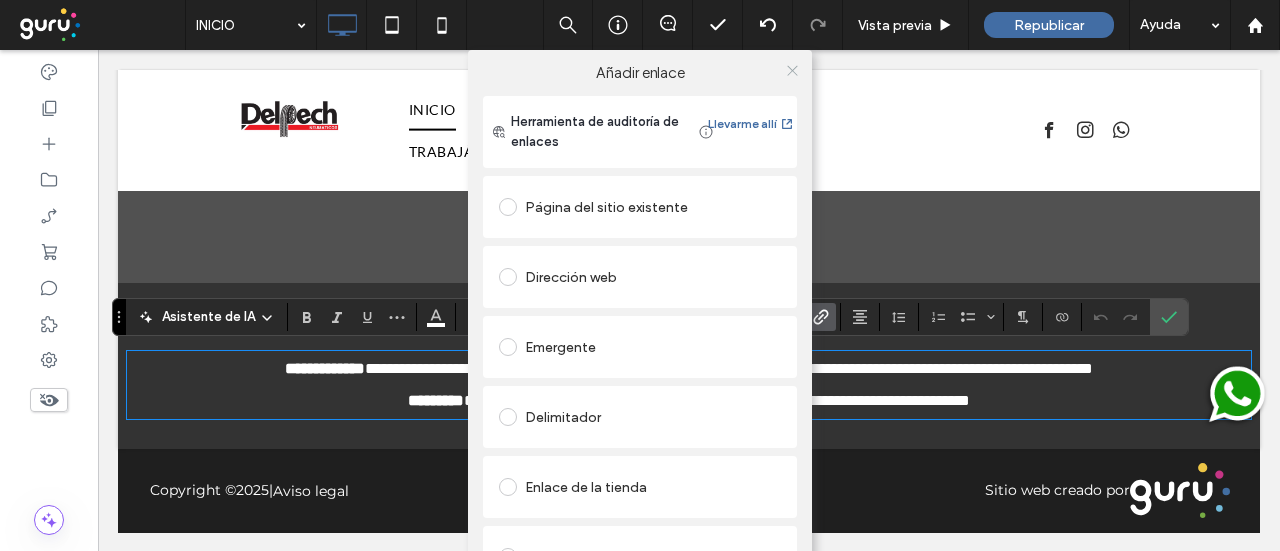 click 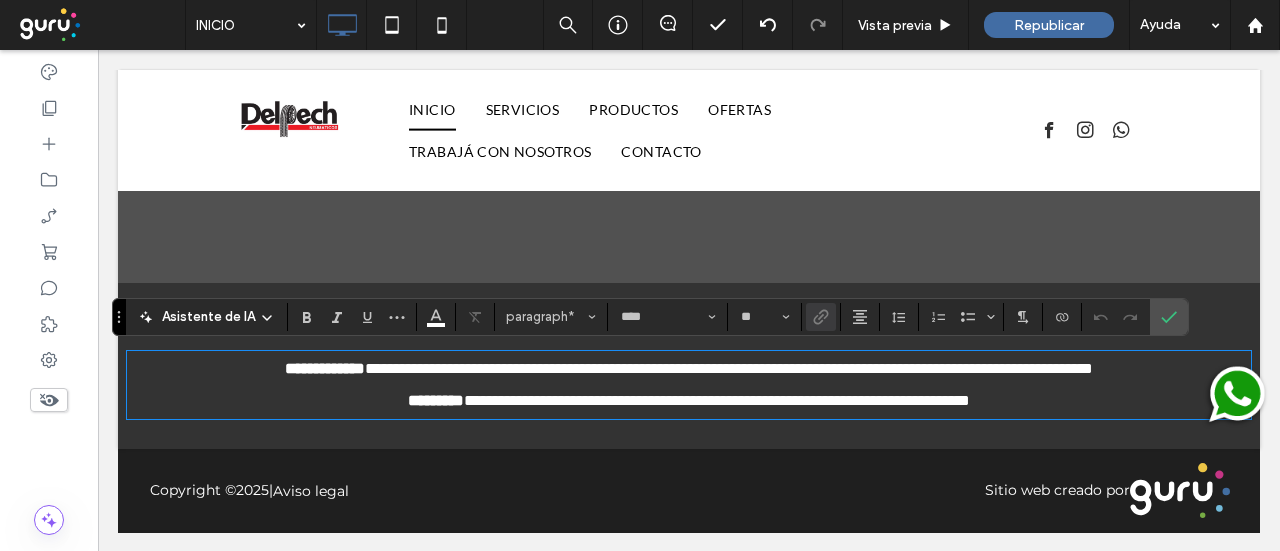 click on "**********" at bounding box center (765, 400) 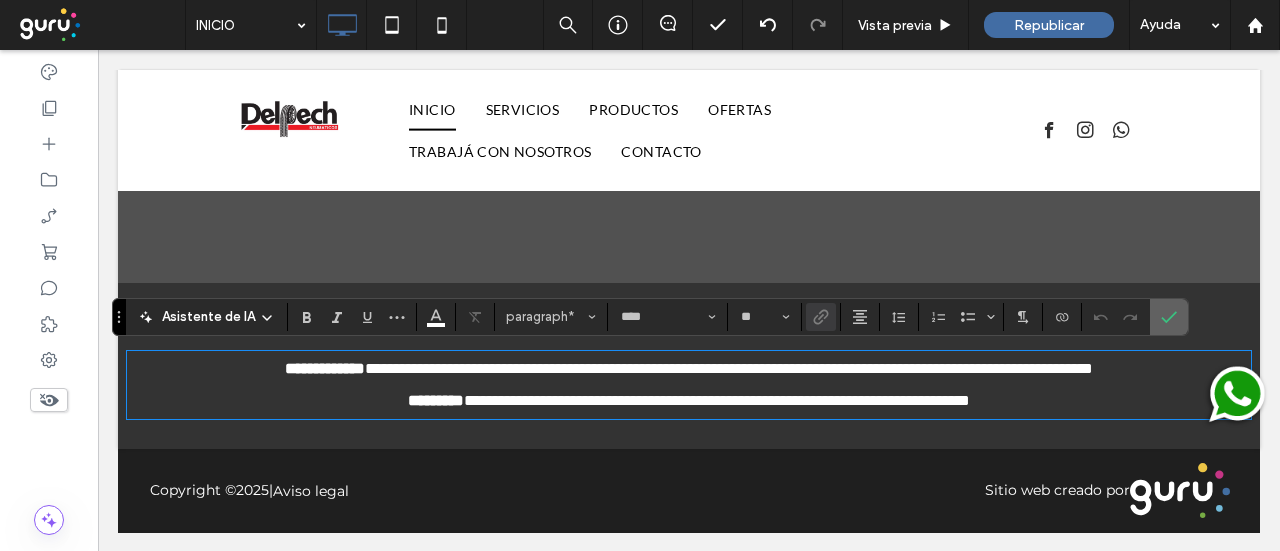 click 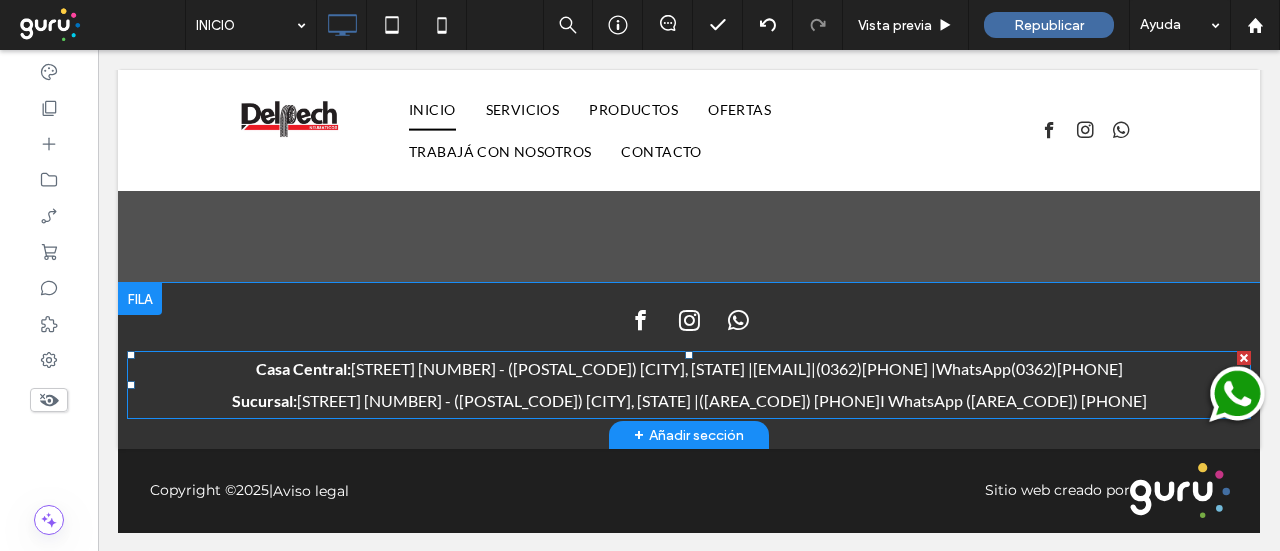 click on "([AREA_CODE]) [PHONE]" at bounding box center (789, 400) 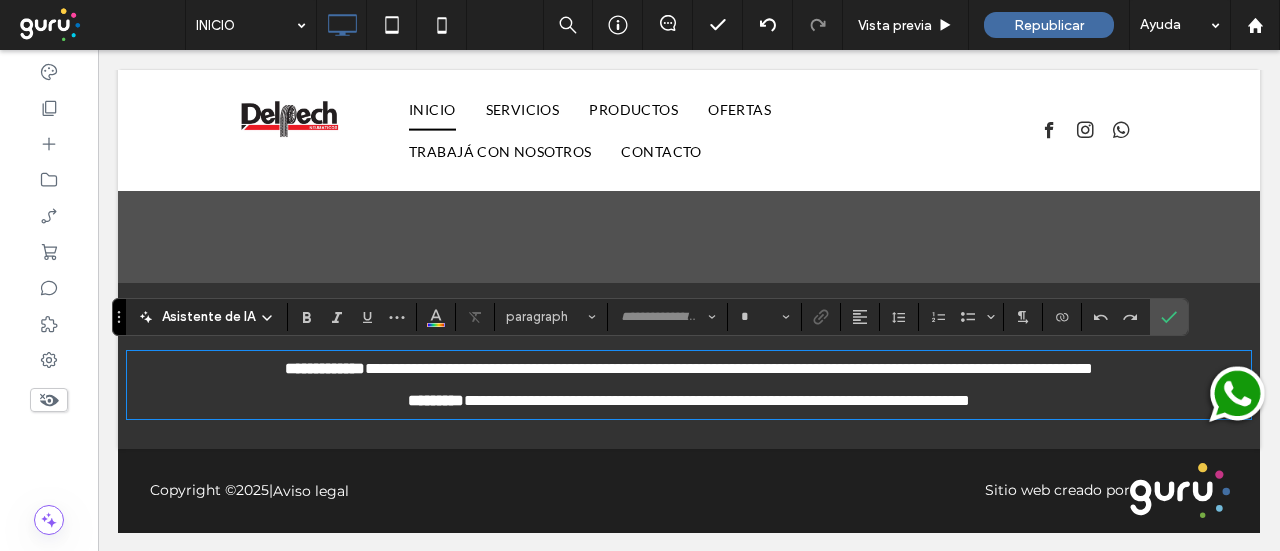 type on "****" 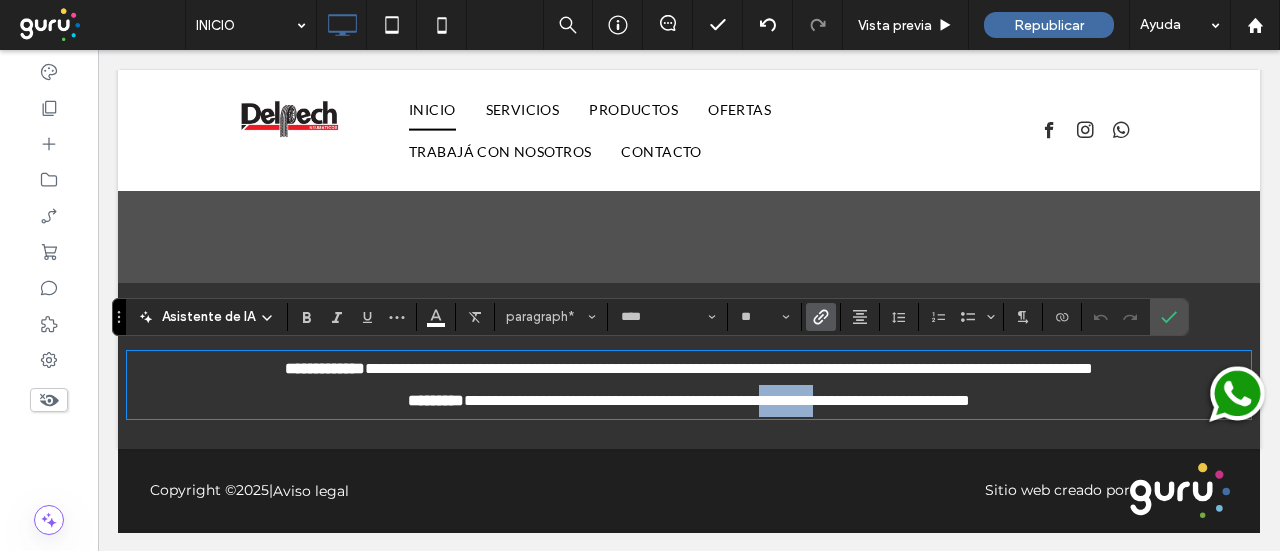 drag, startPoint x: 817, startPoint y: 395, endPoint x: 746, endPoint y: 397, distance: 71.02816 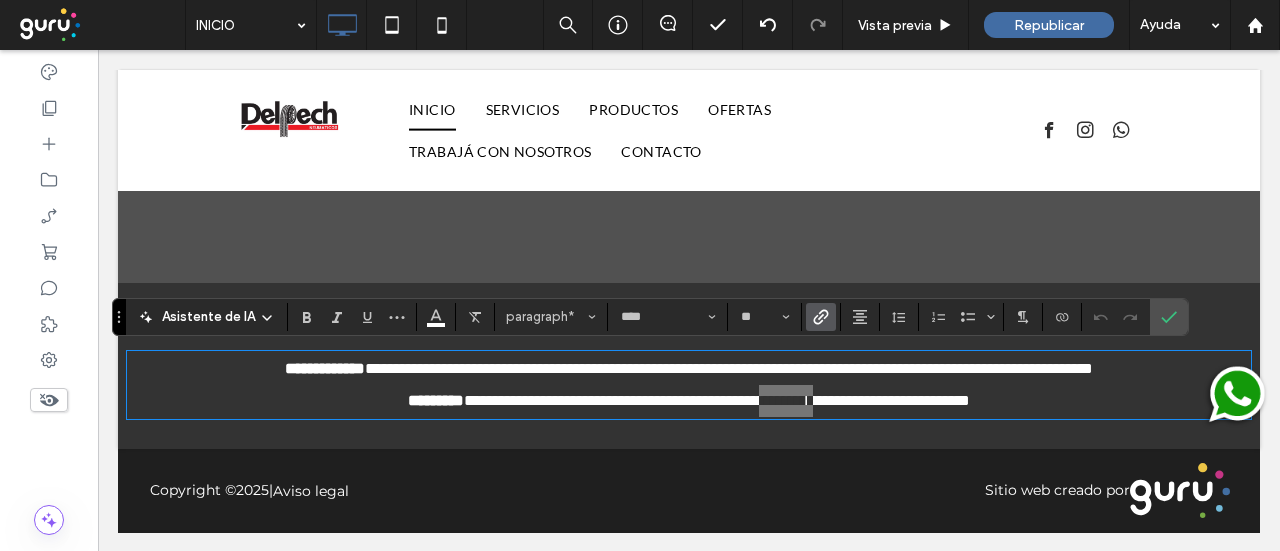 click 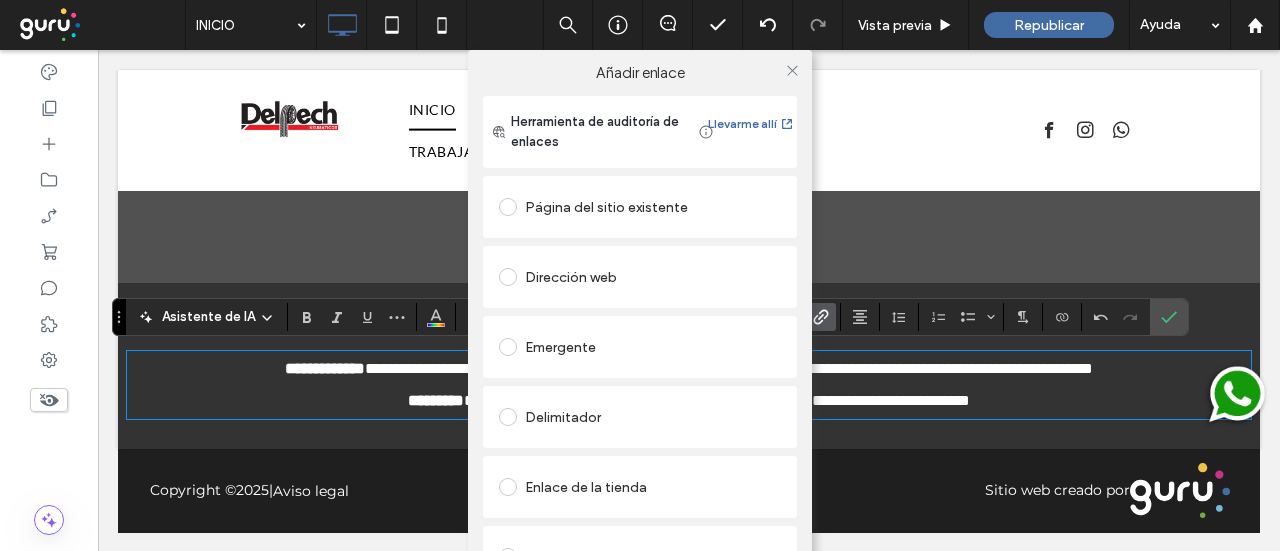 scroll, scrollTop: 272, scrollLeft: 0, axis: vertical 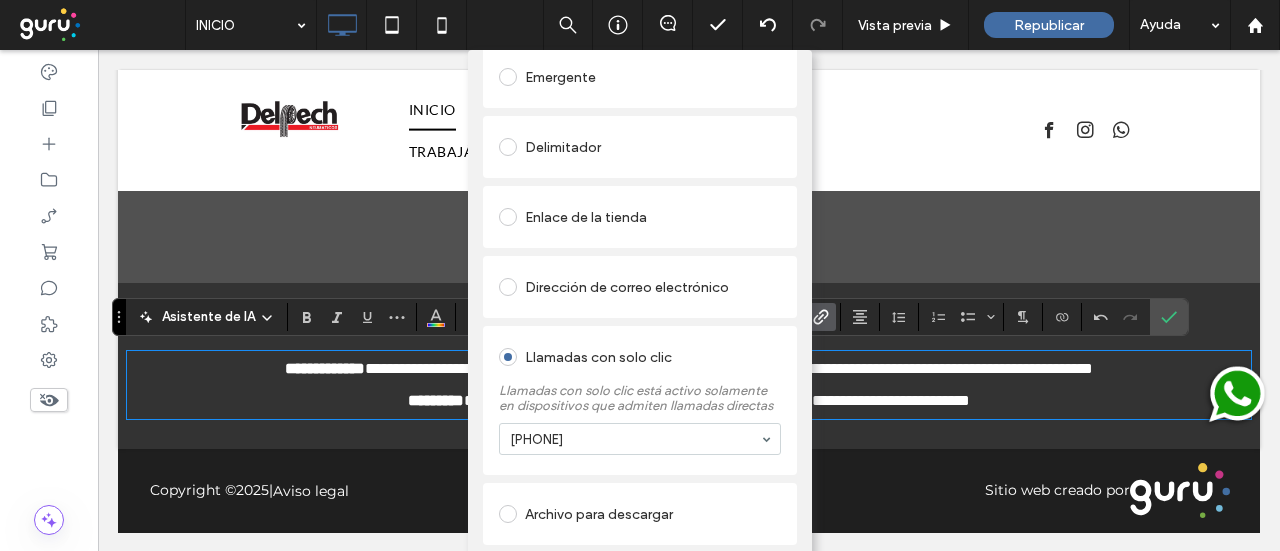 drag, startPoint x: 736, startPoint y: 71, endPoint x: 611, endPoint y: 81, distance: 125.39936 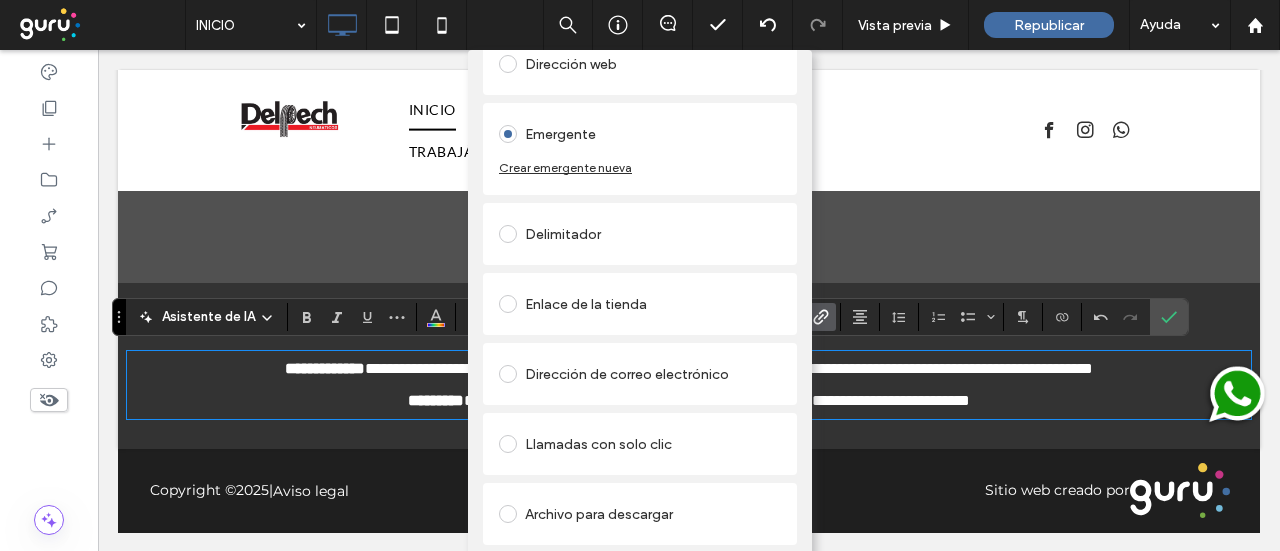 scroll, scrollTop: 213, scrollLeft: 0, axis: vertical 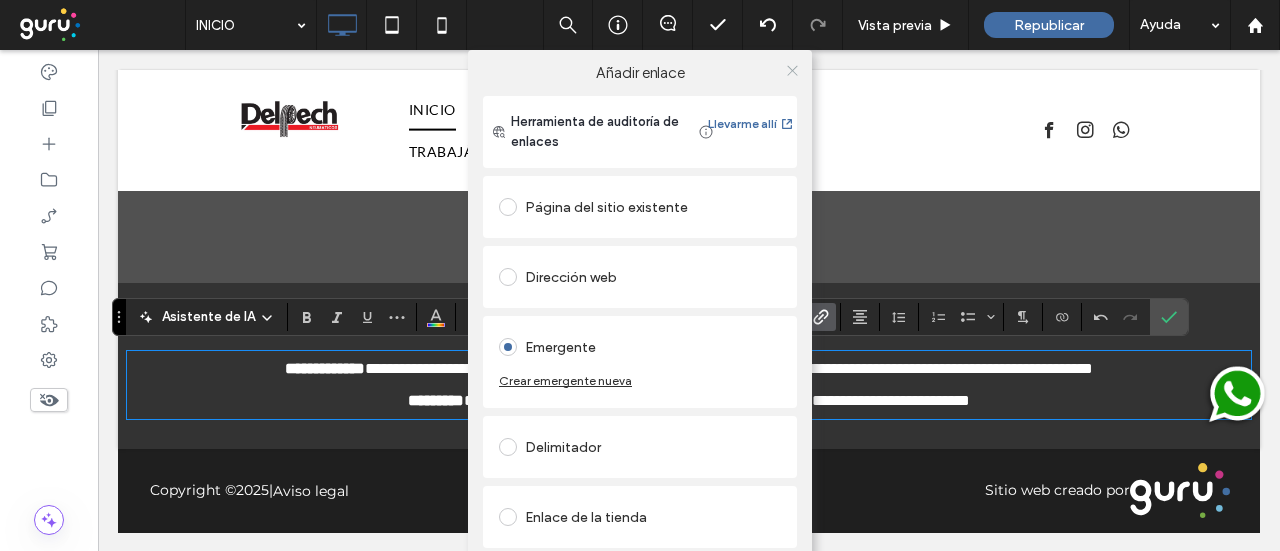 click 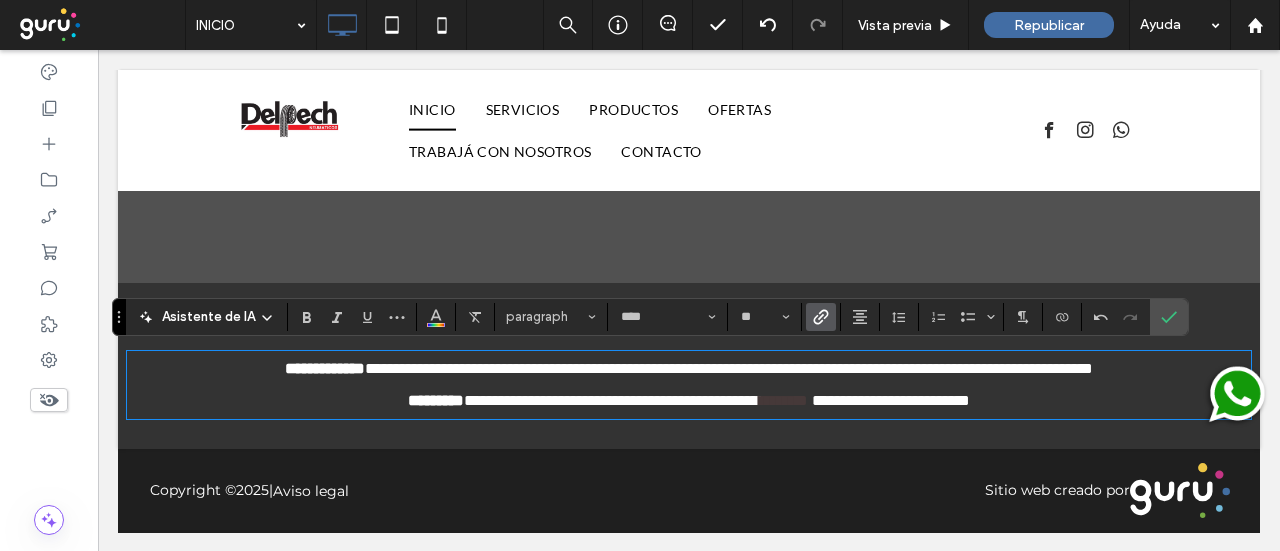 drag, startPoint x: 774, startPoint y: 401, endPoint x: 576, endPoint y: 67, distance: 388.27826 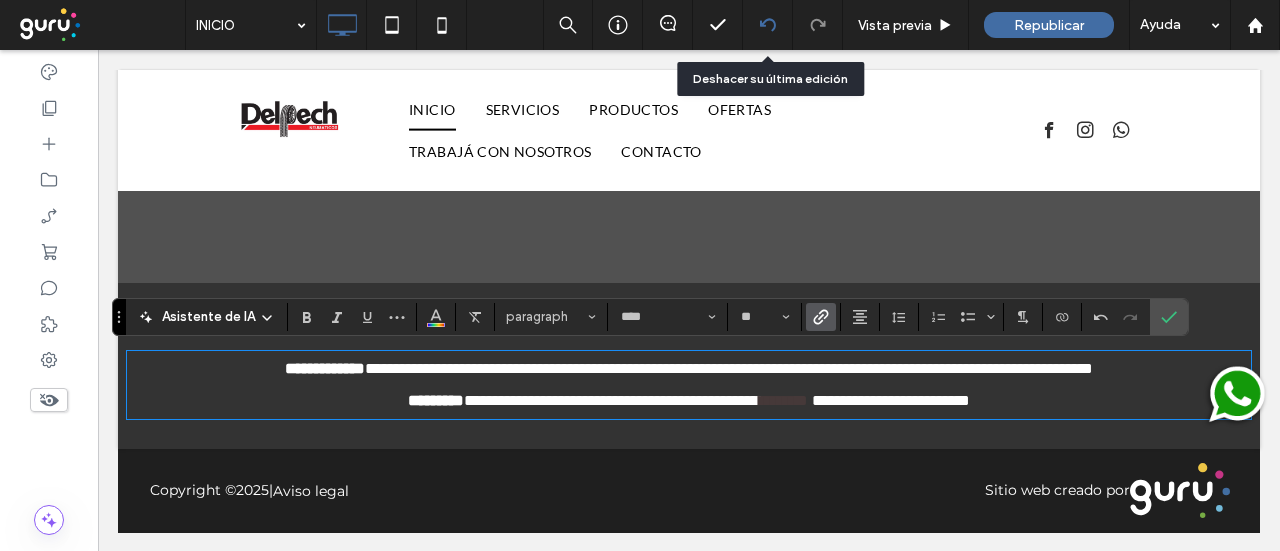 click 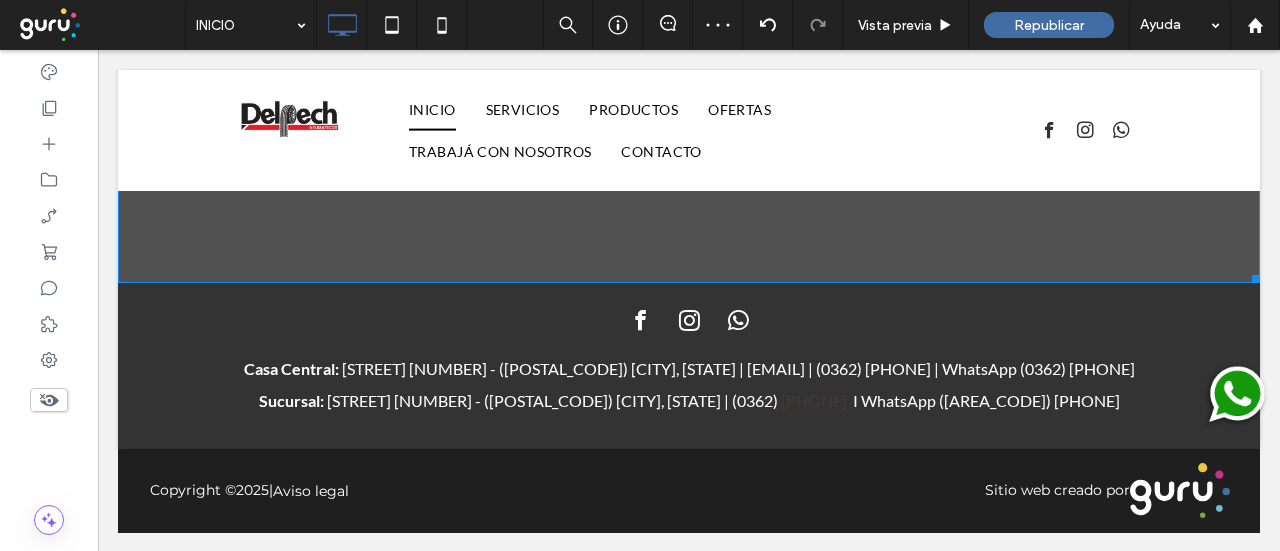 scroll, scrollTop: 1766, scrollLeft: 0, axis: vertical 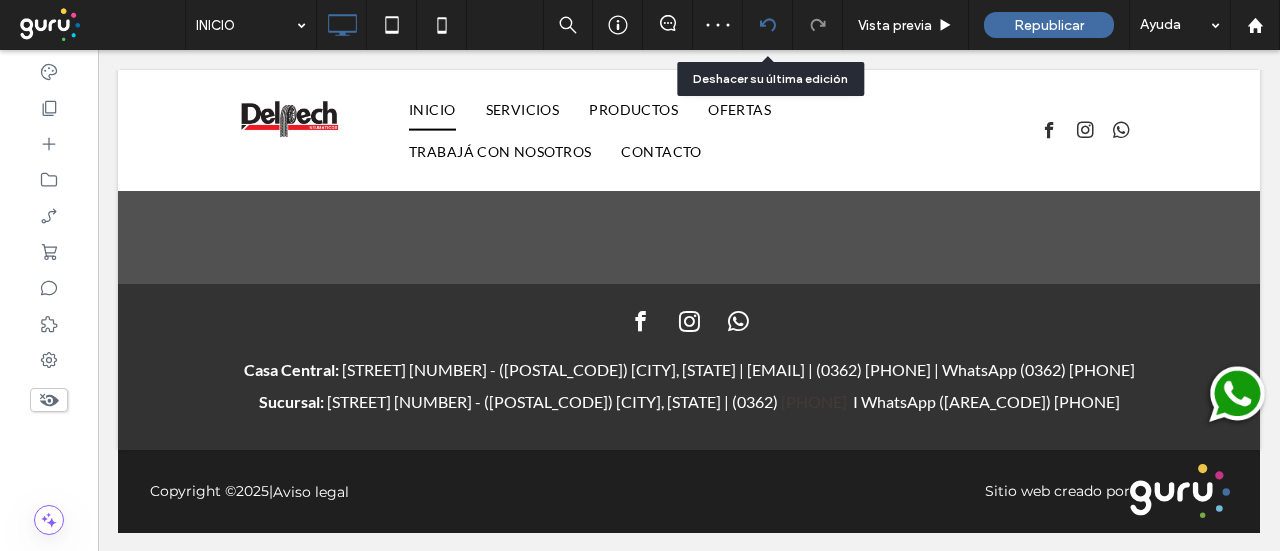 click 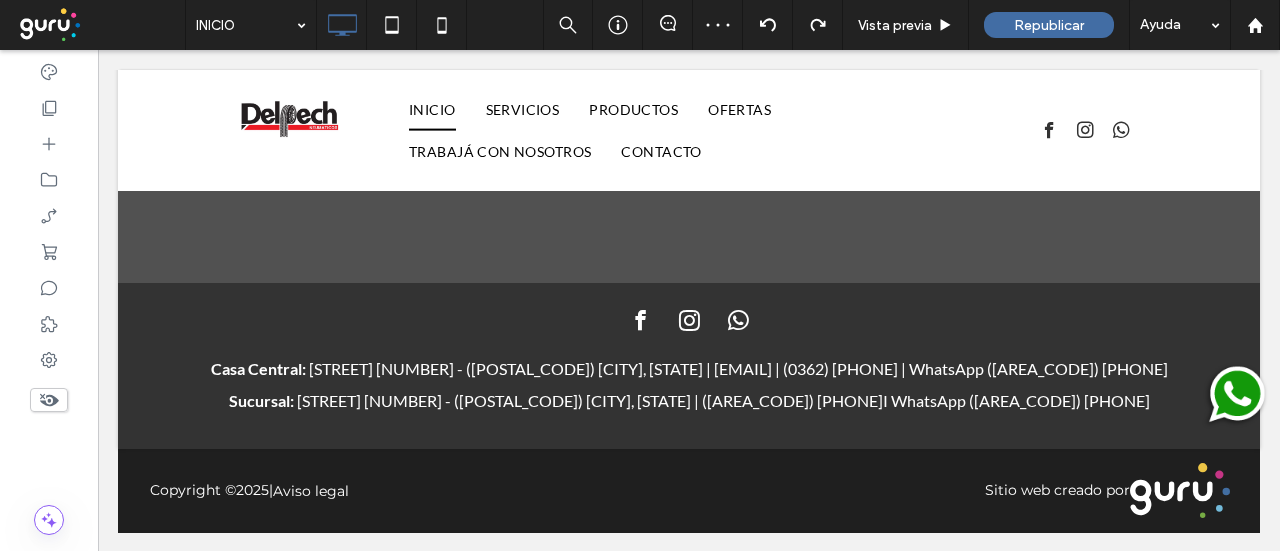 scroll, scrollTop: 1766, scrollLeft: 0, axis: vertical 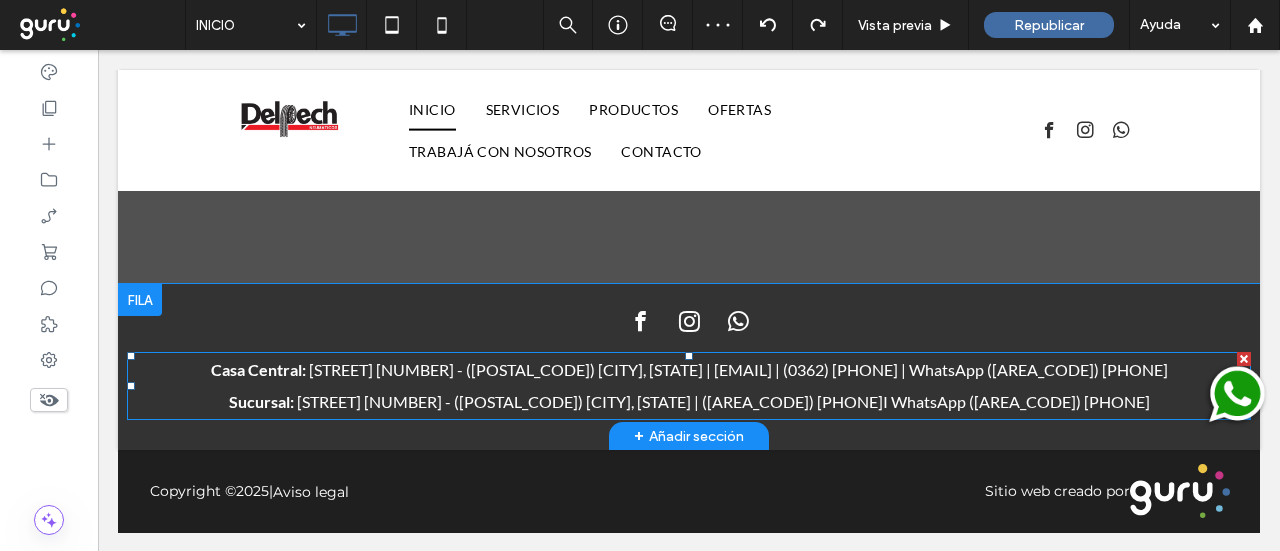 click on "([AREA_CODE]) [PHONE]" at bounding box center [792, 401] 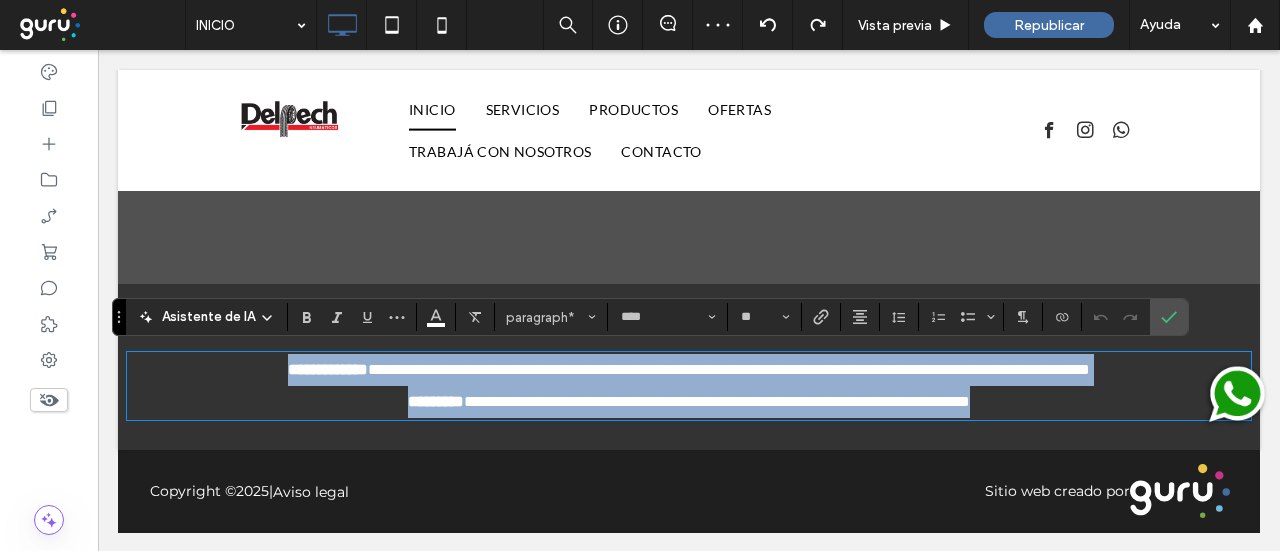 click on "**********" at bounding box center [765, 401] 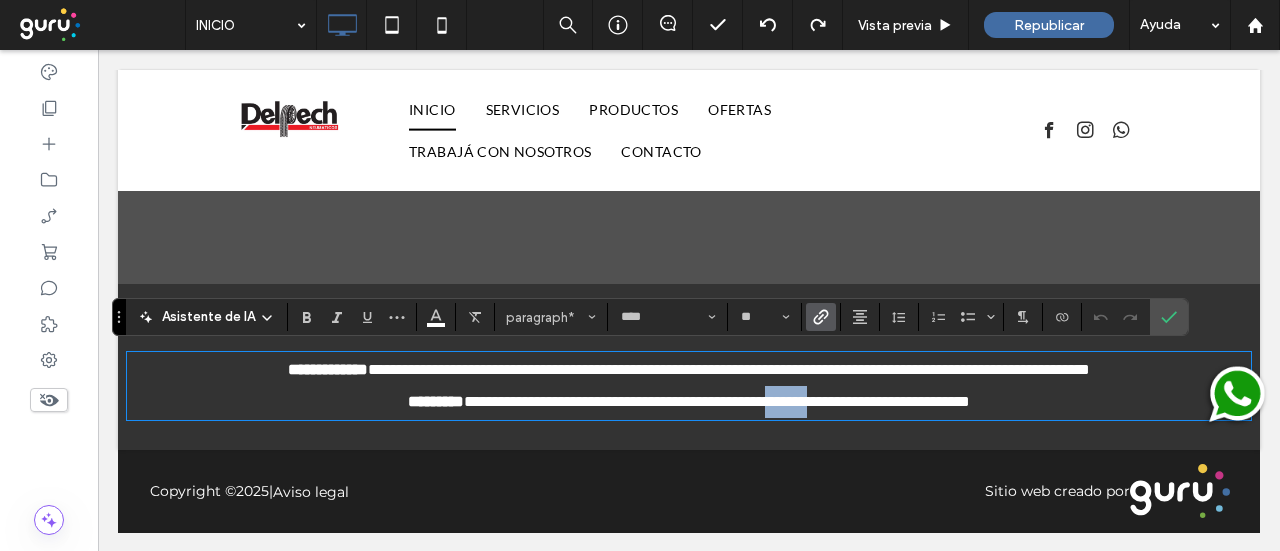 drag, startPoint x: 815, startPoint y: 401, endPoint x: 748, endPoint y: 400, distance: 67.00746 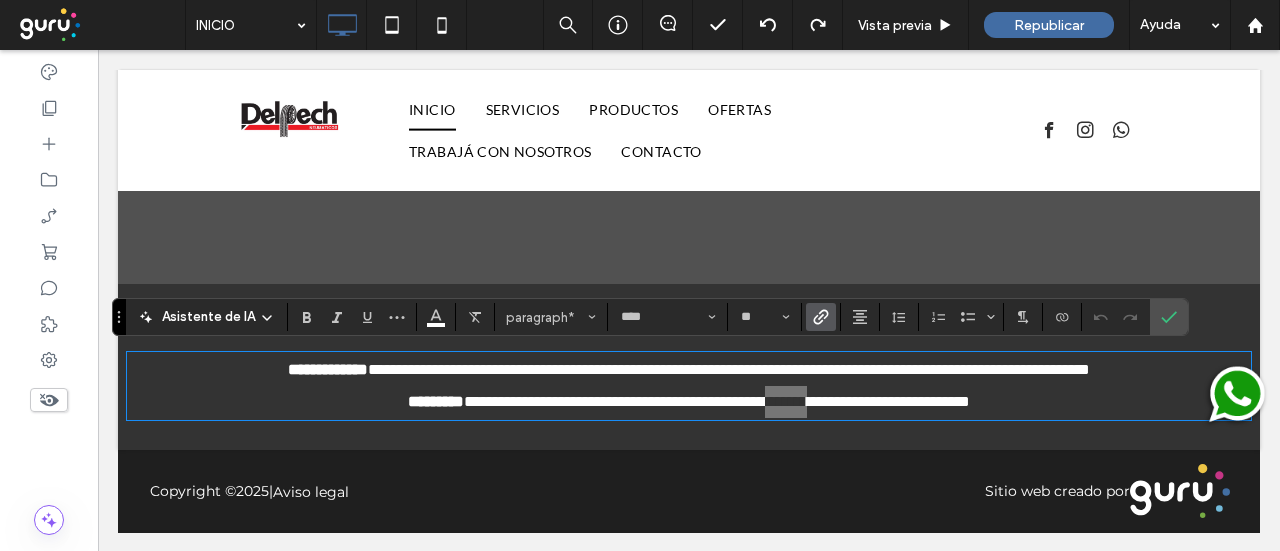click at bounding box center (821, 317) 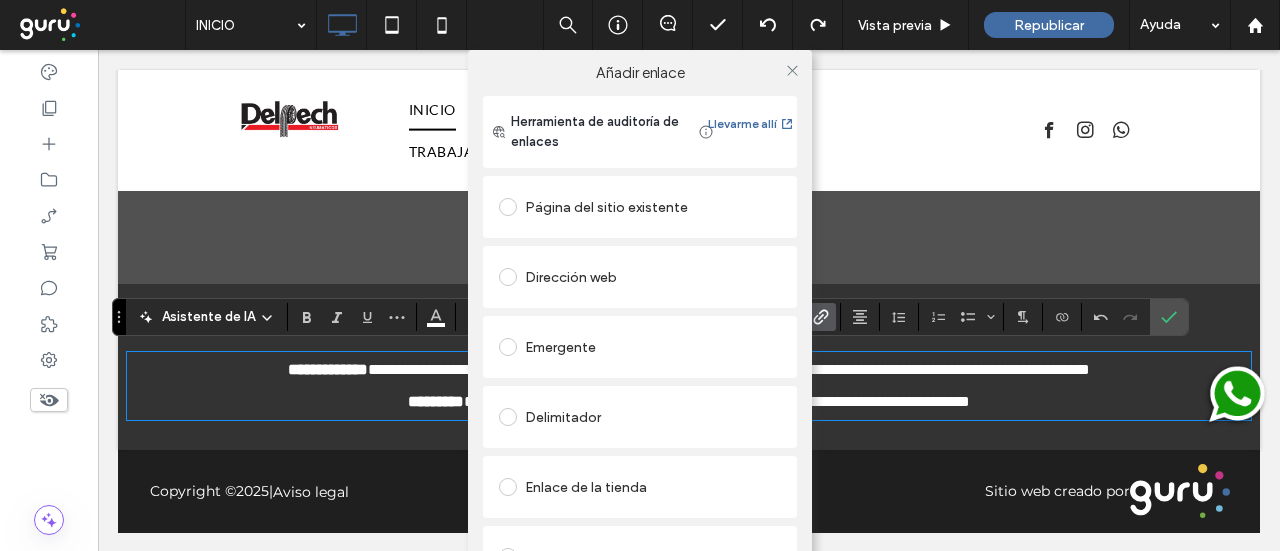 scroll, scrollTop: 272, scrollLeft: 0, axis: vertical 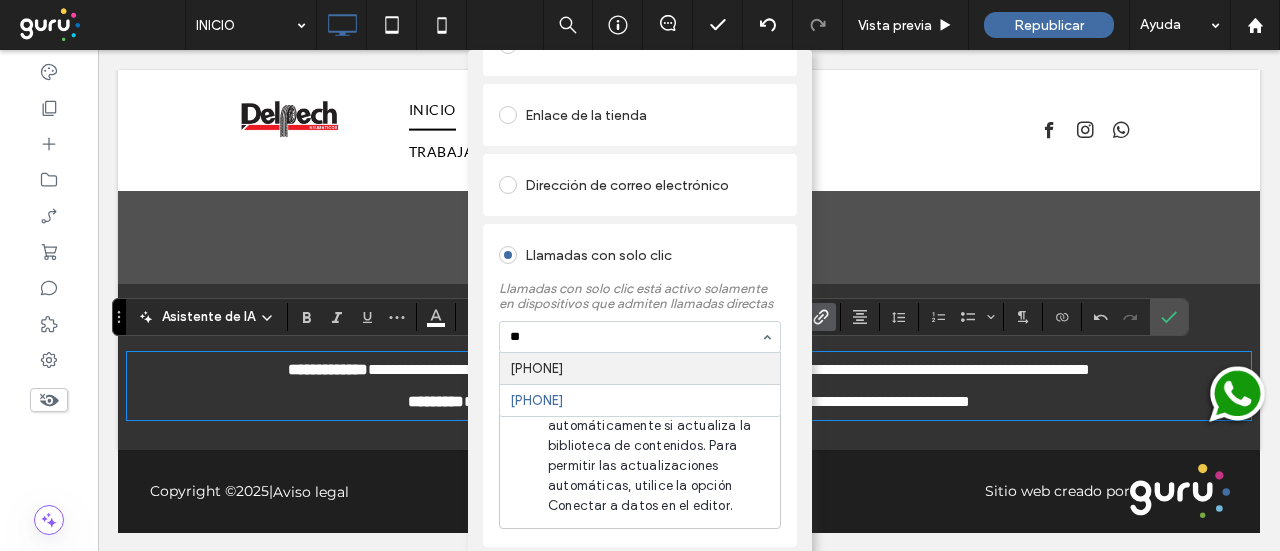 type on "*" 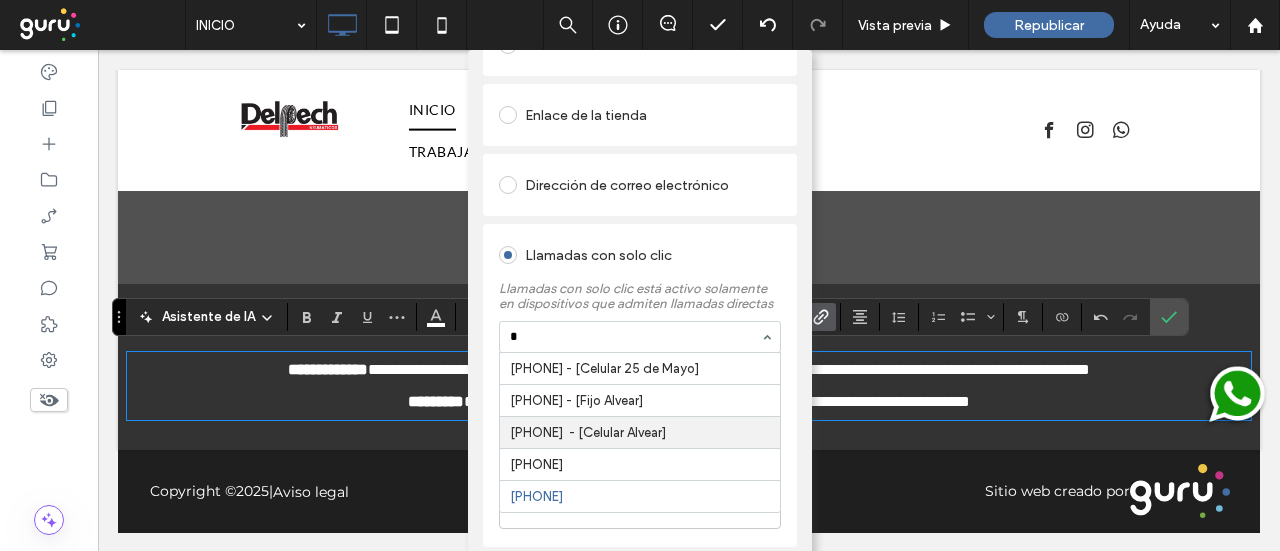 type 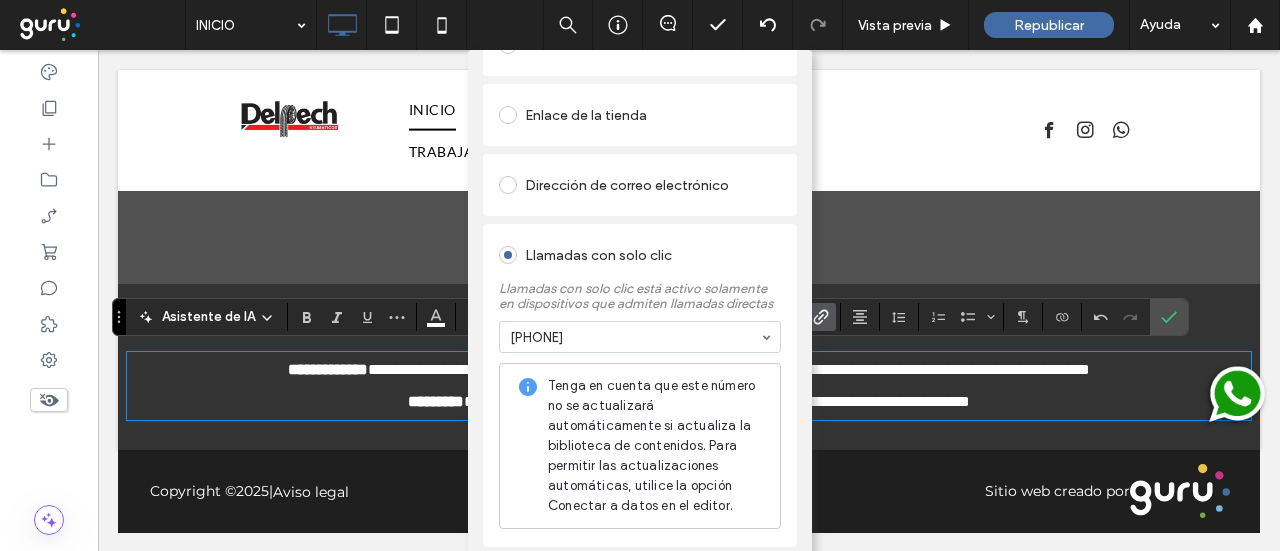 scroll, scrollTop: 0, scrollLeft: 0, axis: both 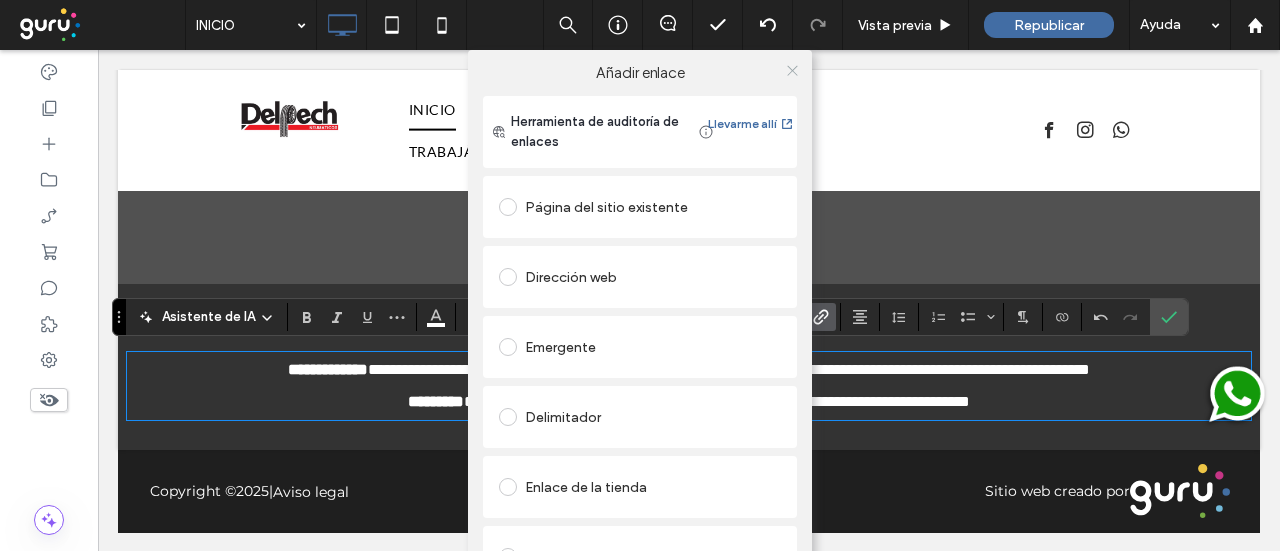 click 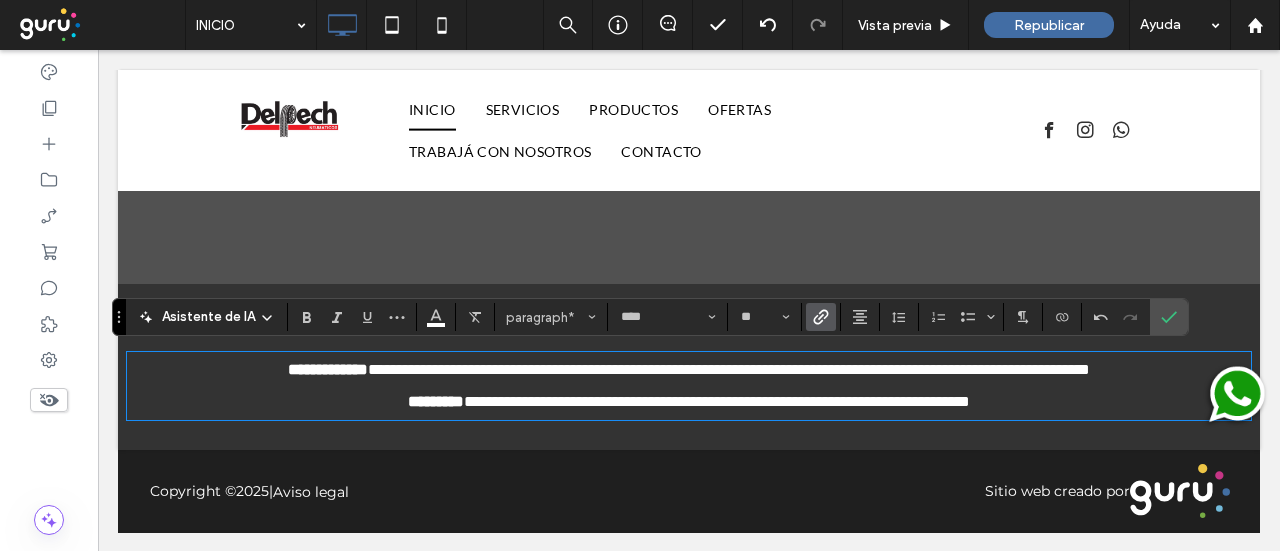 click on "Sitio web creado por" at bounding box center [1031, 491] 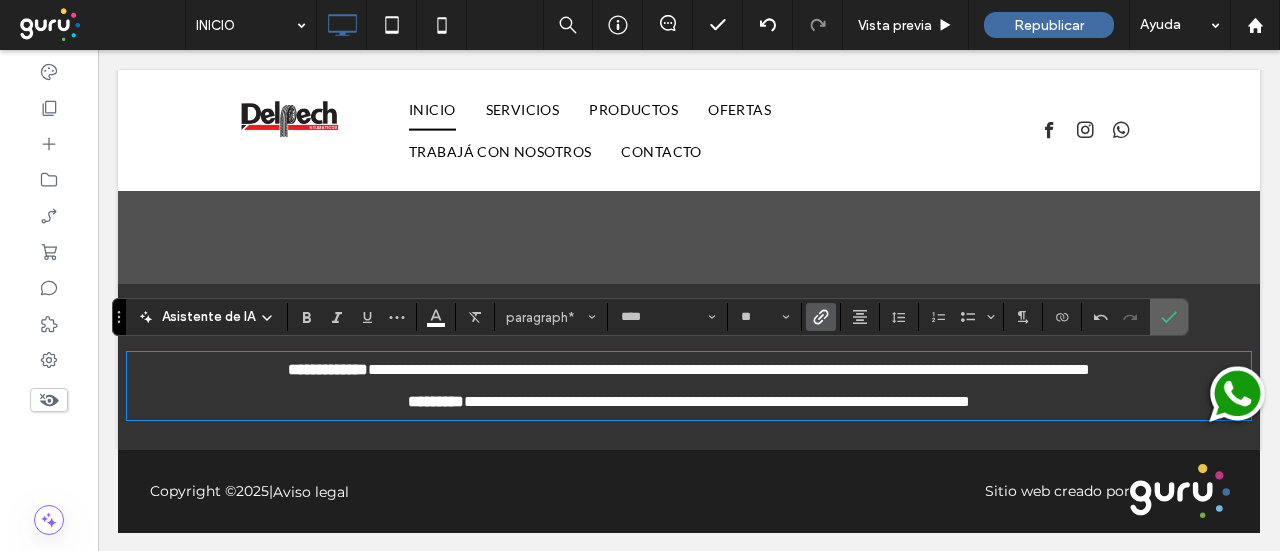 click at bounding box center [1165, 317] 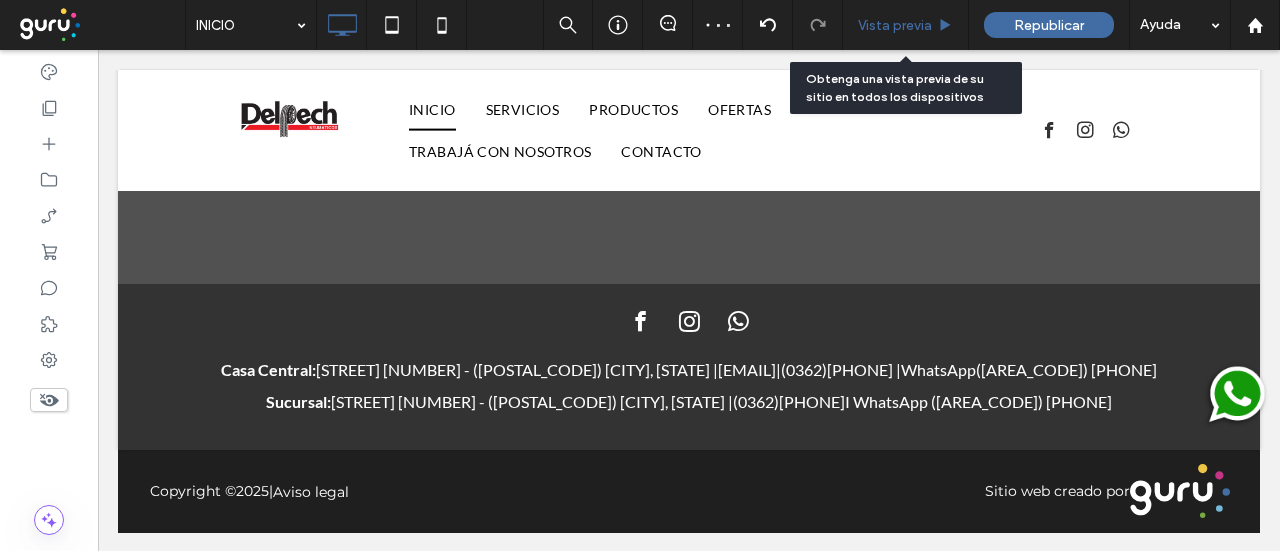 click on "Vista previa" at bounding box center [895, 25] 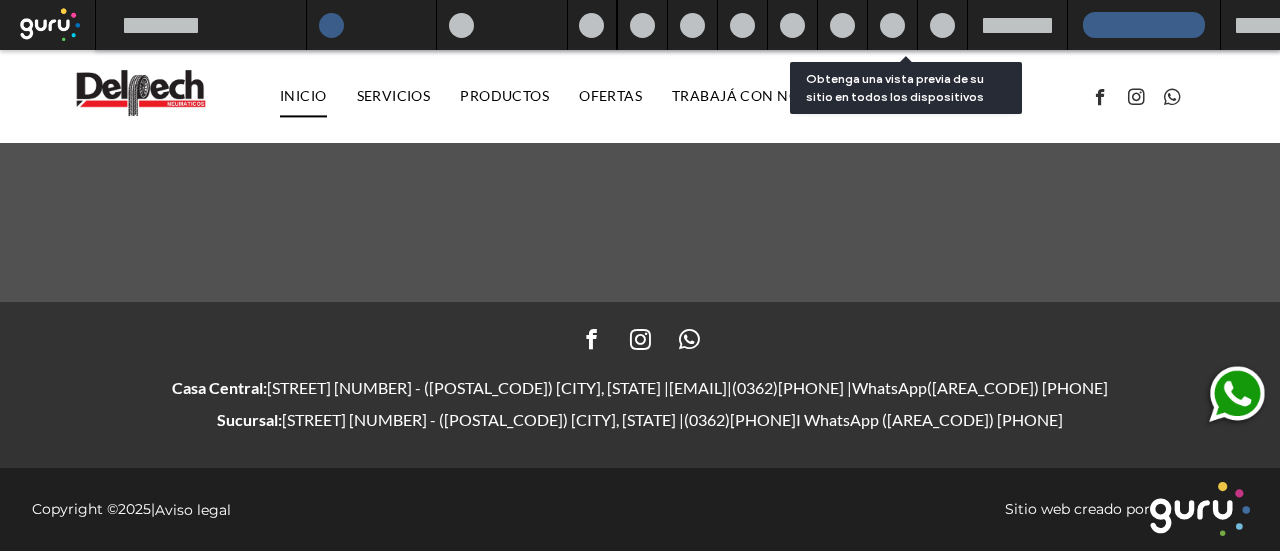 scroll, scrollTop: 1758, scrollLeft: 0, axis: vertical 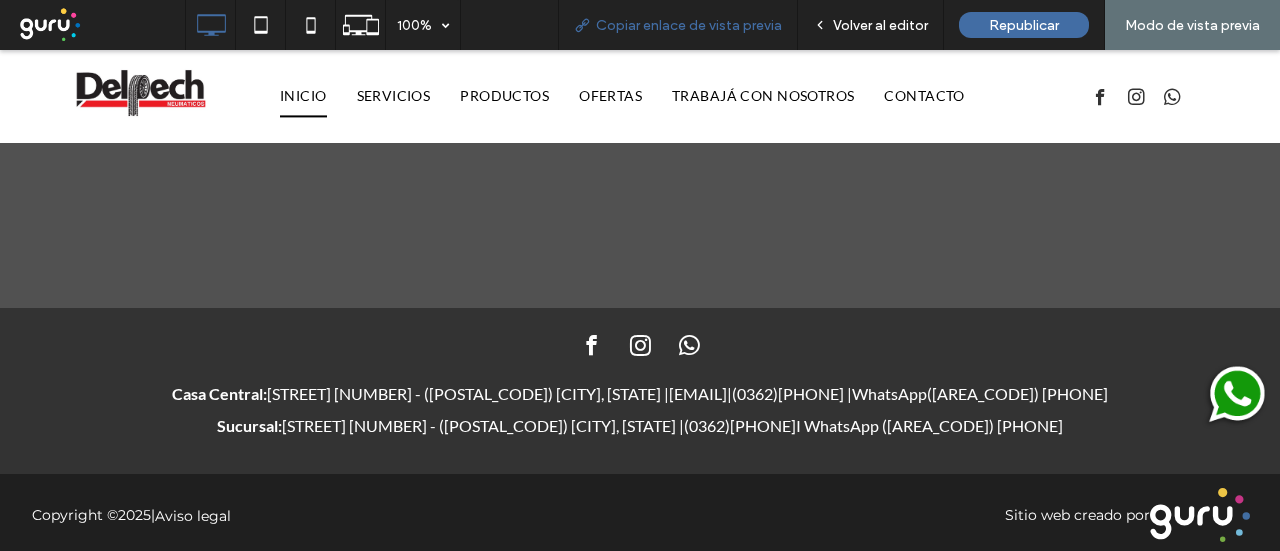 click on "Copiar enlace de vista previa" at bounding box center (689, 25) 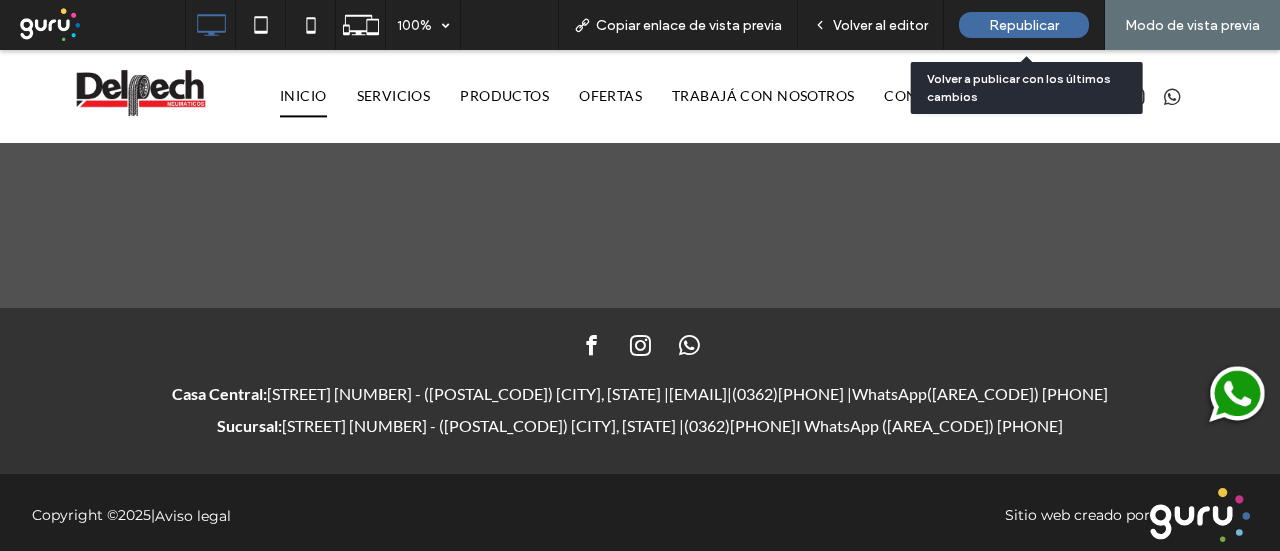 click on "Republicar" at bounding box center [1024, 25] 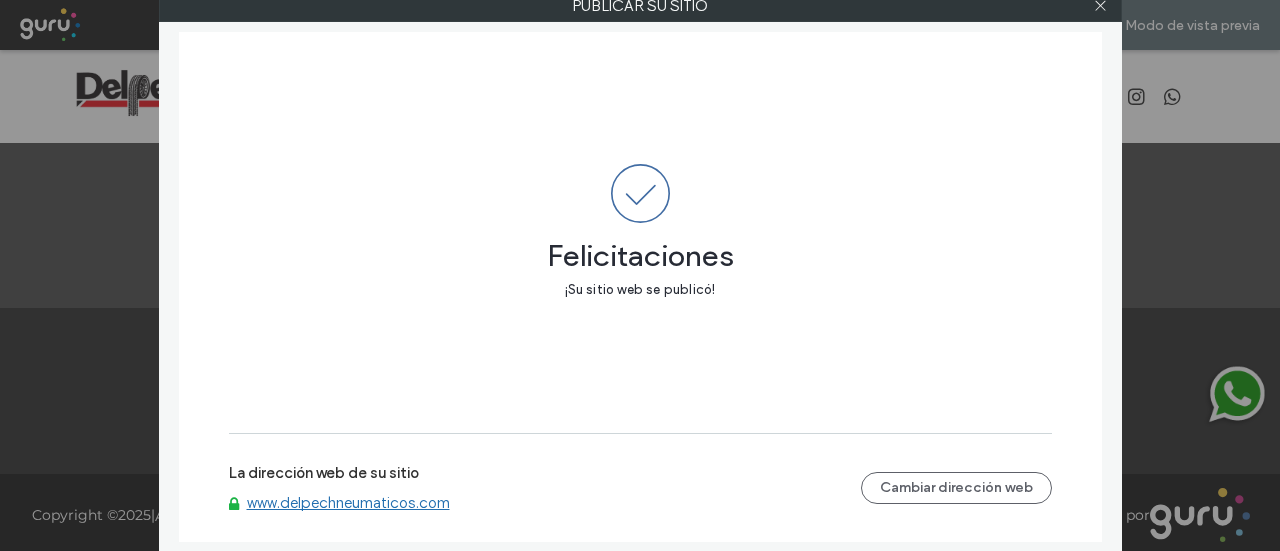 click on "La dirección web de su sitio" at bounding box center [324, 479] 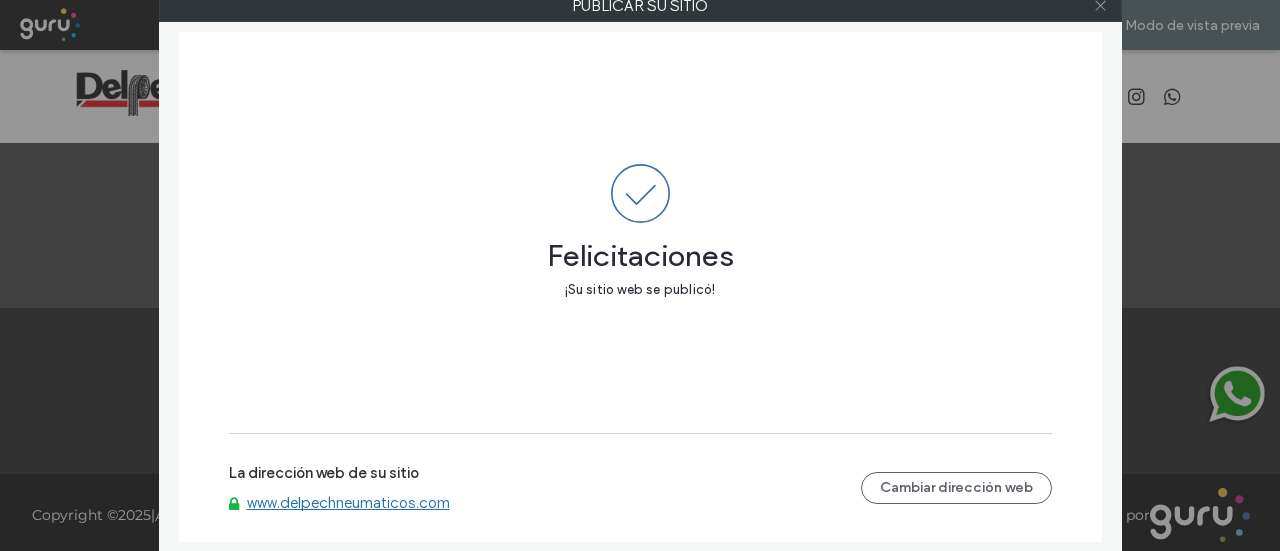 click 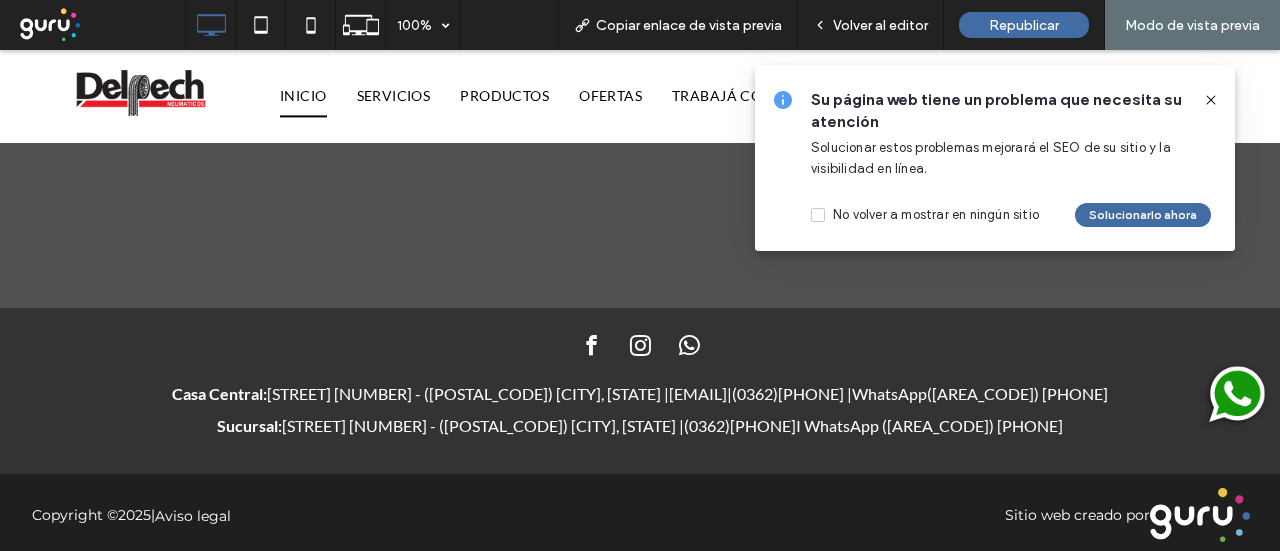 click on "I WhatsApp ([AREA_CODE]) [PHONE]" at bounding box center (929, 425) 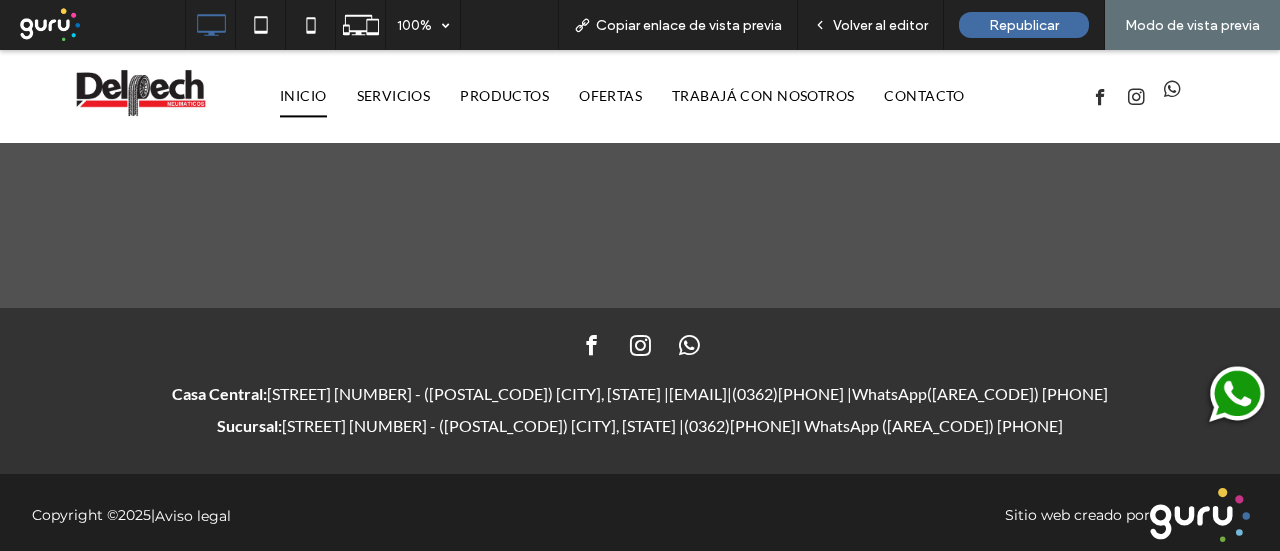 click at bounding box center [1172, 89] 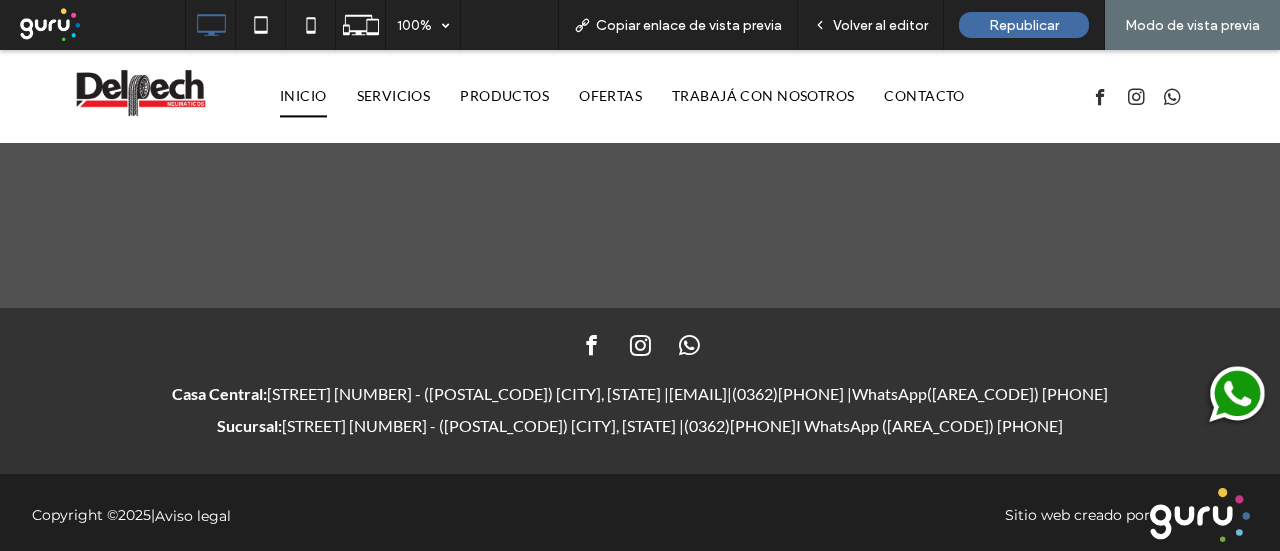 click on "Copyright ©  2025   |    Aviso legal
Sitio web creado por" at bounding box center [640, 515] 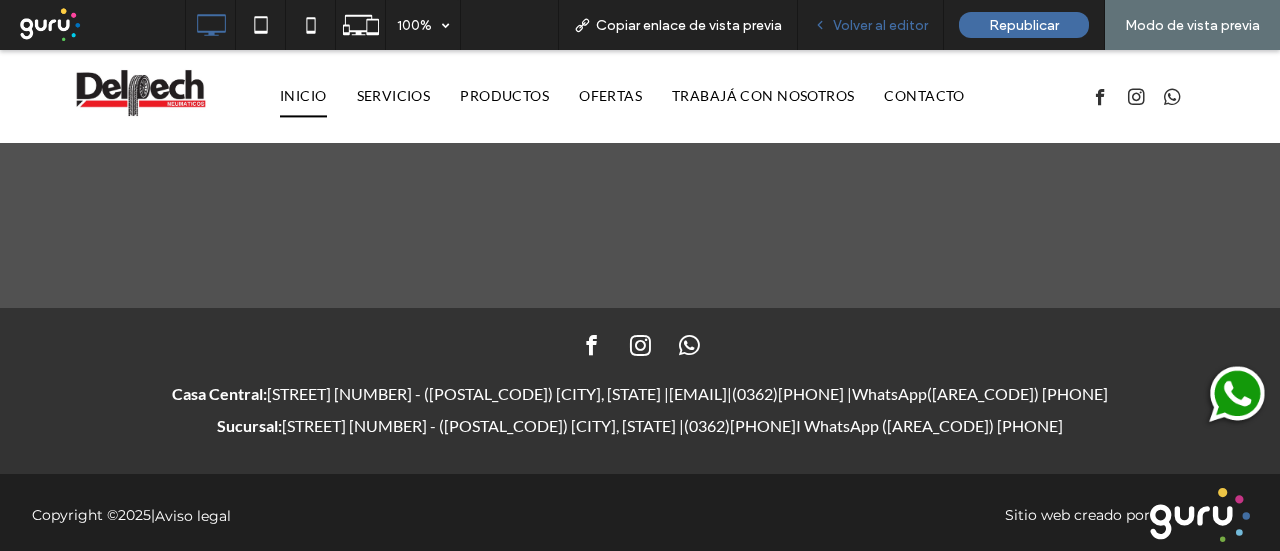 click on "Volver al editor" at bounding box center [871, 25] 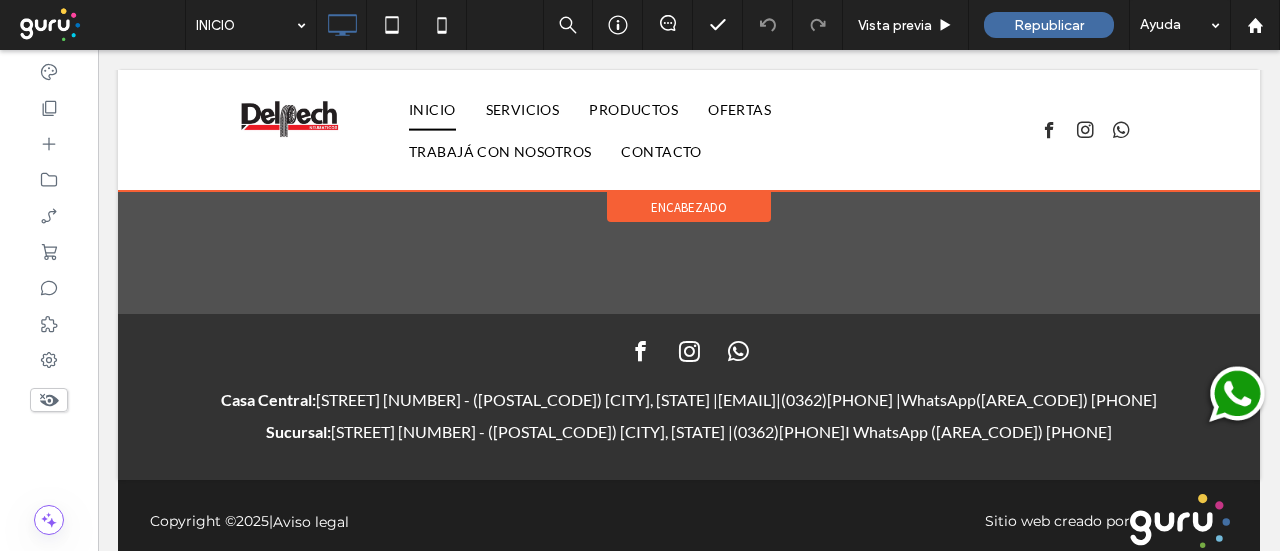 scroll, scrollTop: 1766, scrollLeft: 0, axis: vertical 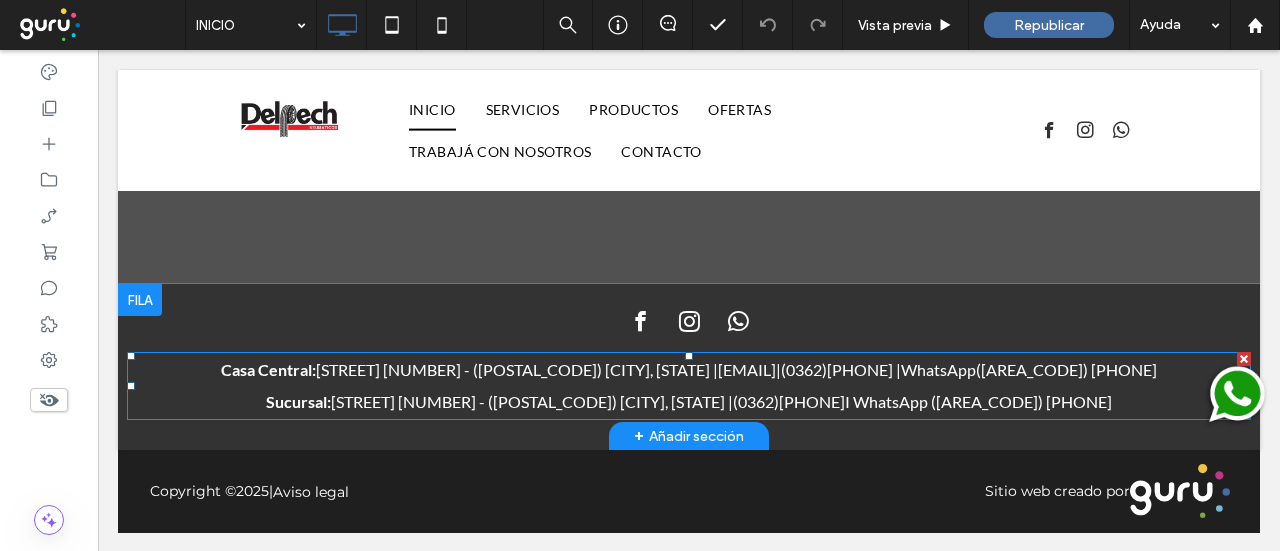 click on "I WhatsApp ([AREA_CODE]) [PHONE]" at bounding box center (978, 401) 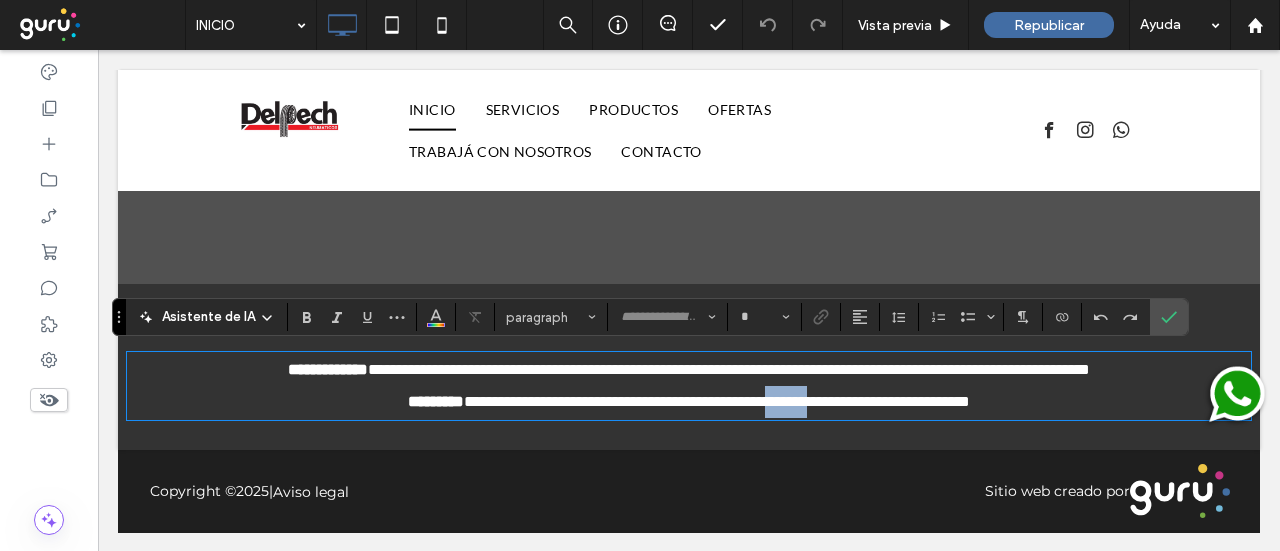 type on "****" 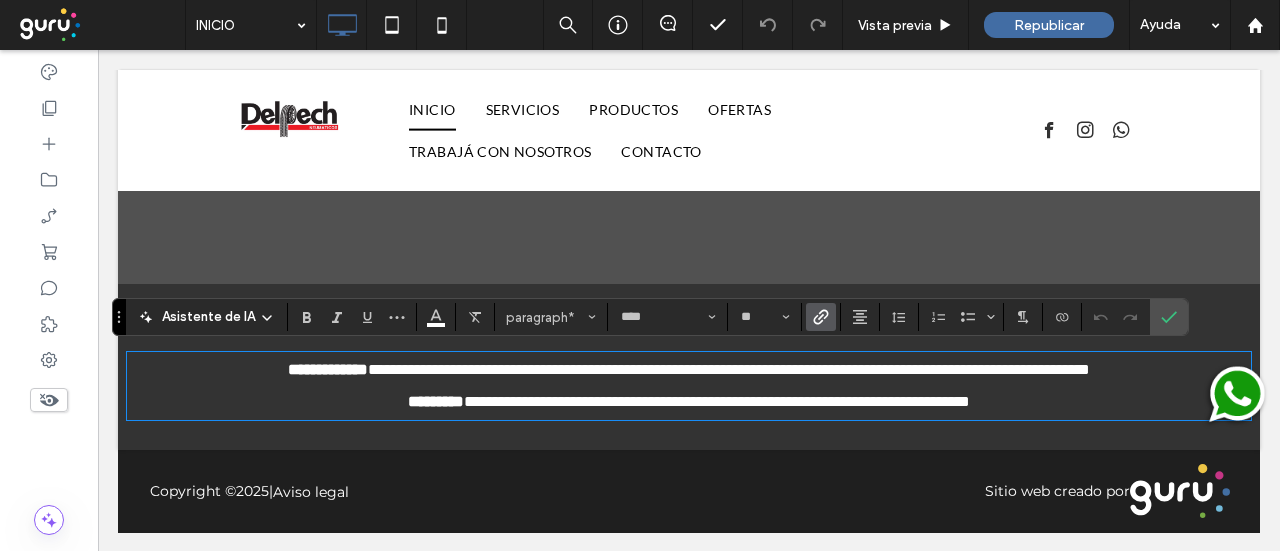 click on "**********" at bounding box center (888, 401) 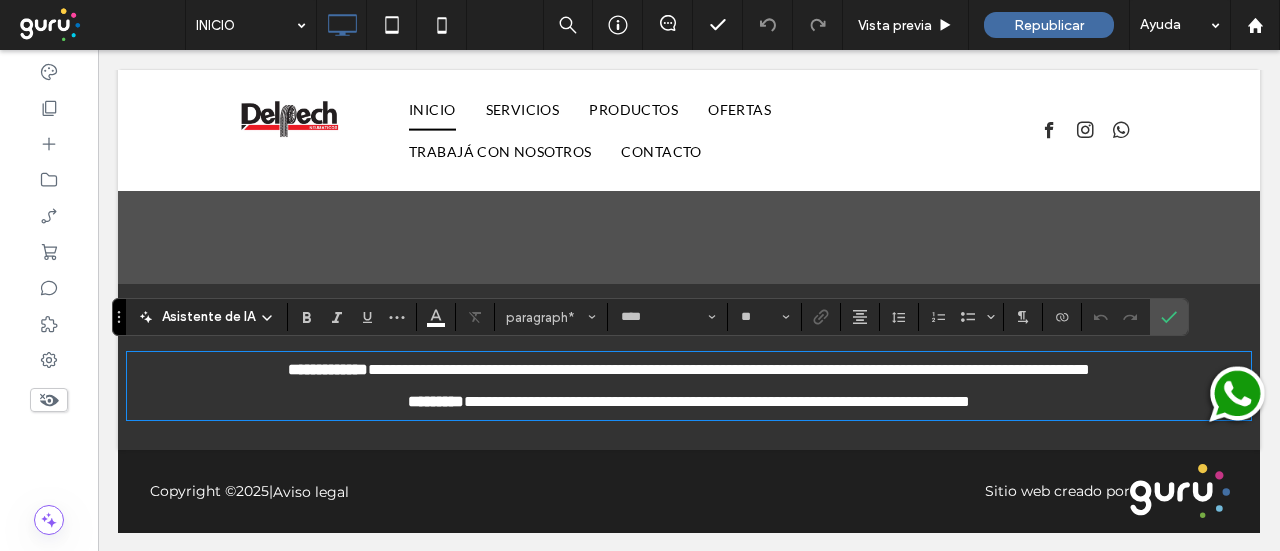 type 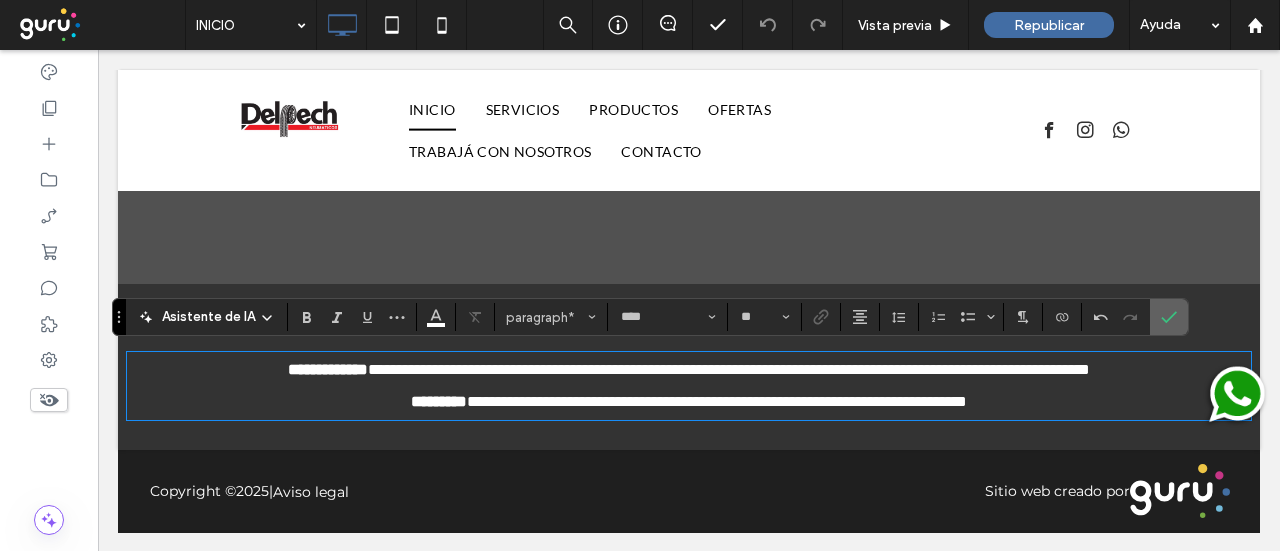 click 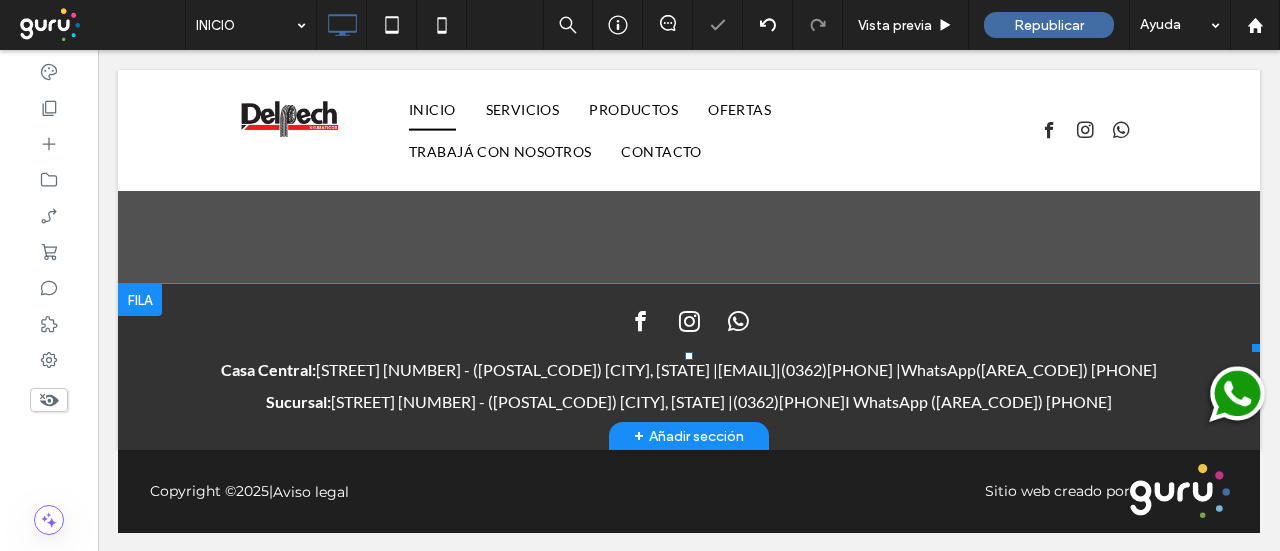 click at bounding box center [1235, 396] 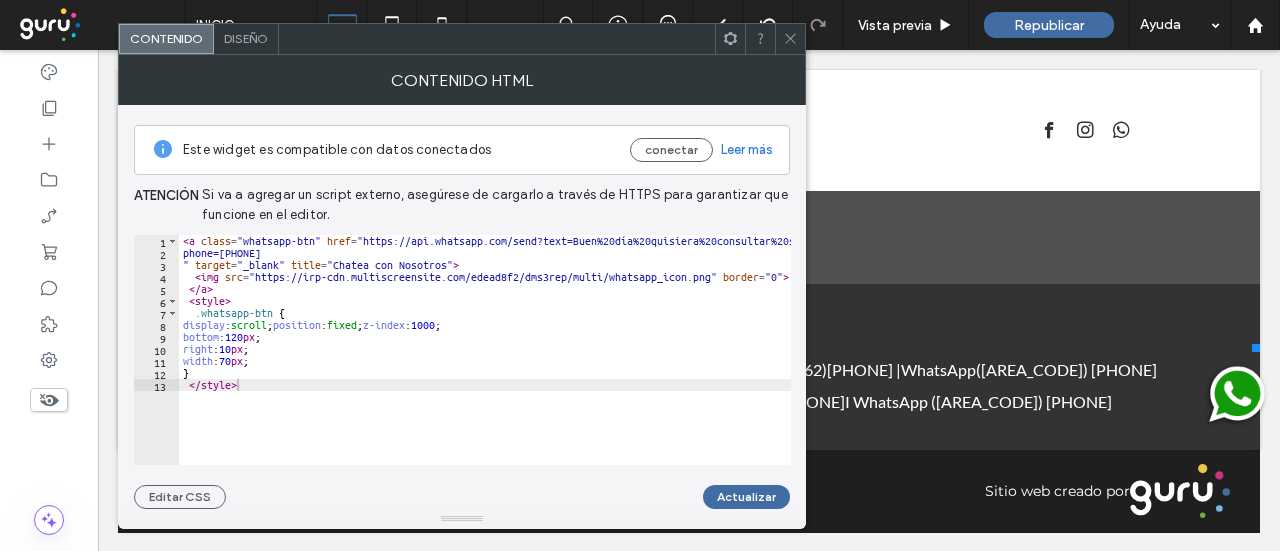 click 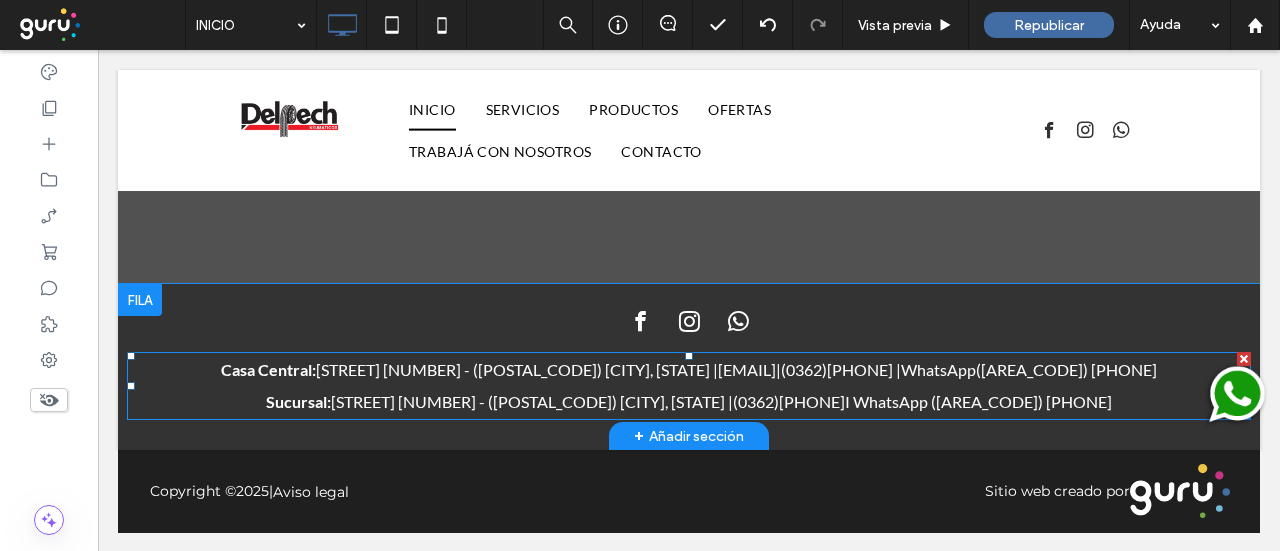 click on "I WhatsApp ([AREA_CODE]) [PHONE]" at bounding box center (978, 401) 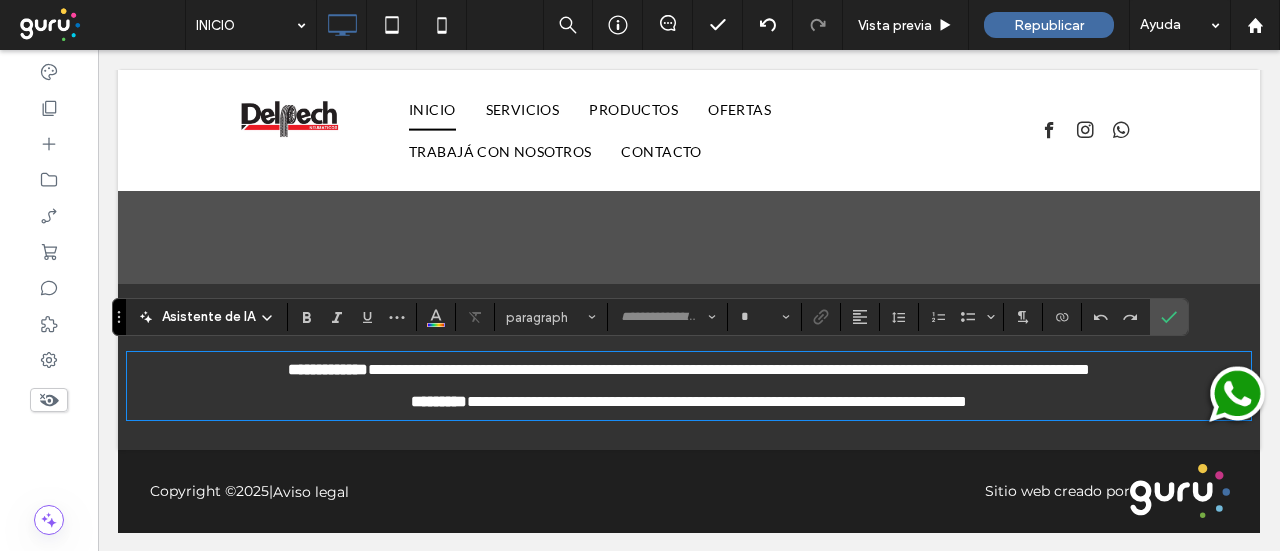 type on "****" 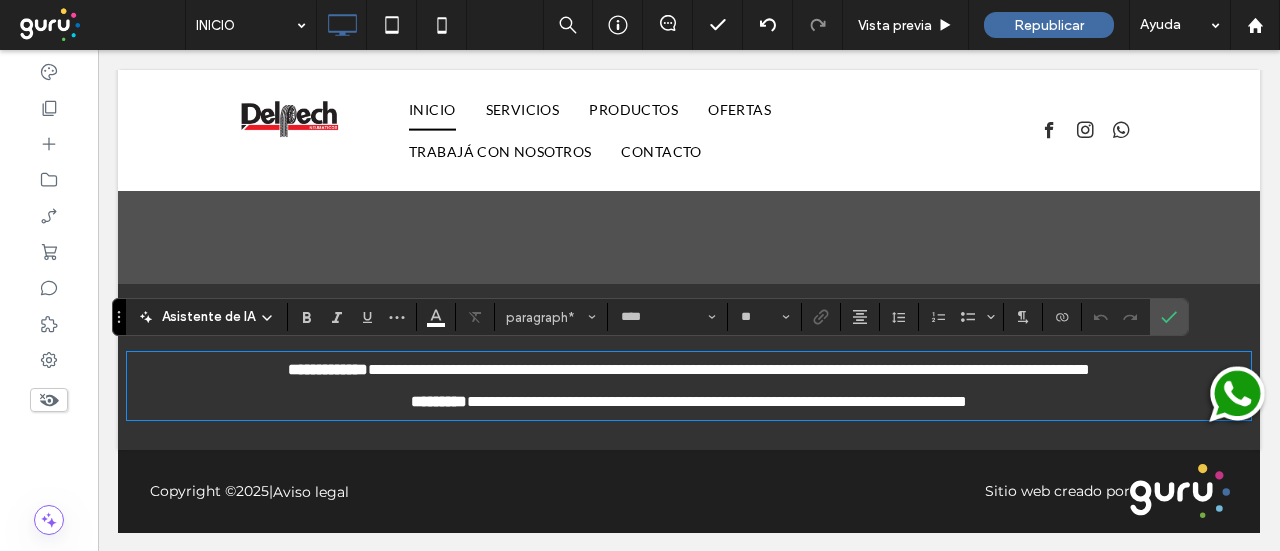 type 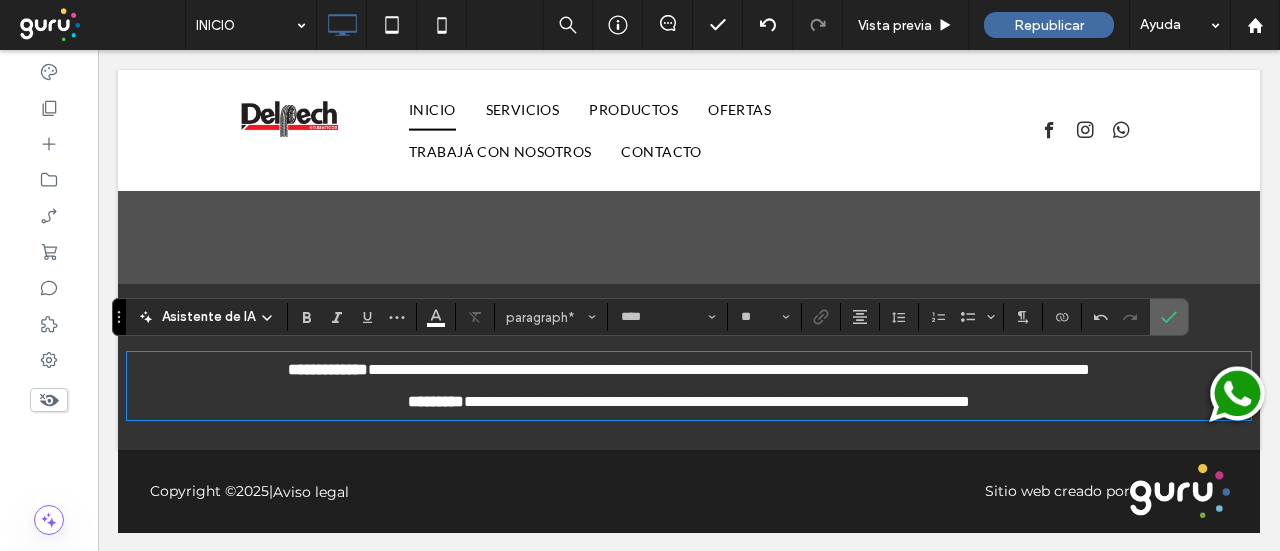 click 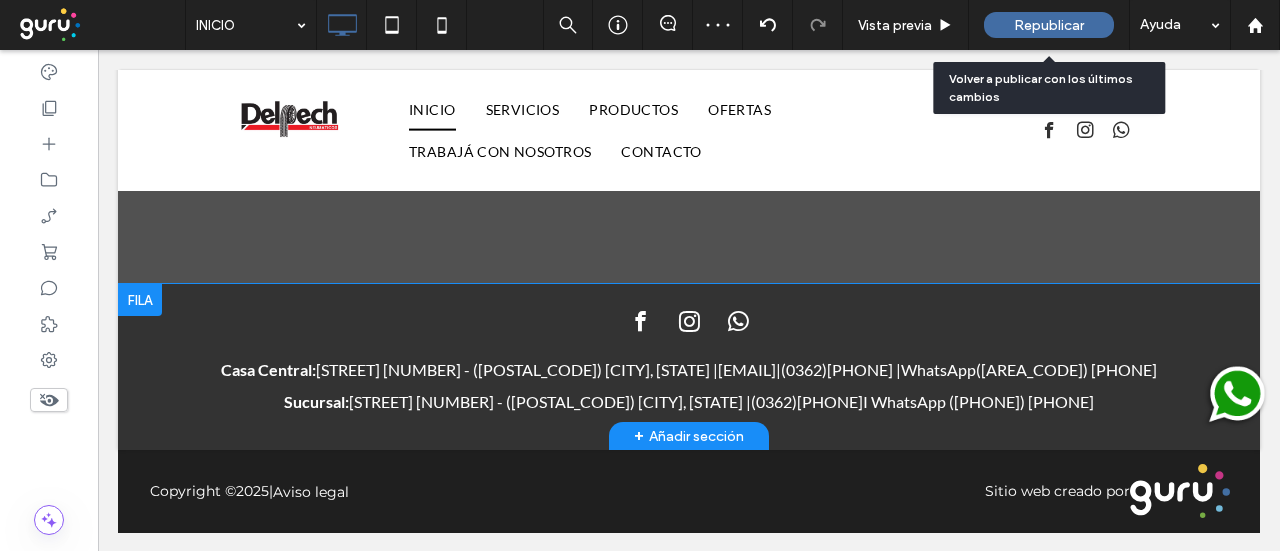 click on "Republicar" at bounding box center [1049, 25] 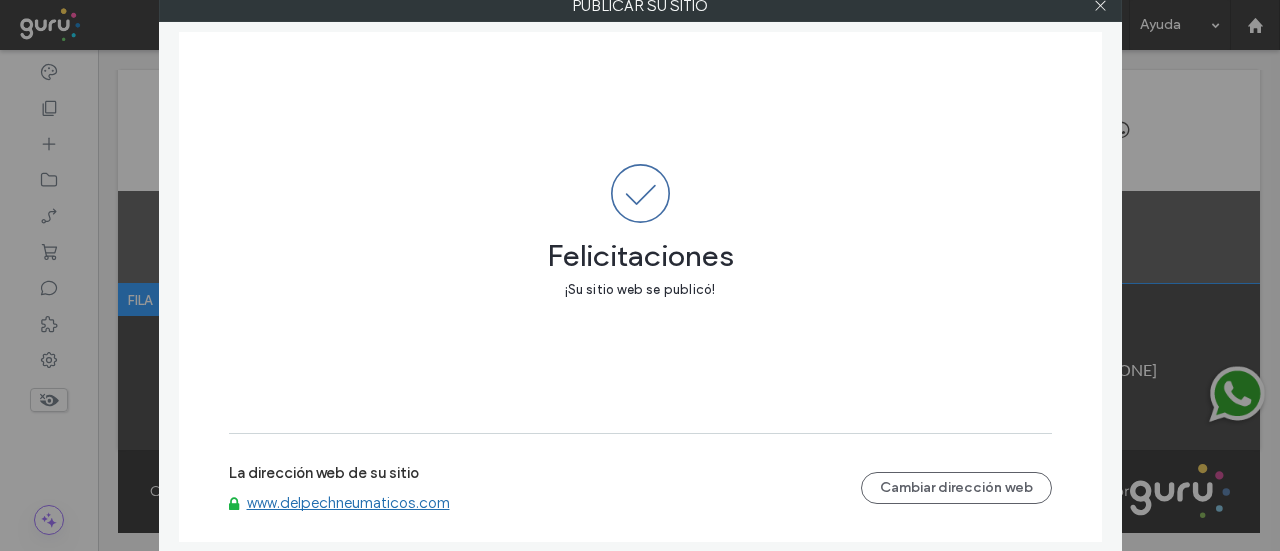 click at bounding box center [1101, 6] 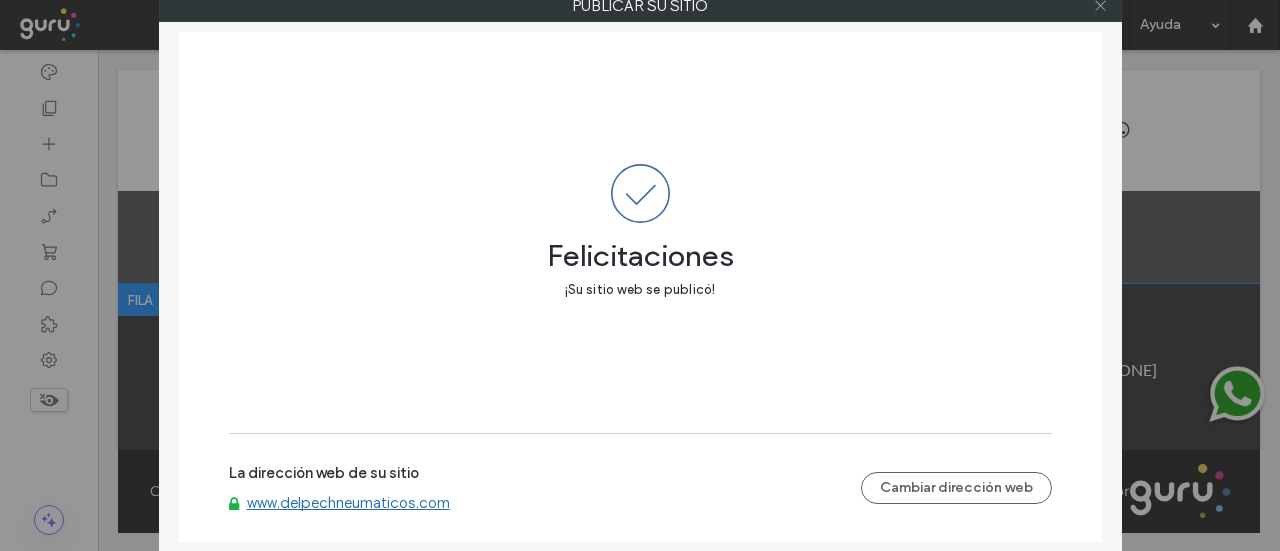 click 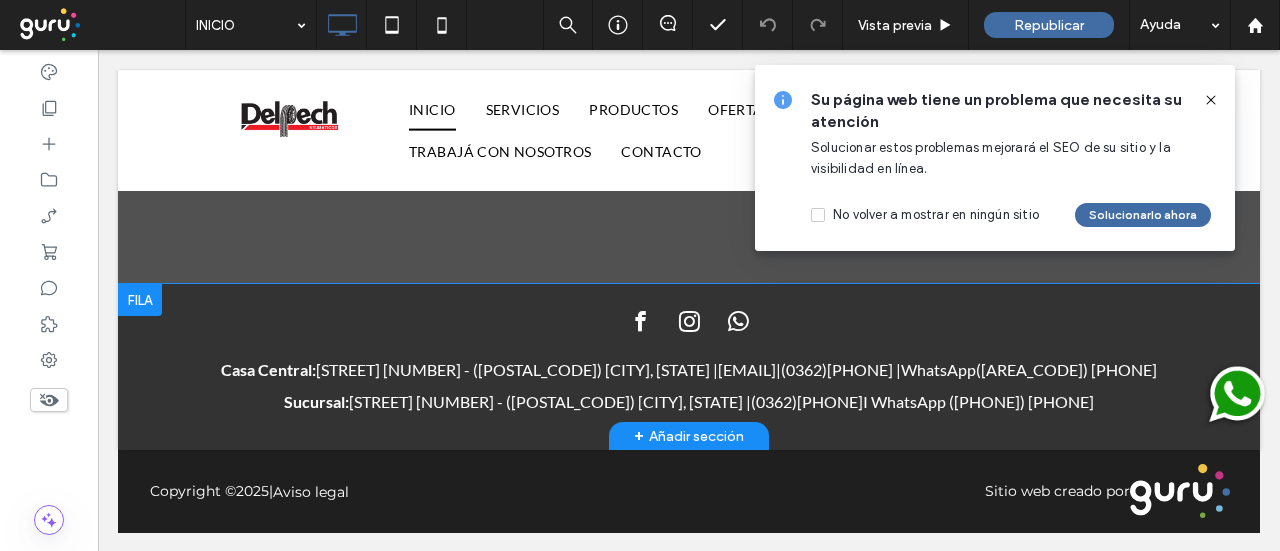 drag, startPoint x: 1212, startPoint y: 100, endPoint x: 1181, endPoint y: 423, distance: 324.4842 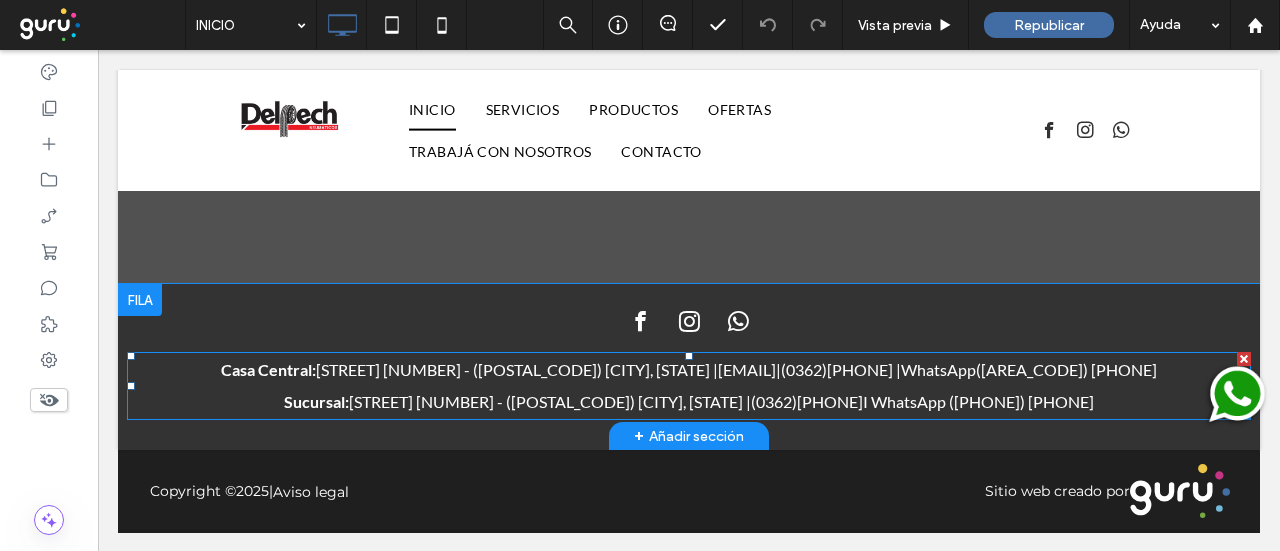 click on "I WhatsApp ([PHONE]) [PHONE]" at bounding box center [978, 401] 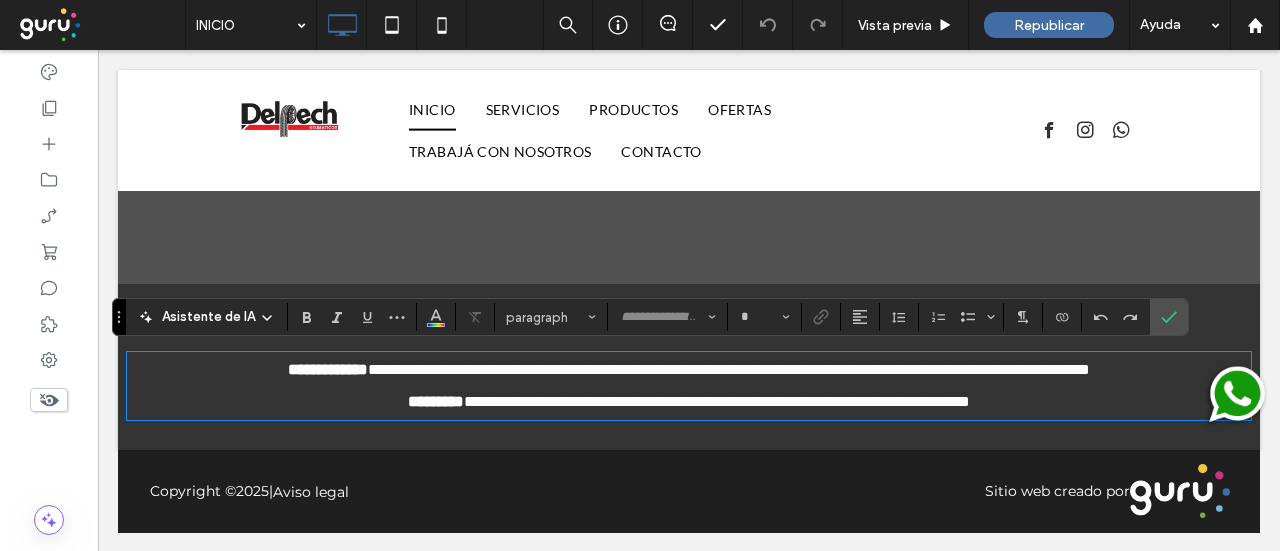 type on "****" 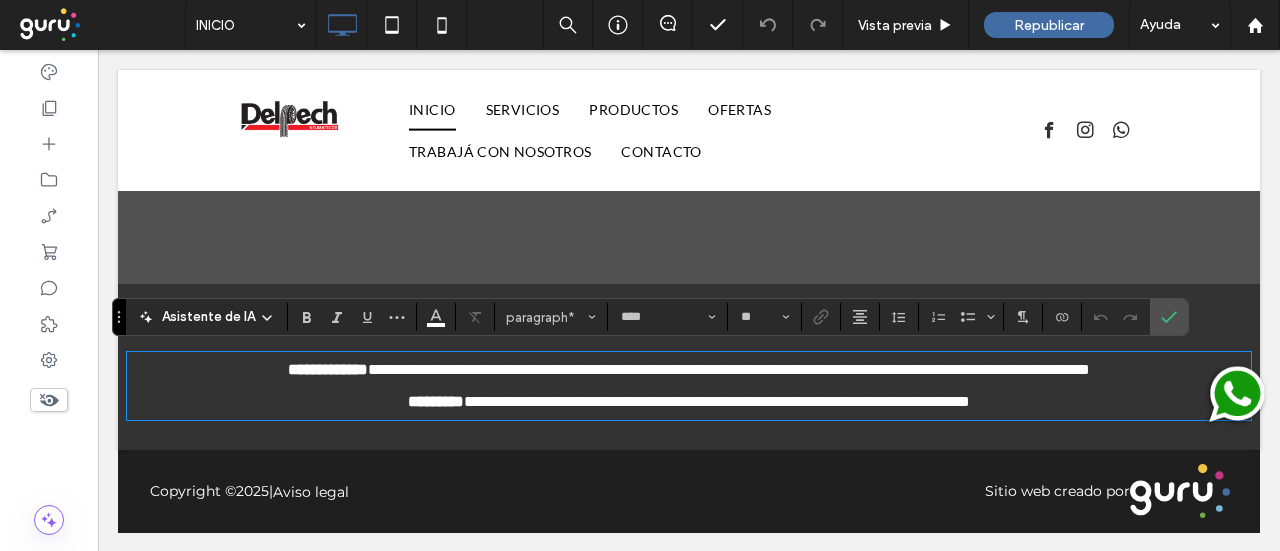 click on "**********" at bounding box center [888, 401] 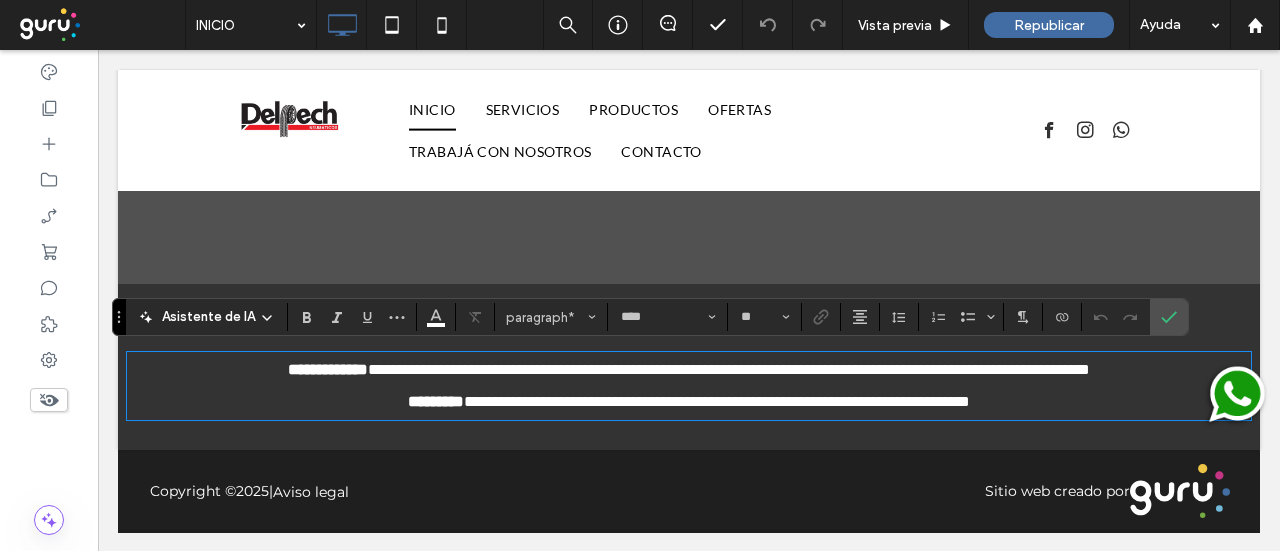 type 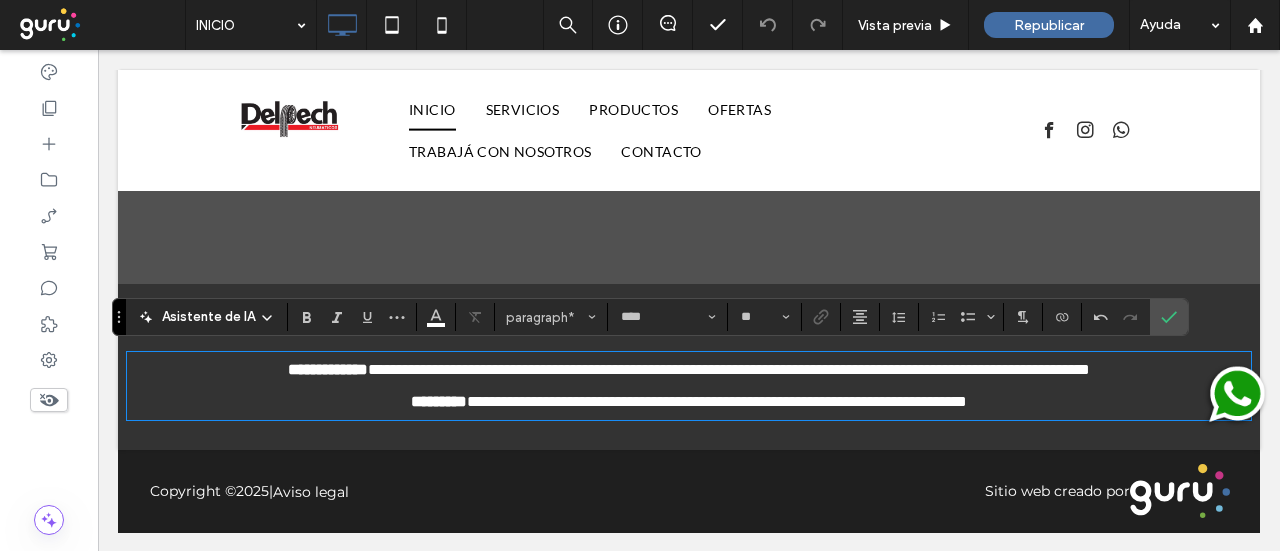 click on "**********" at bounding box center [888, 401] 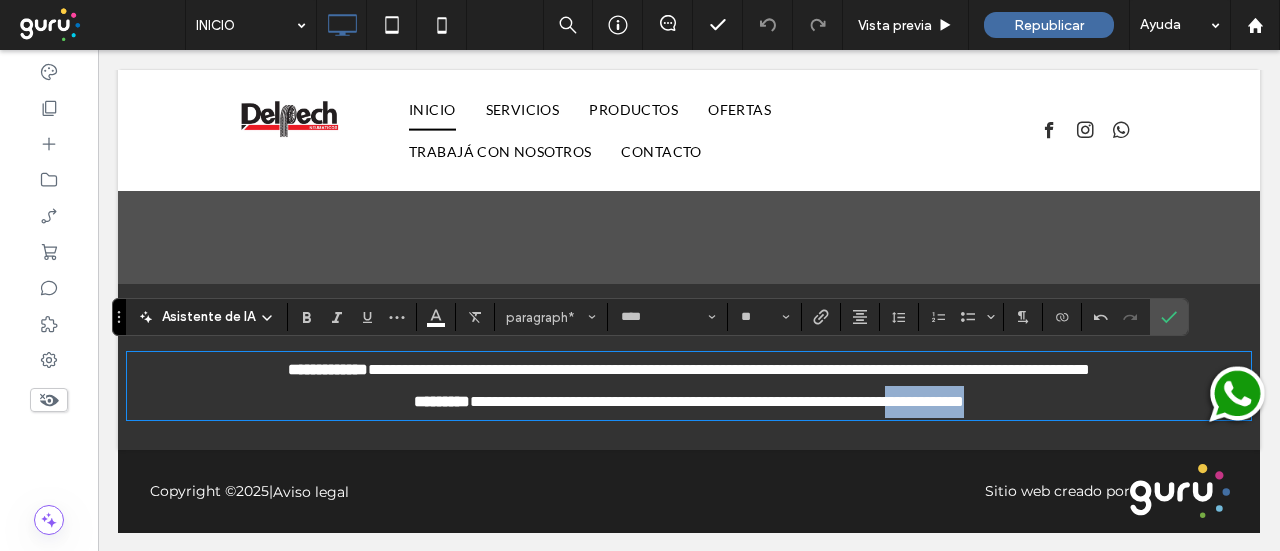 drag, startPoint x: 1027, startPoint y: 397, endPoint x: 908, endPoint y: 399, distance: 119.01681 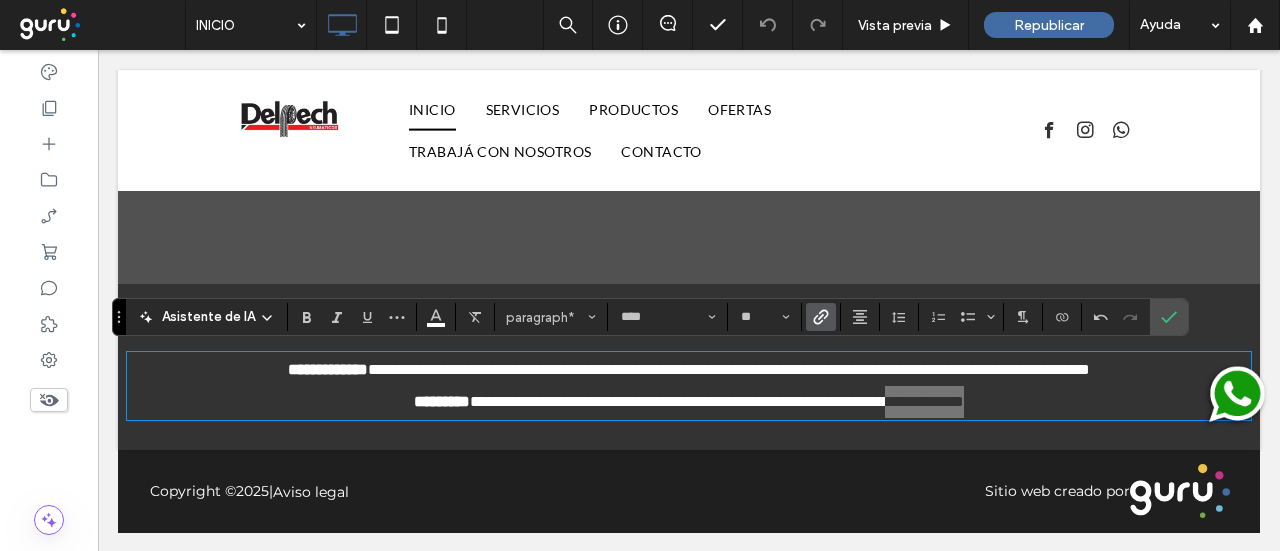 click 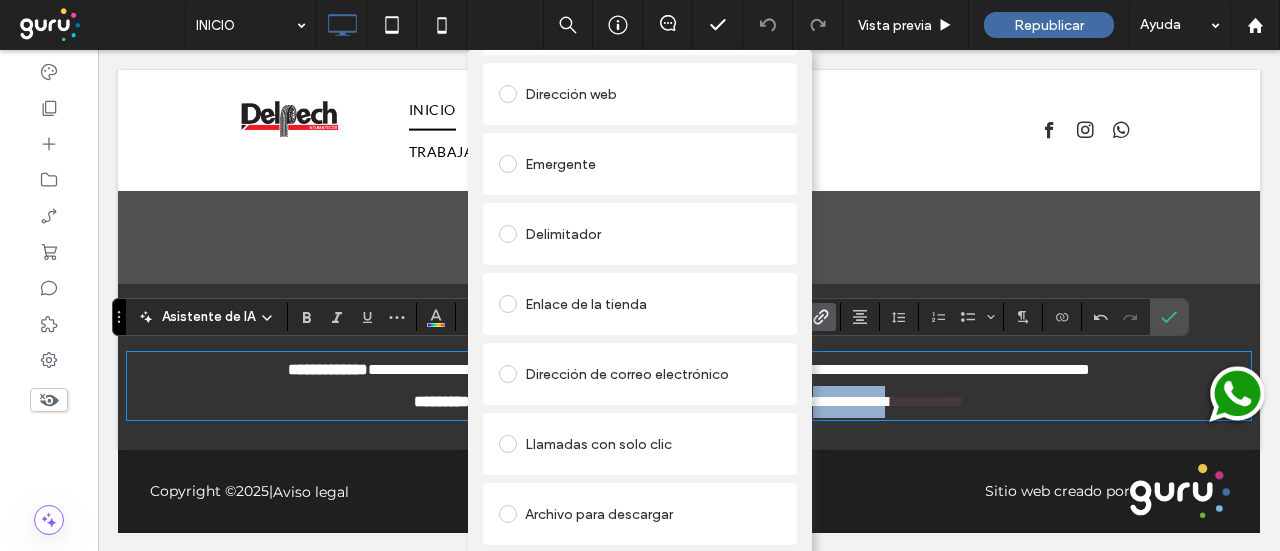 scroll, scrollTop: 260, scrollLeft: 0, axis: vertical 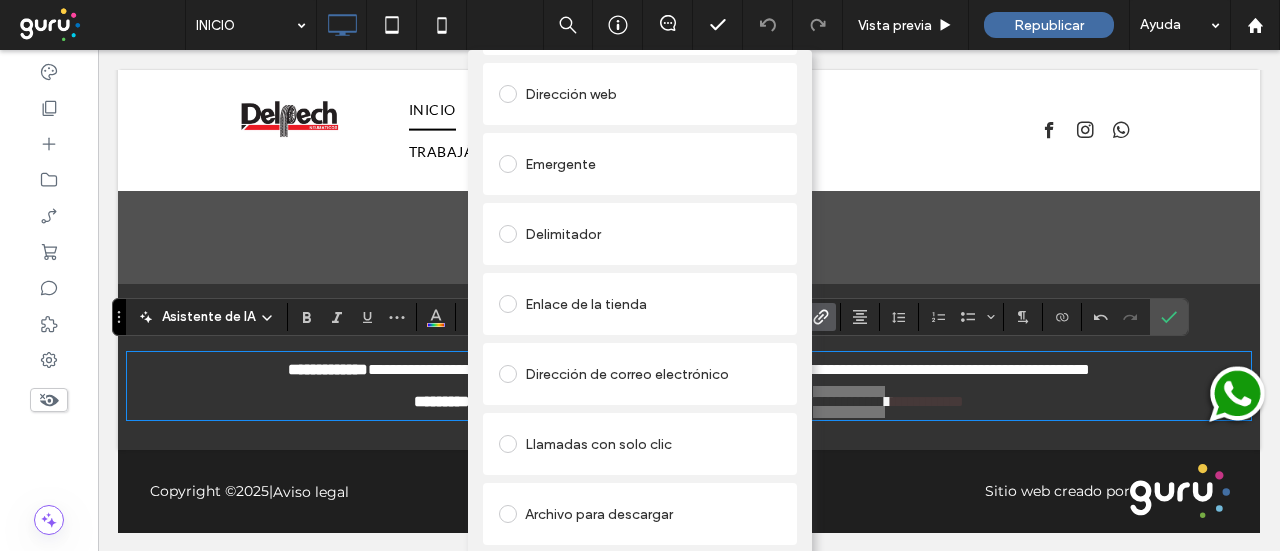 click at bounding box center (508, 444) 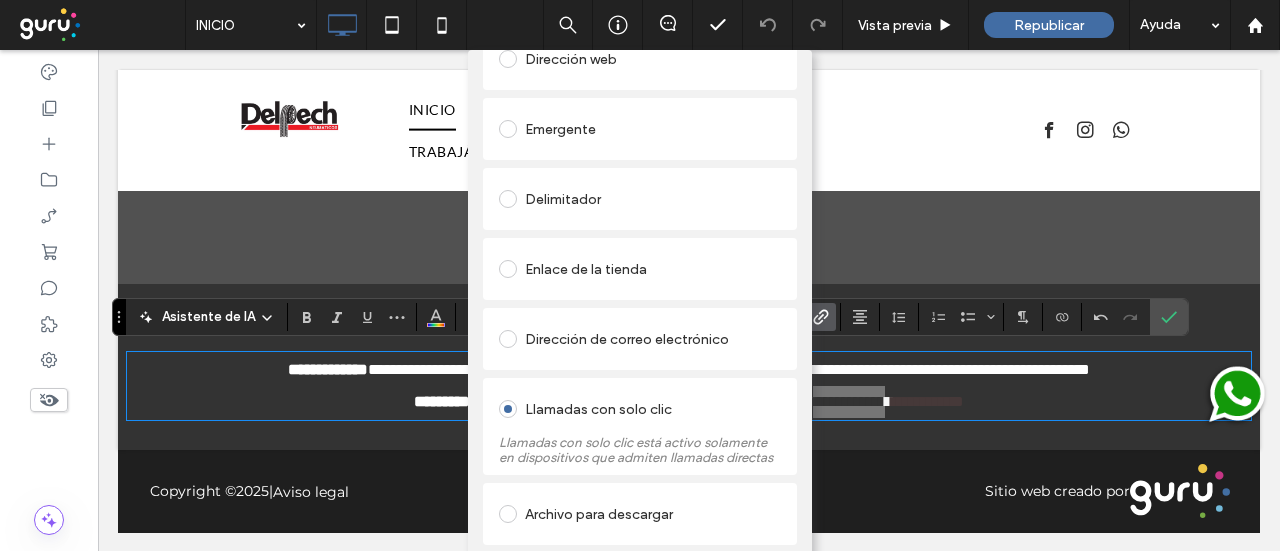 scroll, scrollTop: 198, scrollLeft: 0, axis: vertical 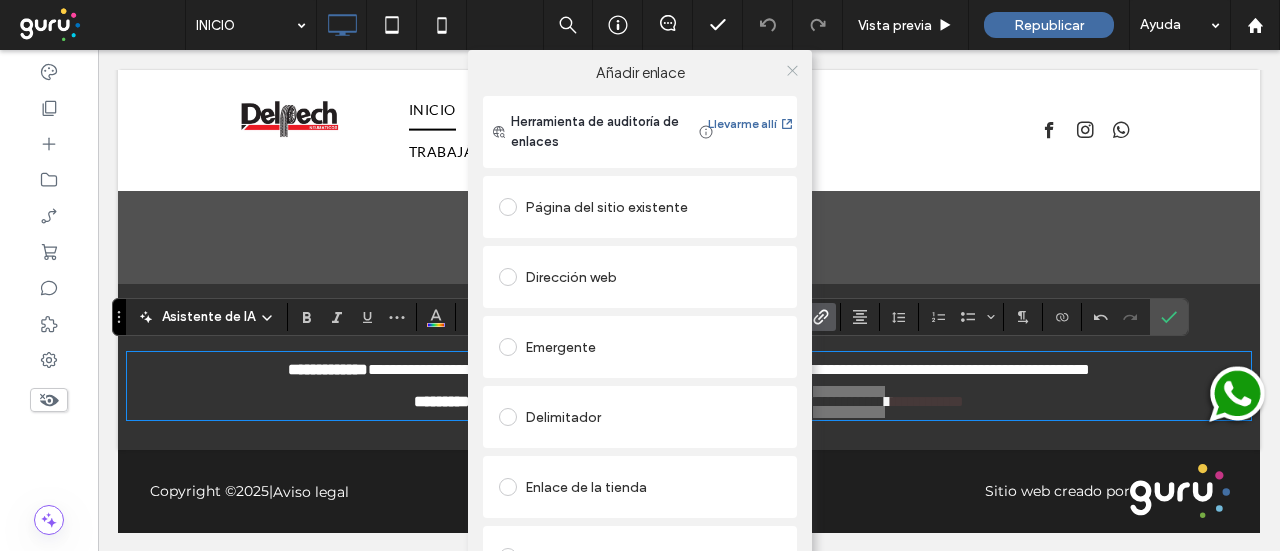 click 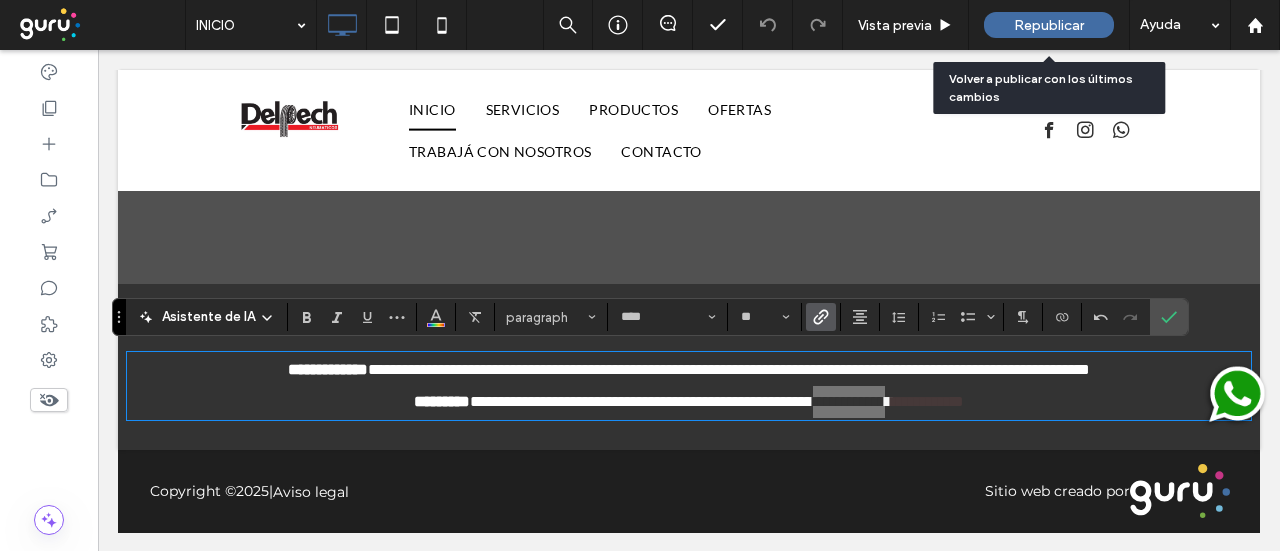 click on "Republicar" at bounding box center (1049, 25) 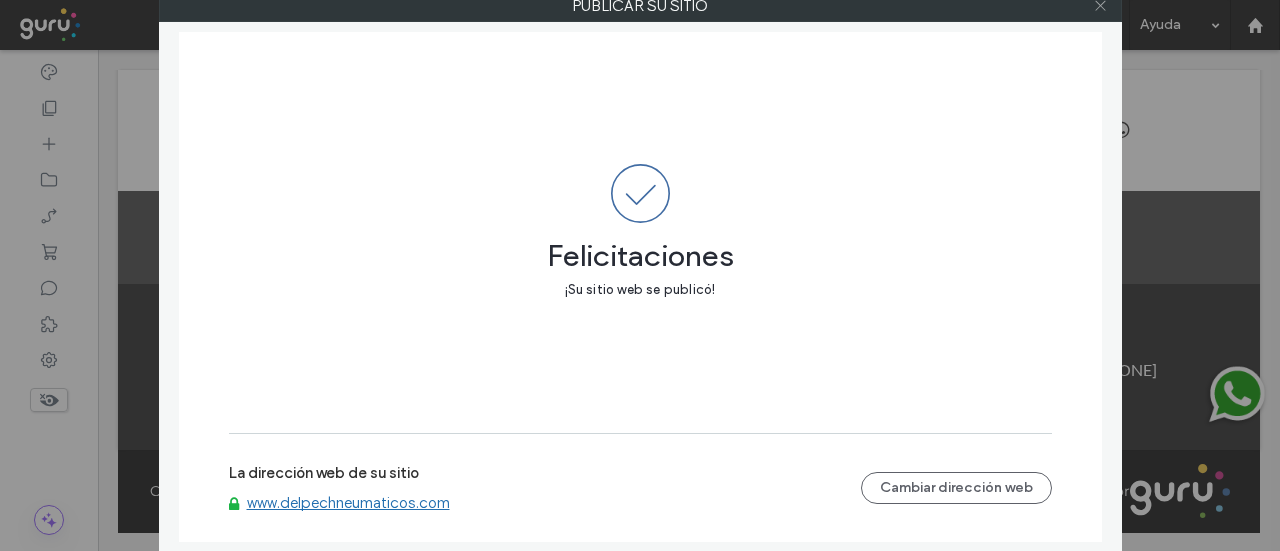 click 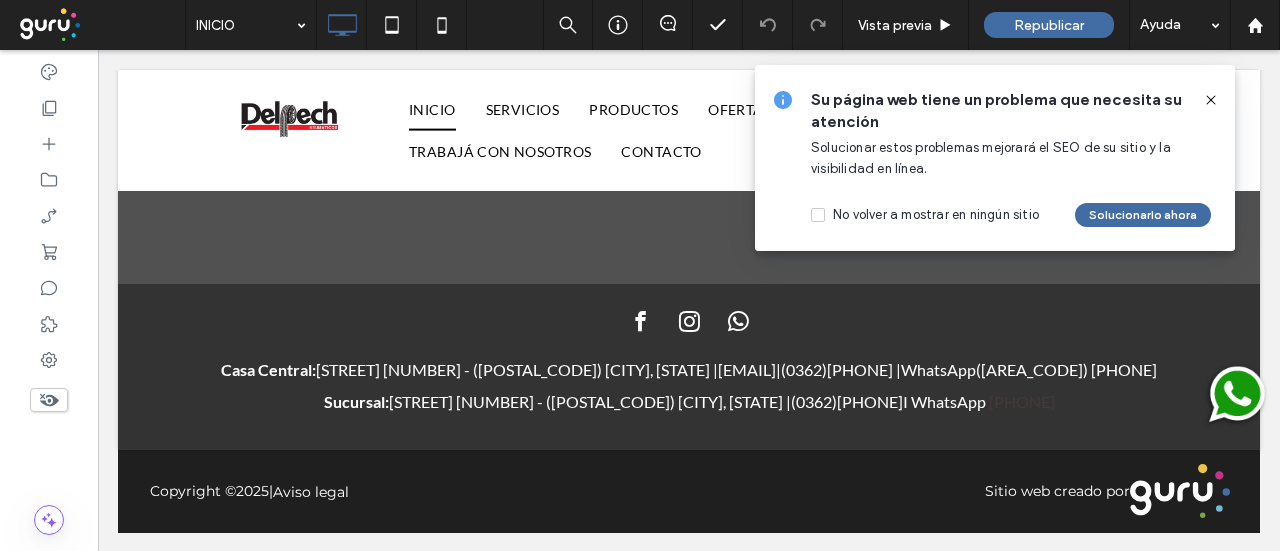 click on "Copyright ©  2025   |    Aviso legal
Sitio web creado por" at bounding box center (689, 491) 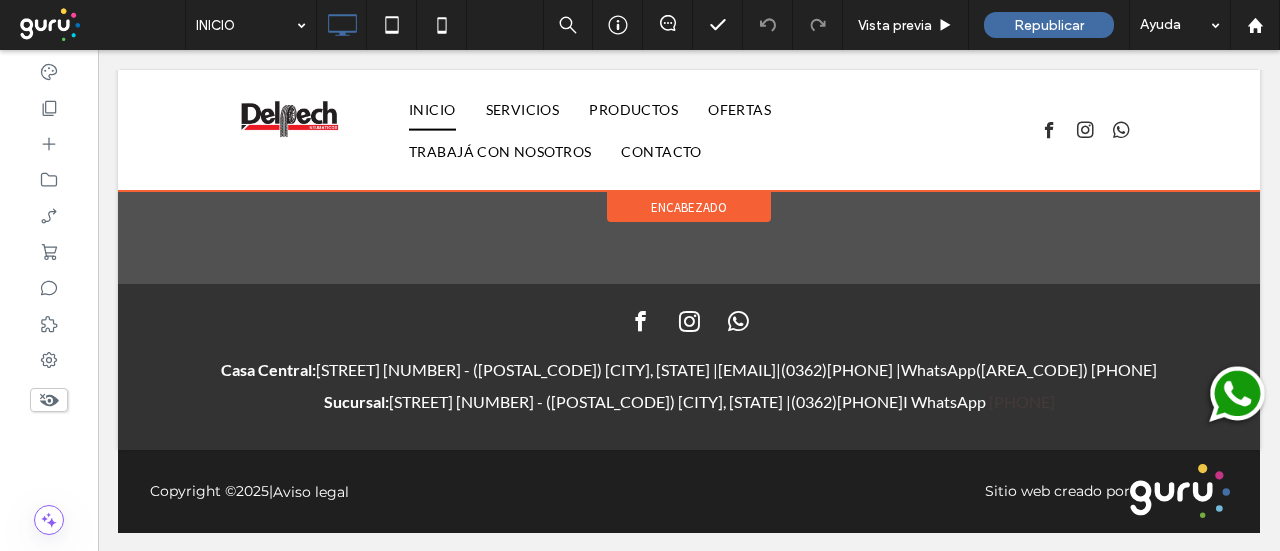 scroll, scrollTop: 1366, scrollLeft: 0, axis: vertical 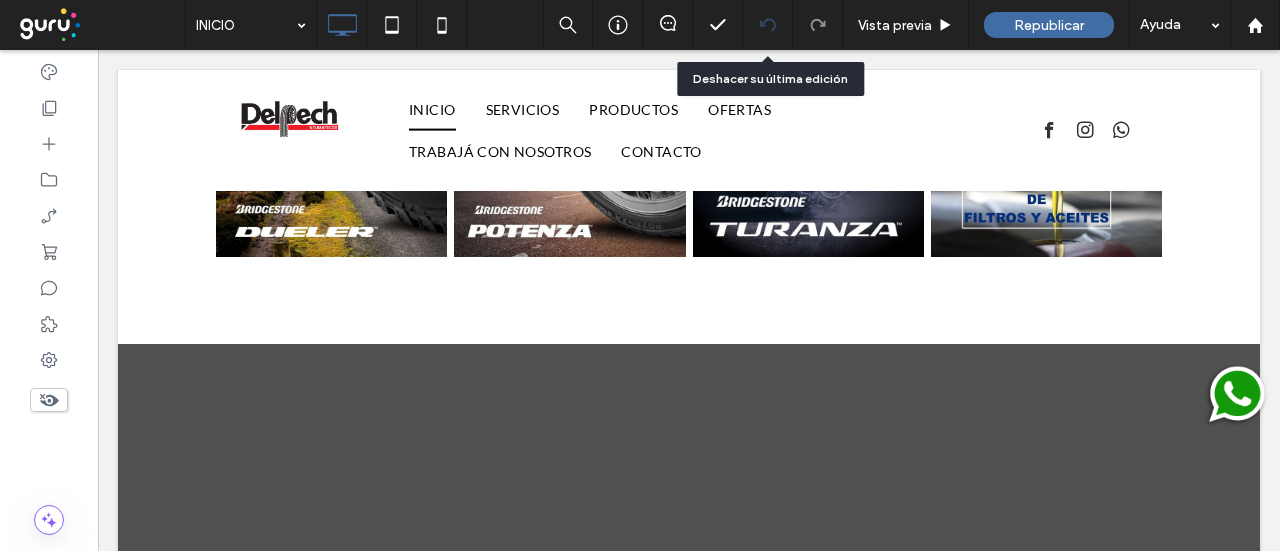 click 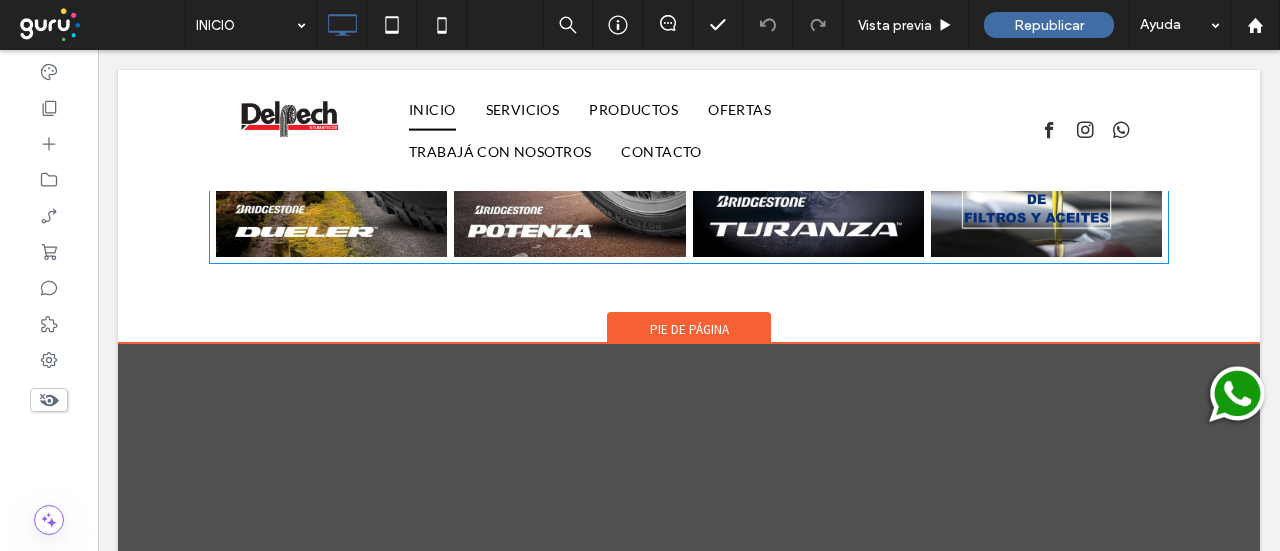 scroll, scrollTop: 1766, scrollLeft: 0, axis: vertical 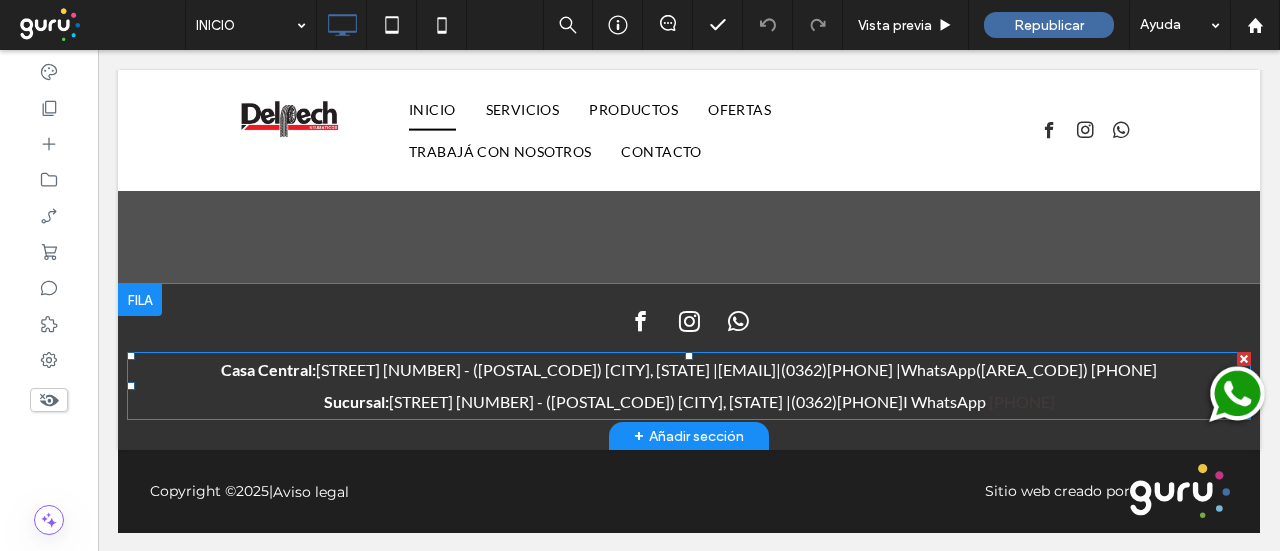 click on "[PHONE]" at bounding box center [1022, 401] 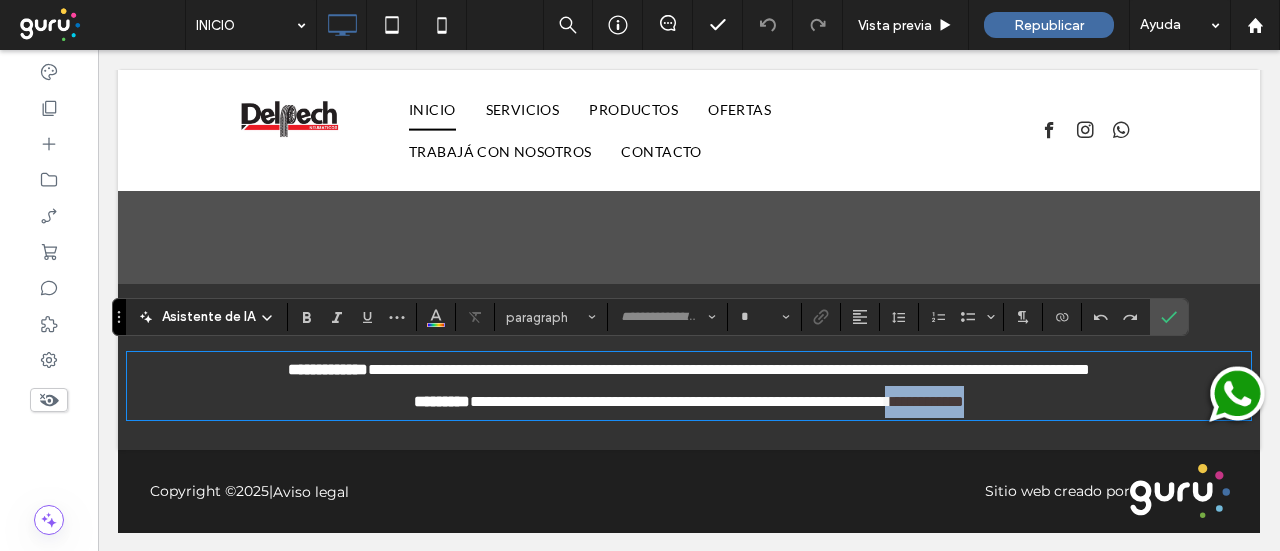 type on "****" 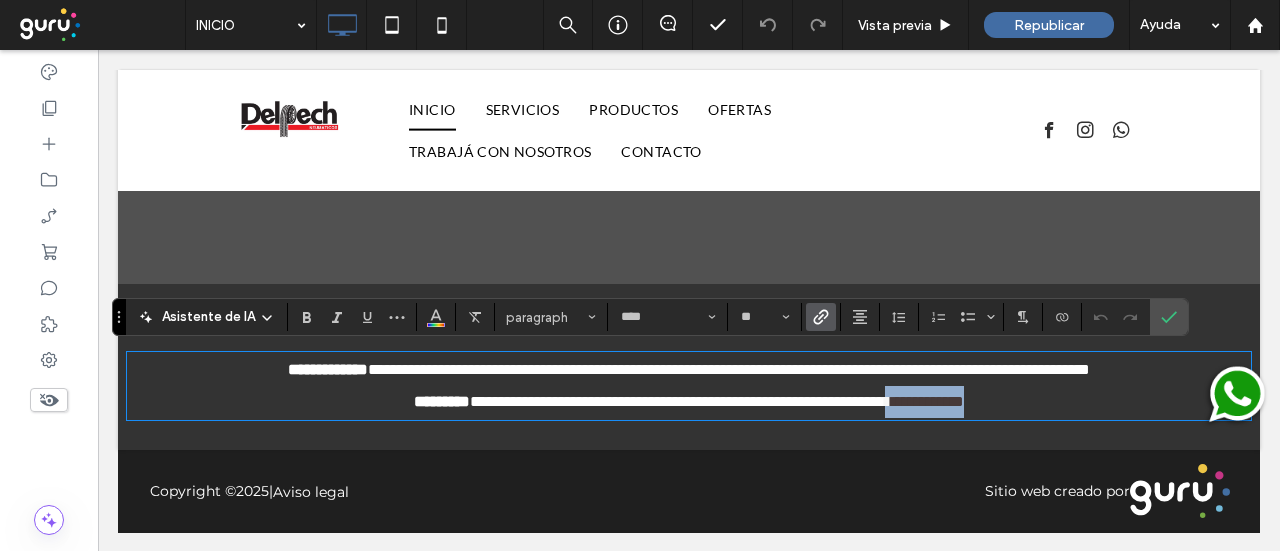 click on "**********" at bounding box center (689, 402) 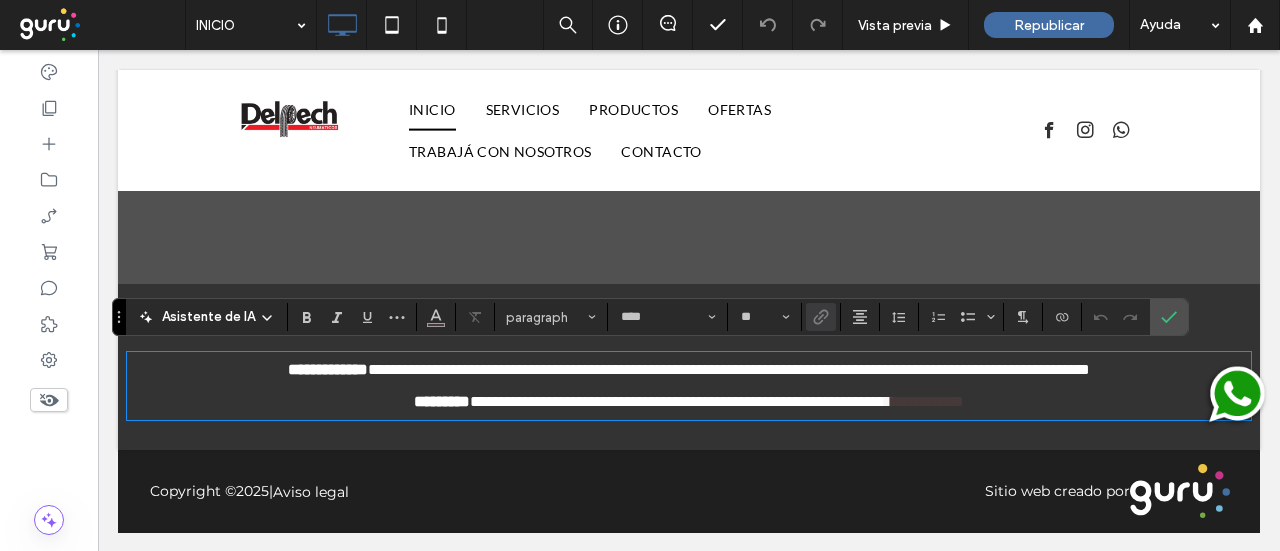 type 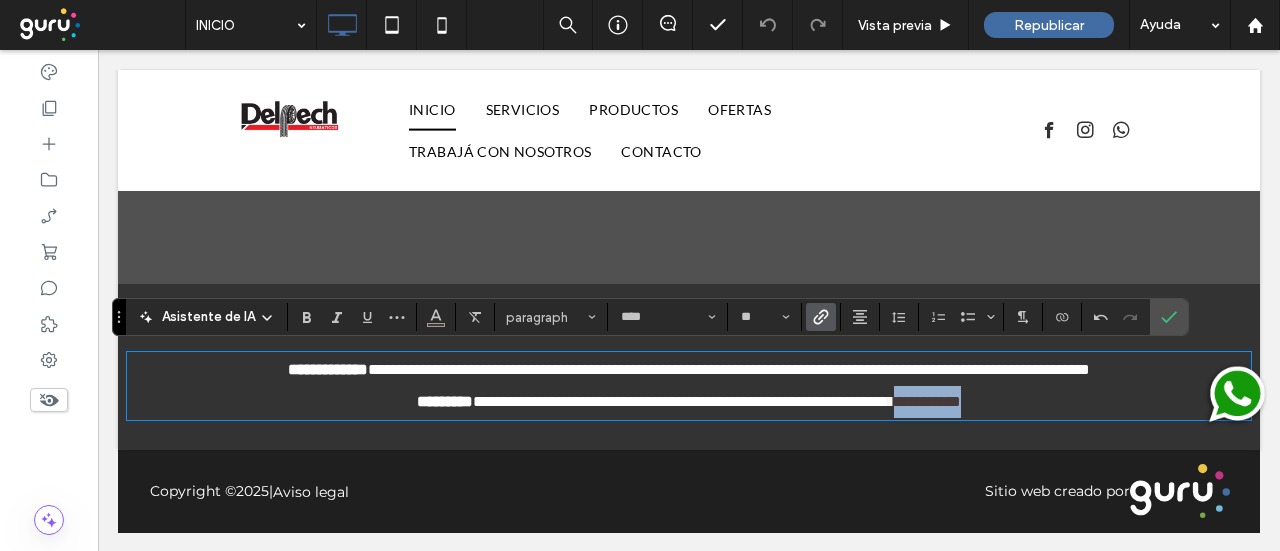 drag, startPoint x: 1093, startPoint y: 399, endPoint x: 916, endPoint y: 402, distance: 177.02542 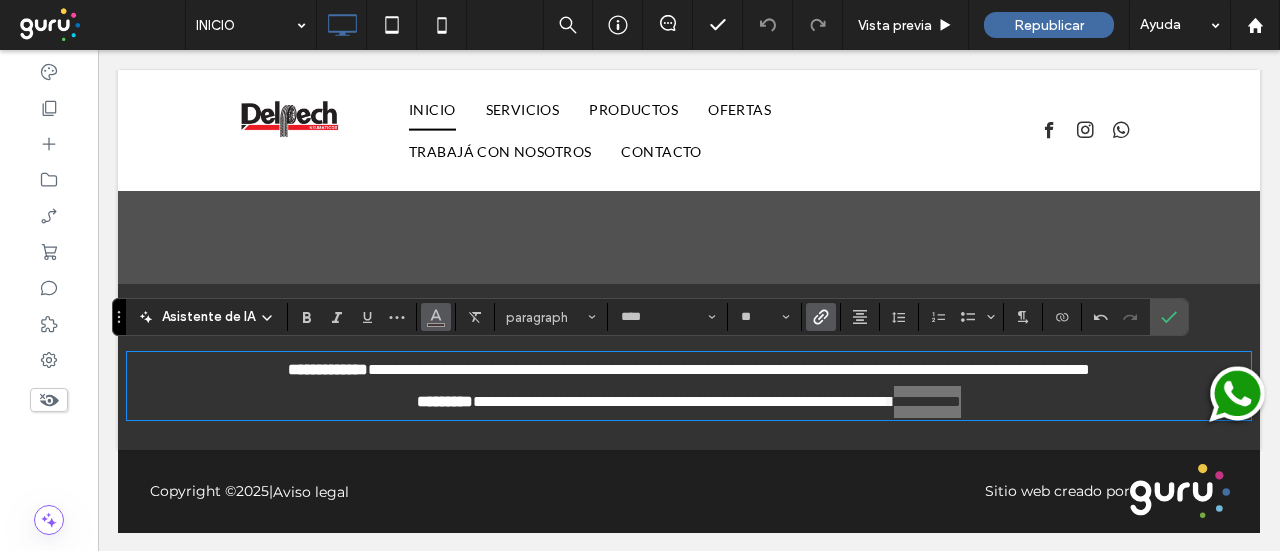 click 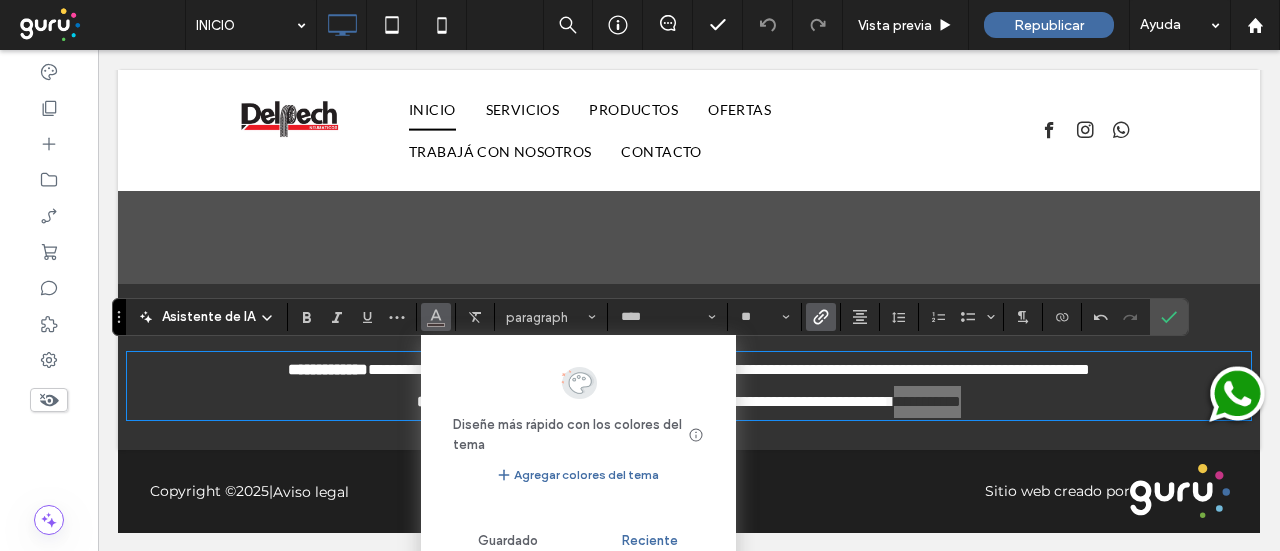 click 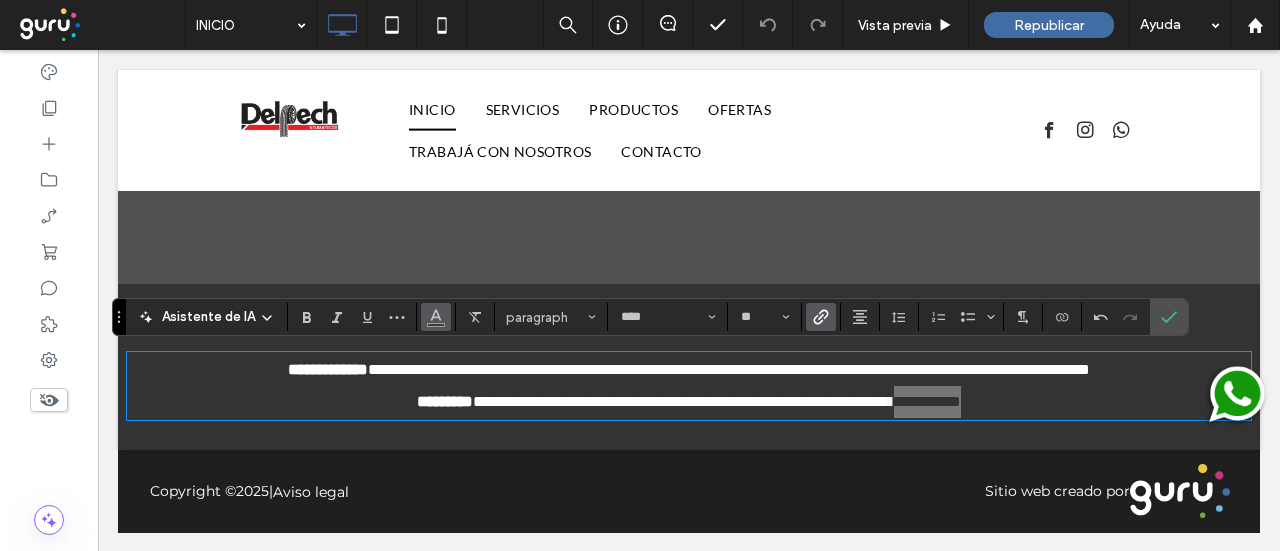 click 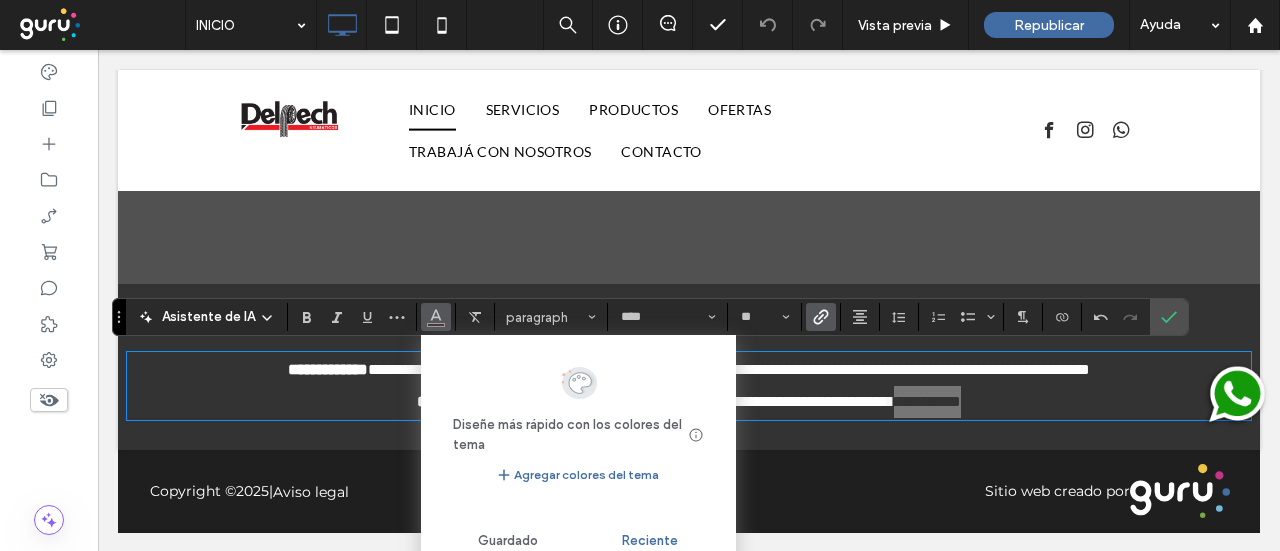 click on "Reciente" at bounding box center (650, 541) 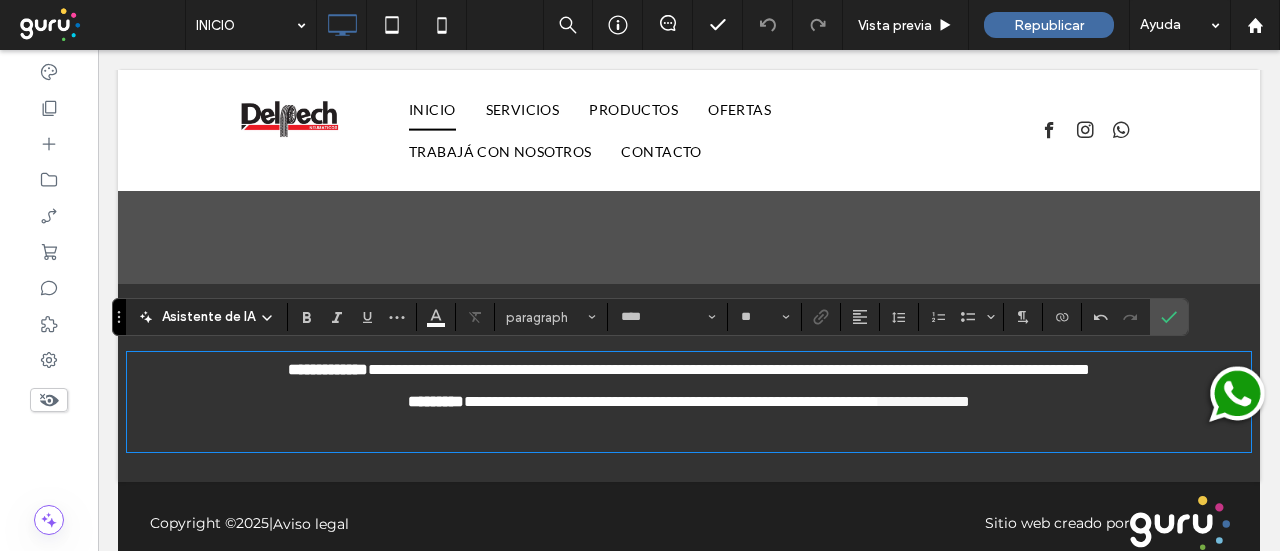 scroll, scrollTop: 0, scrollLeft: 0, axis: both 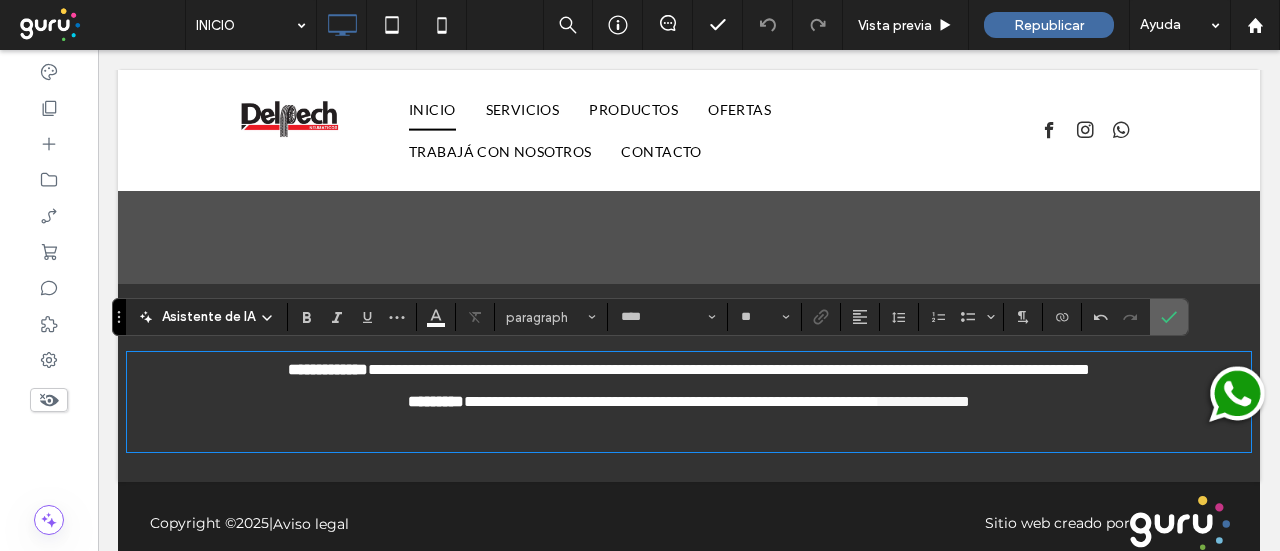 click 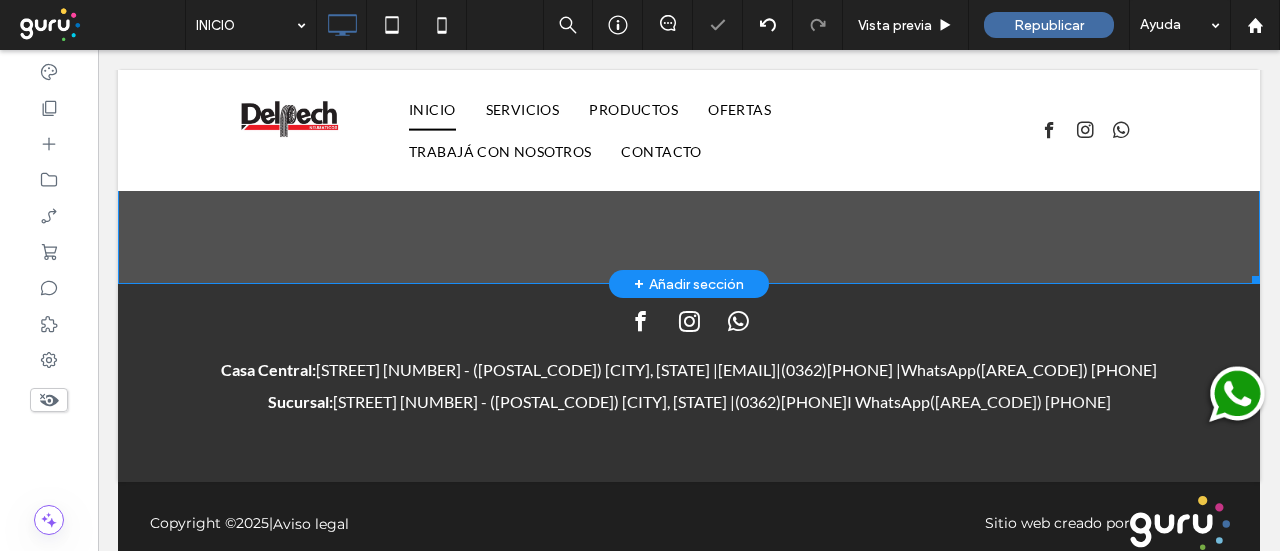 scroll, scrollTop: 1798, scrollLeft: 0, axis: vertical 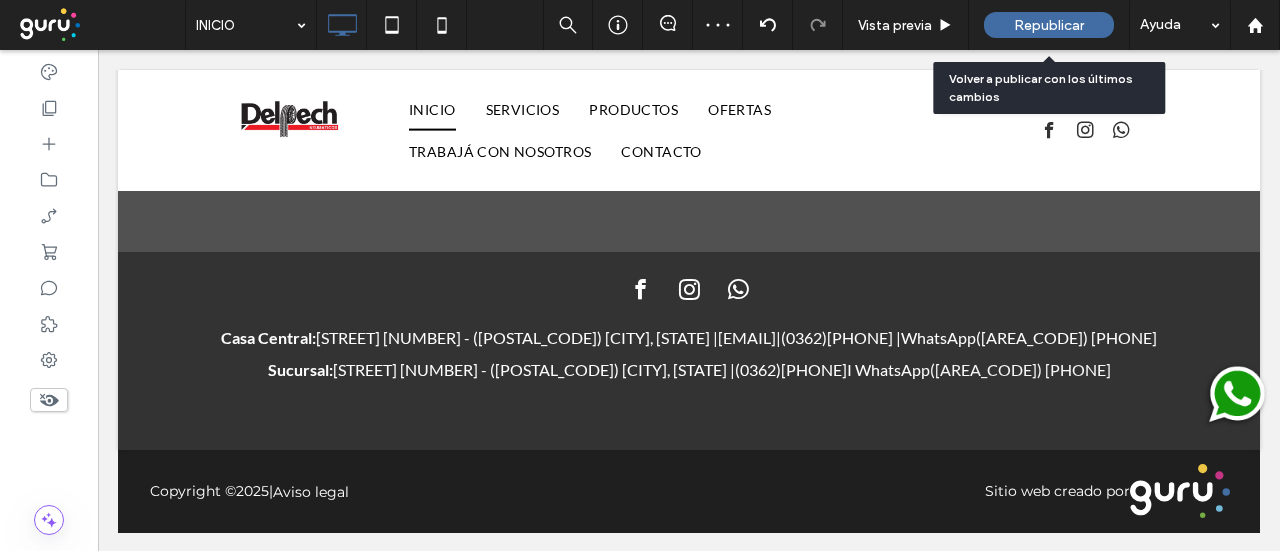 click on "Republicar" at bounding box center (1049, 25) 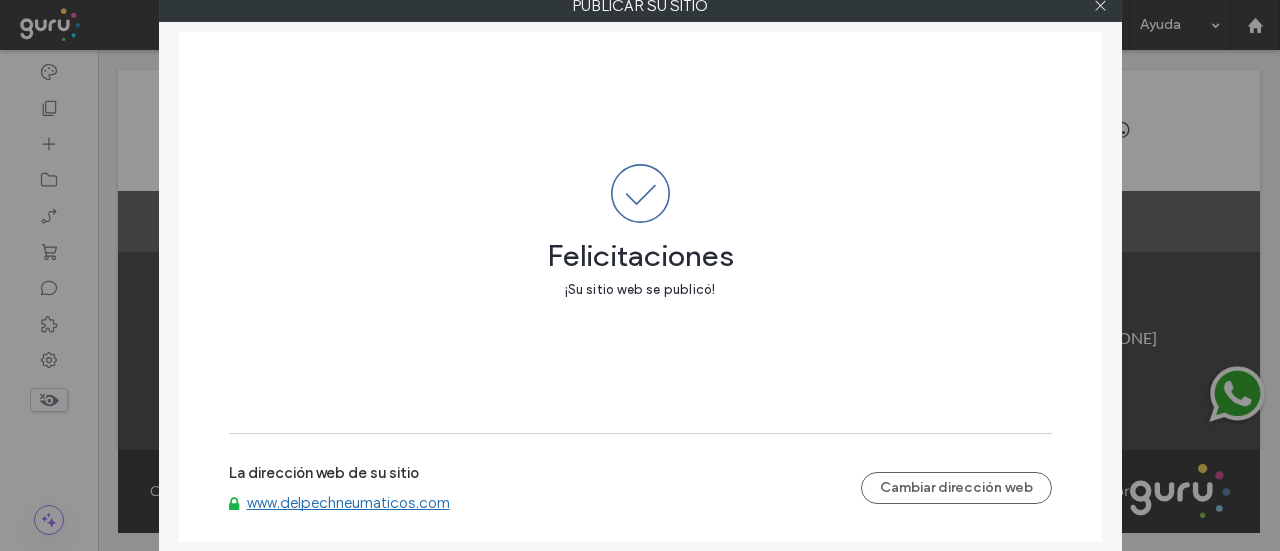 click on "www.delpechneumaticos.com" at bounding box center [348, 503] 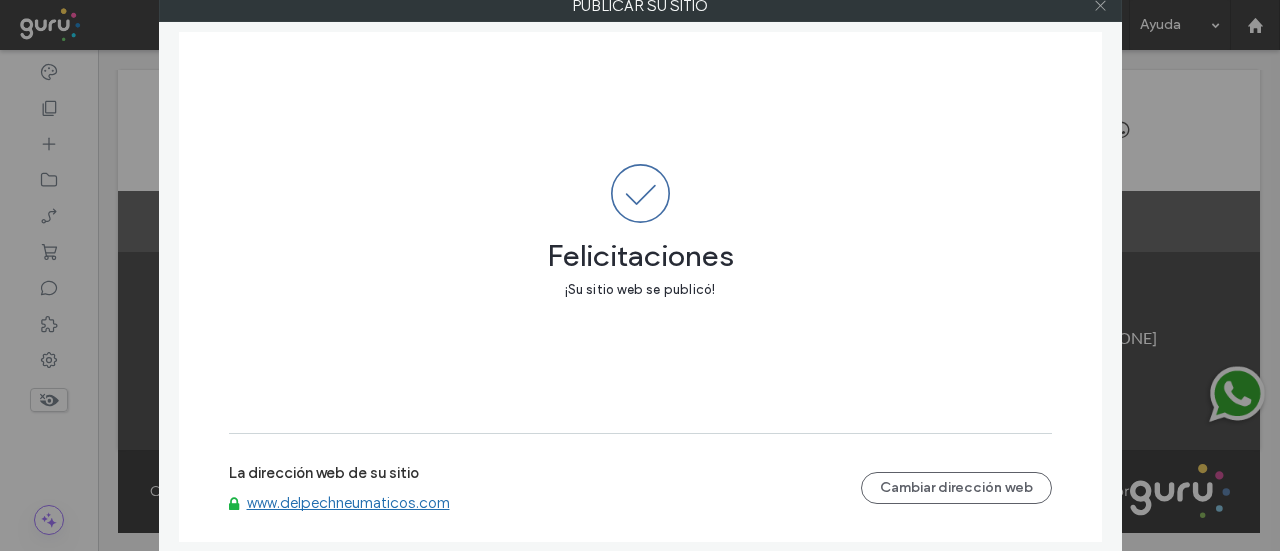 click 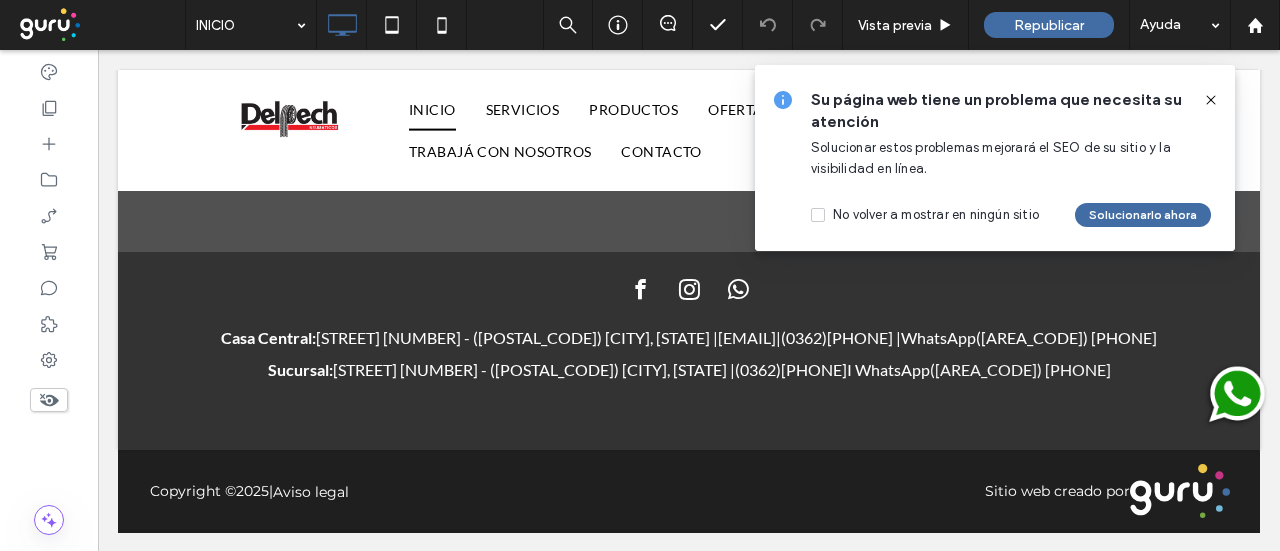 click 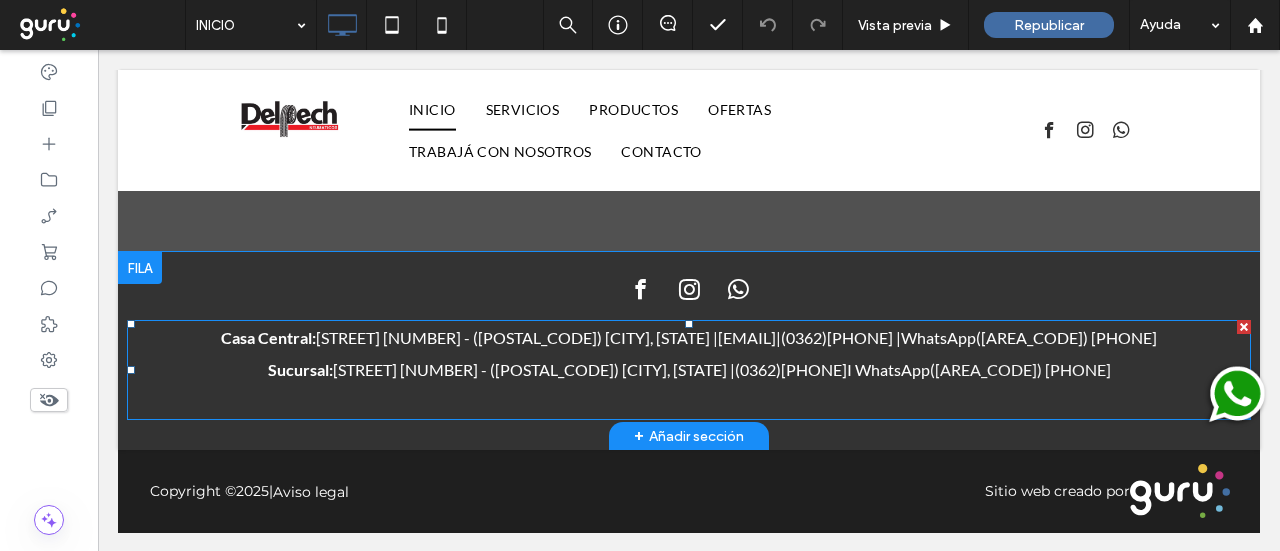 click on "[PHONE] |" at bounding box center (864, 337) 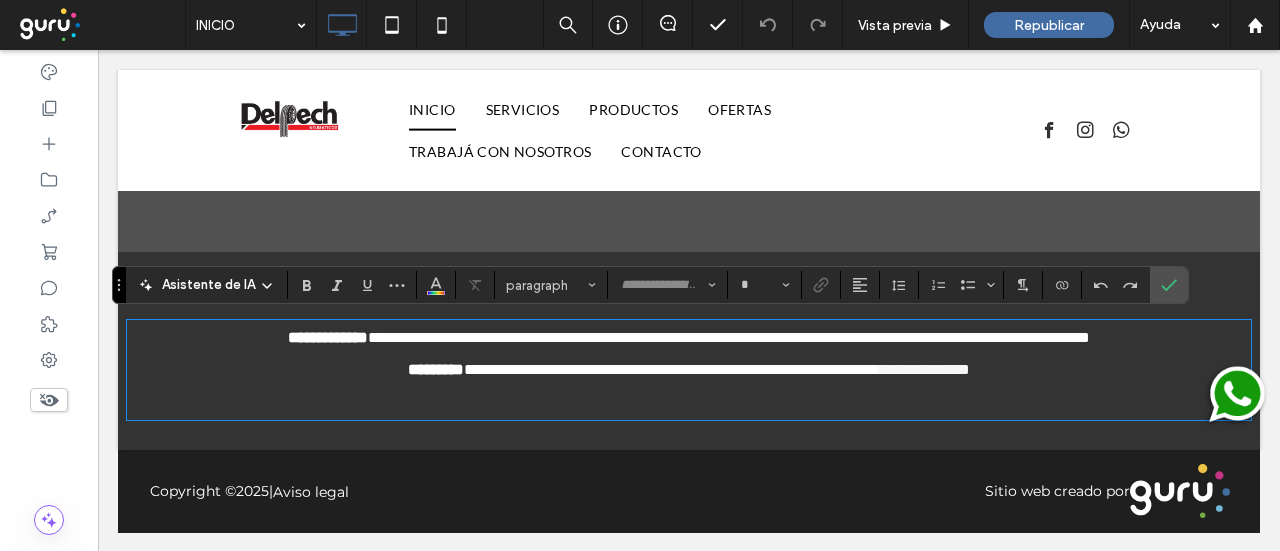 type on "****" 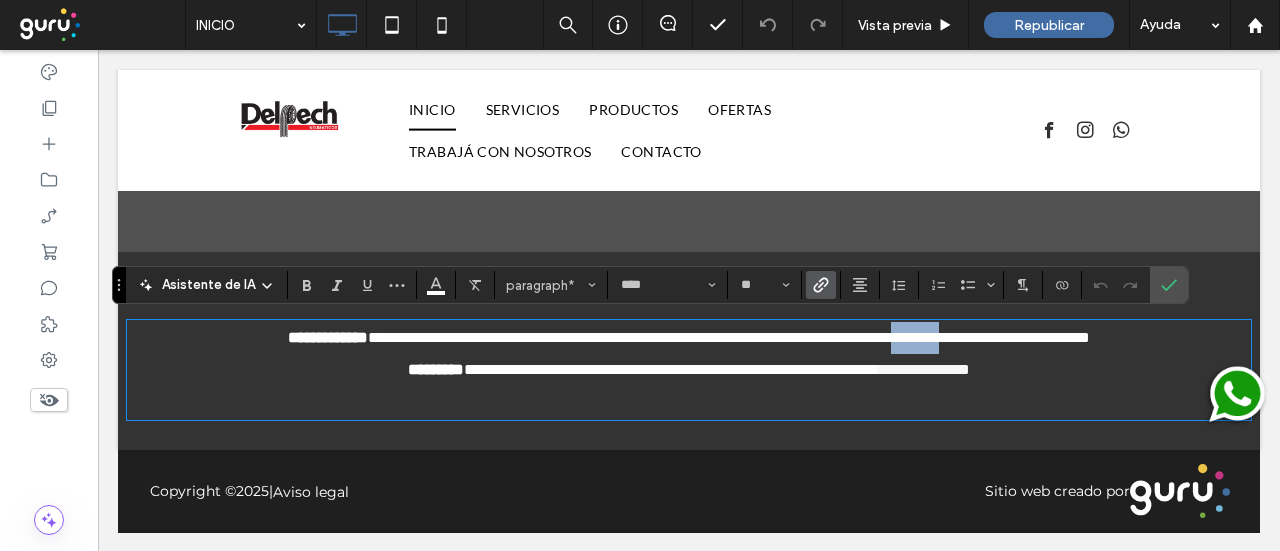 drag, startPoint x: 976, startPoint y: 333, endPoint x: 908, endPoint y: 334, distance: 68.007355 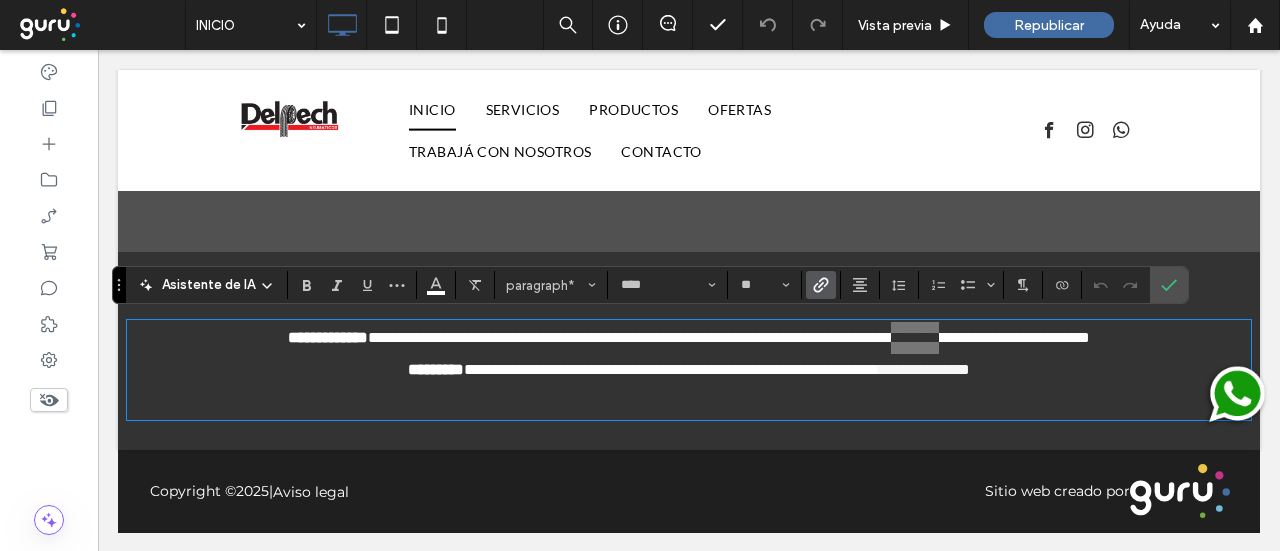 click 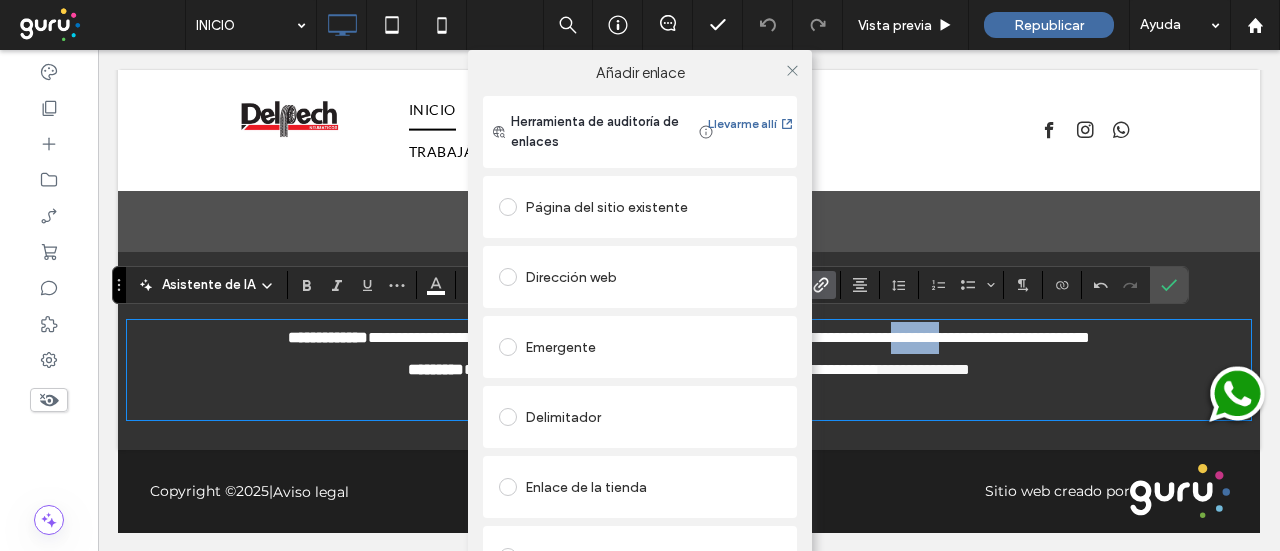 scroll, scrollTop: 272, scrollLeft: 0, axis: vertical 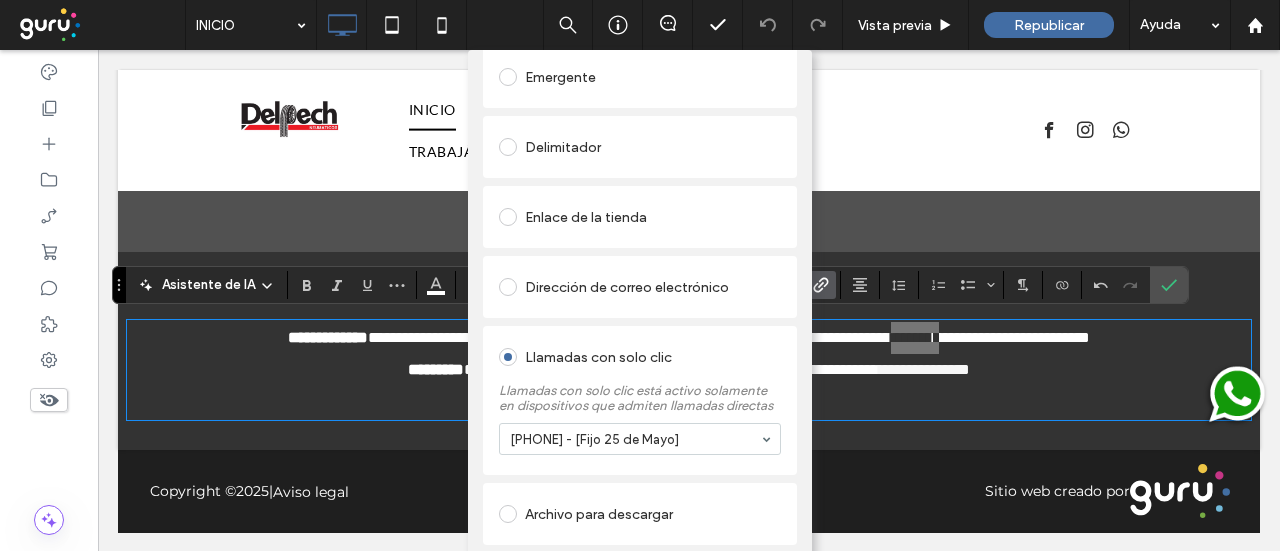 click on "Añadir enlace Herramienta de auditoría de enlaces Llevarme allí Página del sitio existente Dirección web Emergente Delimitador Enlace de la tienda Dirección de correo electrónico Llamadas con solo clic Llamadas con solo clic está activo solamente en dispositivos que admiten llamadas directas [PHONE] - [Fijo Suc 25 de Mayo] Archivo para descargar ELIMINAR ENLACE" at bounding box center (640, 325) 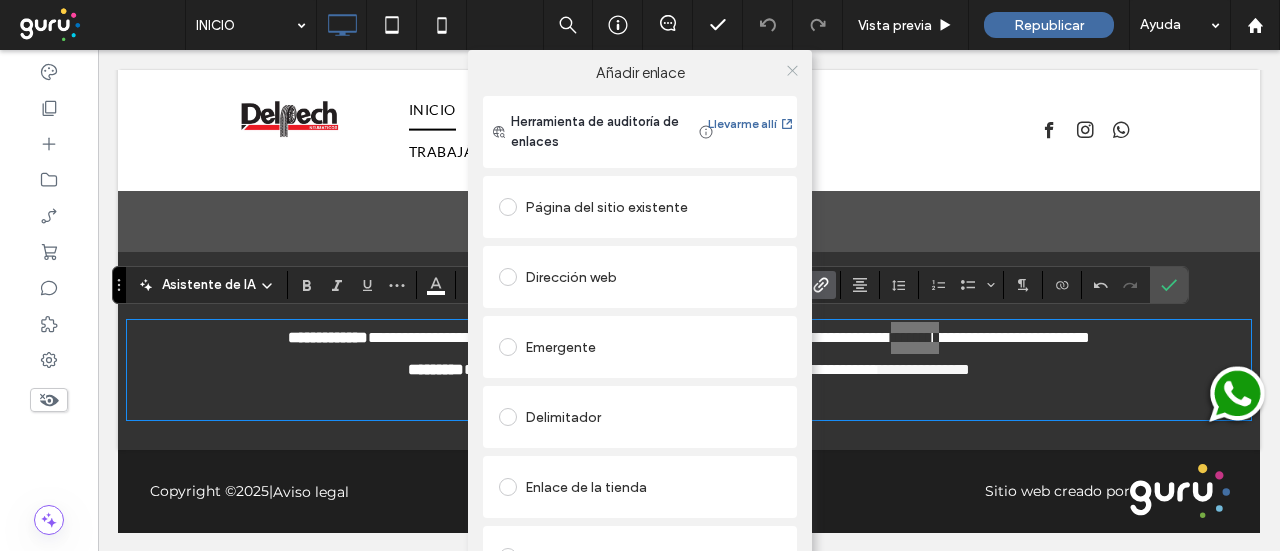 click 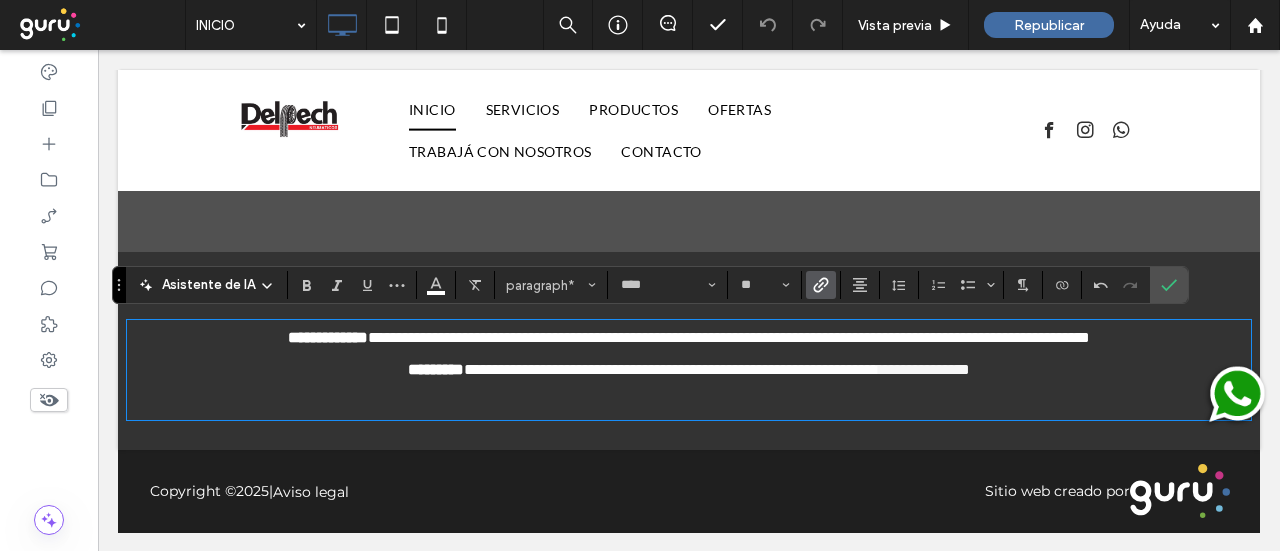 click on "*******" at bounding box center (786, 369) 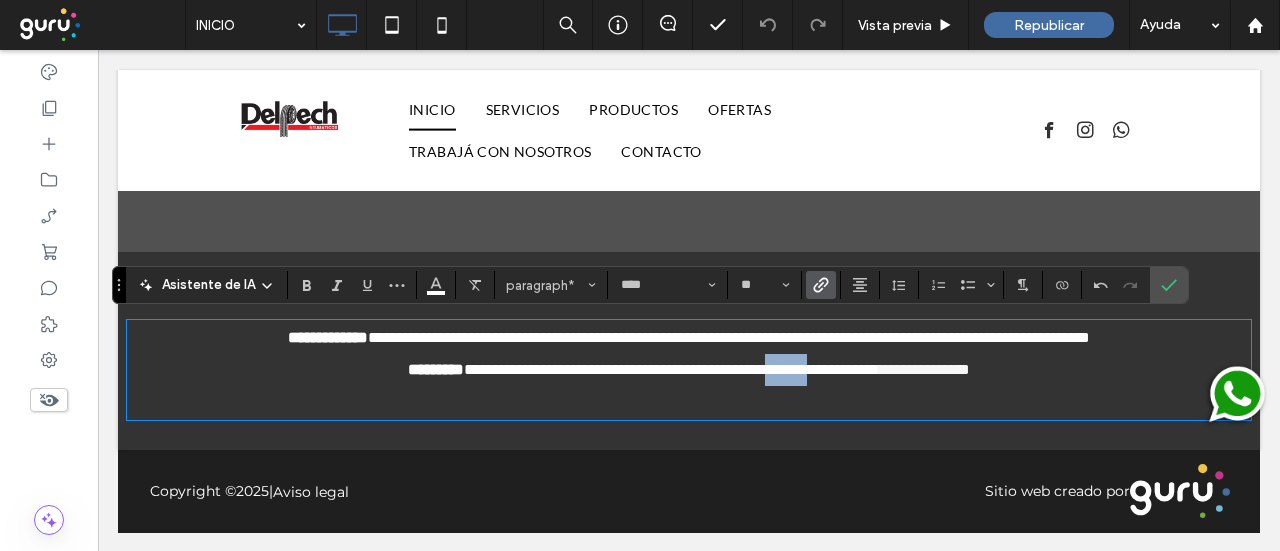 drag, startPoint x: 814, startPoint y: 367, endPoint x: 752, endPoint y: 369, distance: 62.03225 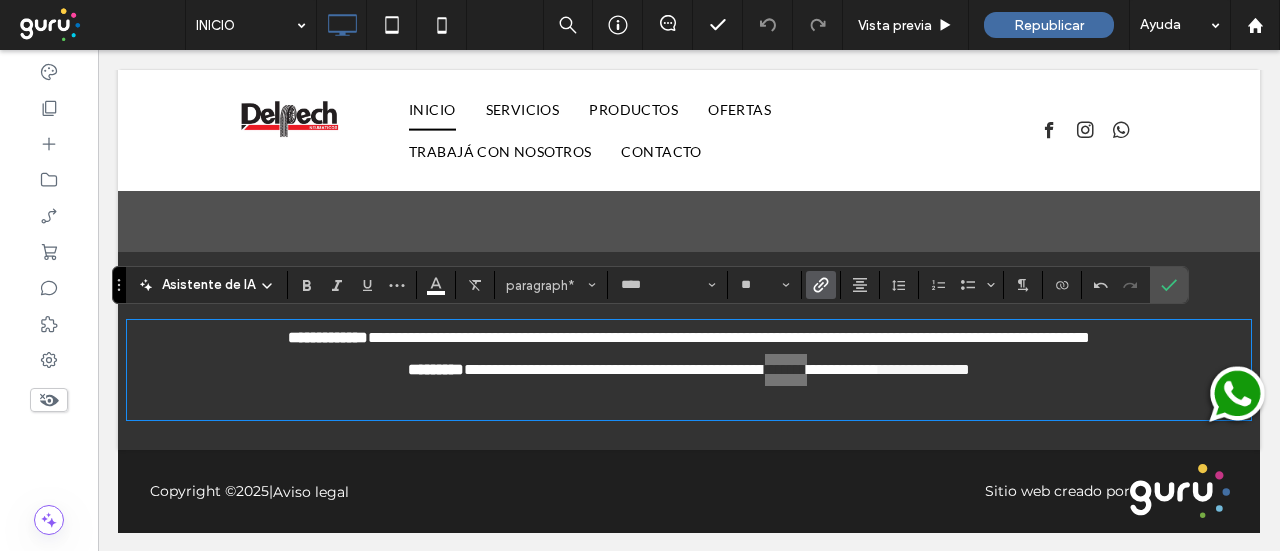 click at bounding box center (821, 285) 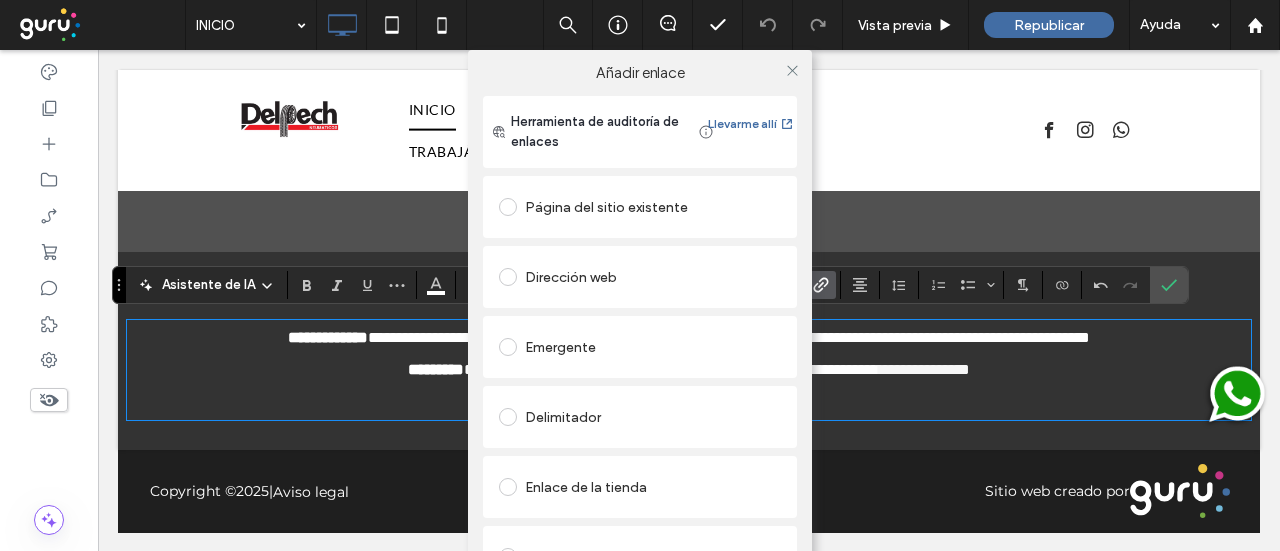 scroll, scrollTop: 272, scrollLeft: 0, axis: vertical 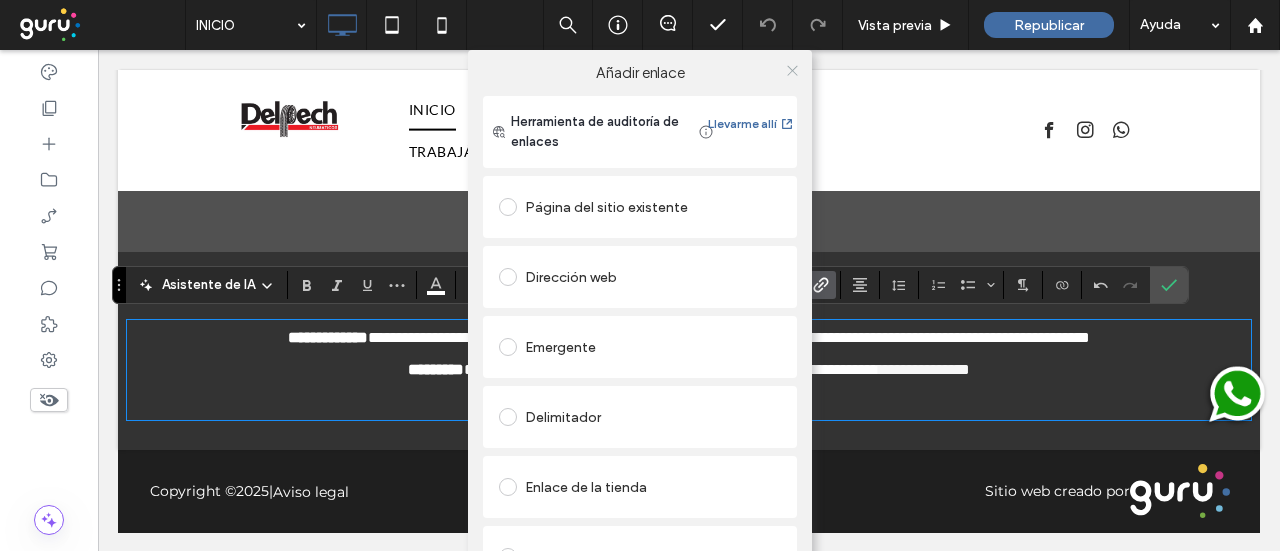 click at bounding box center [792, 70] 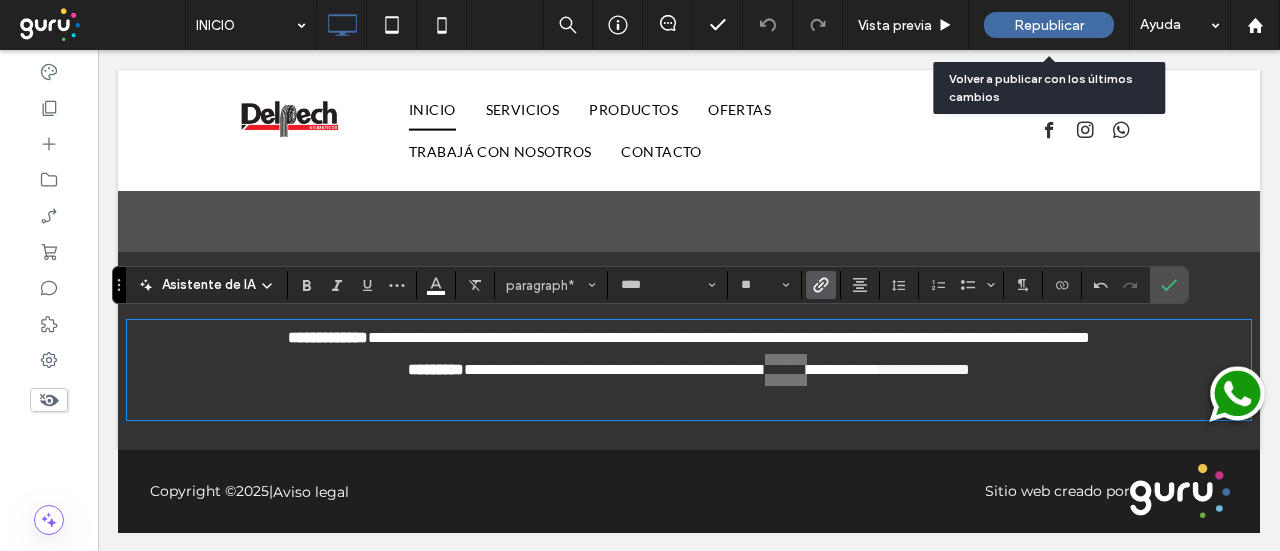 click on "Republicar" at bounding box center (1049, 25) 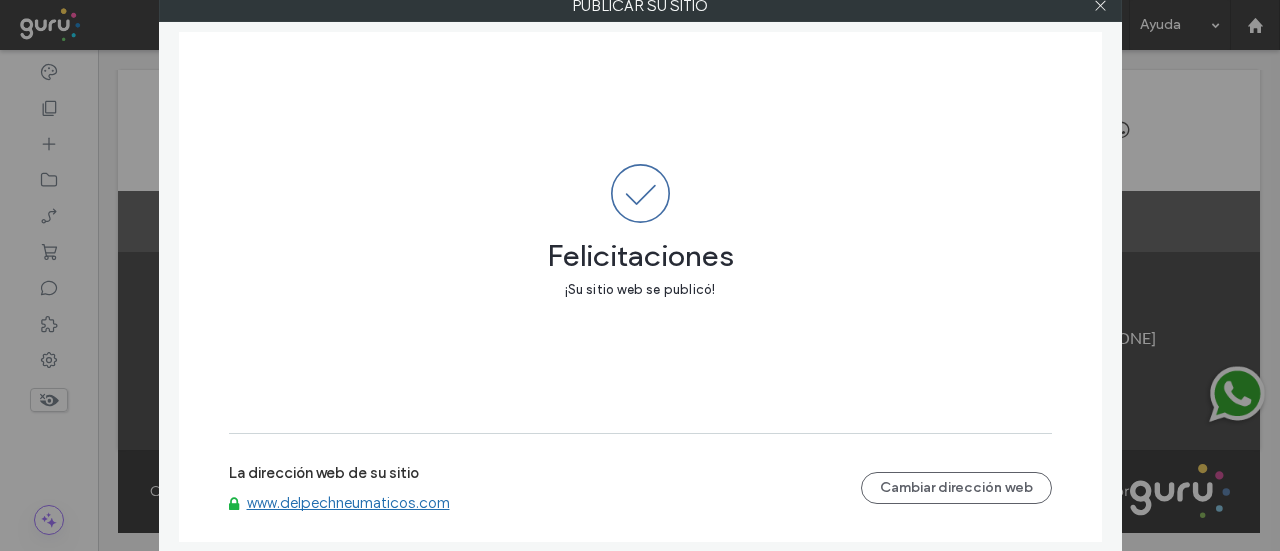 click on "www.delpechneumaticos.com" at bounding box center (348, 503) 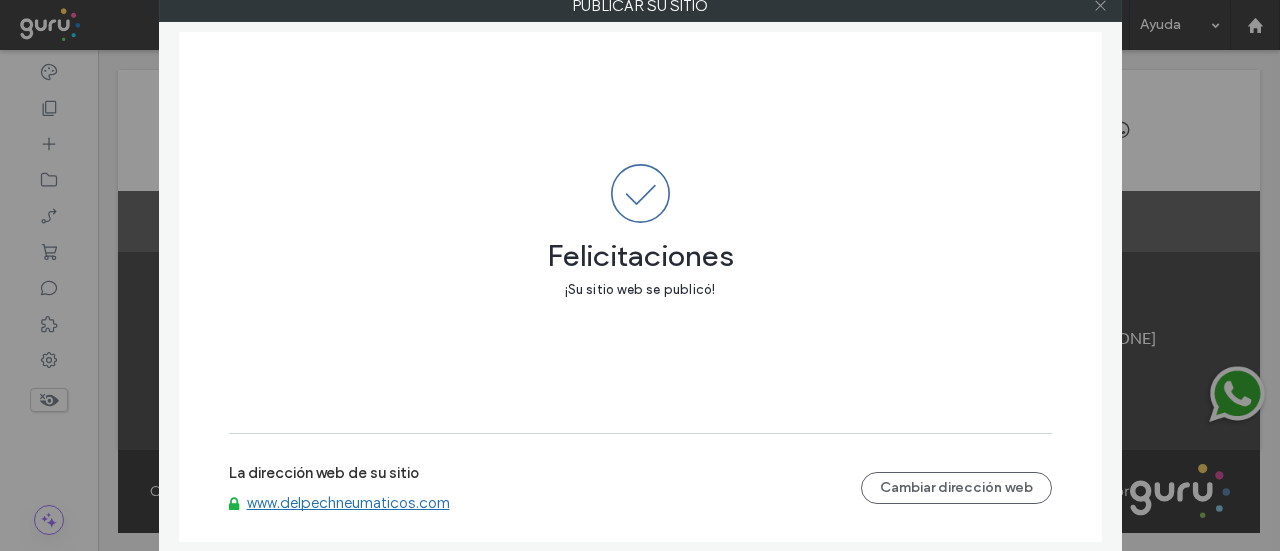 click 